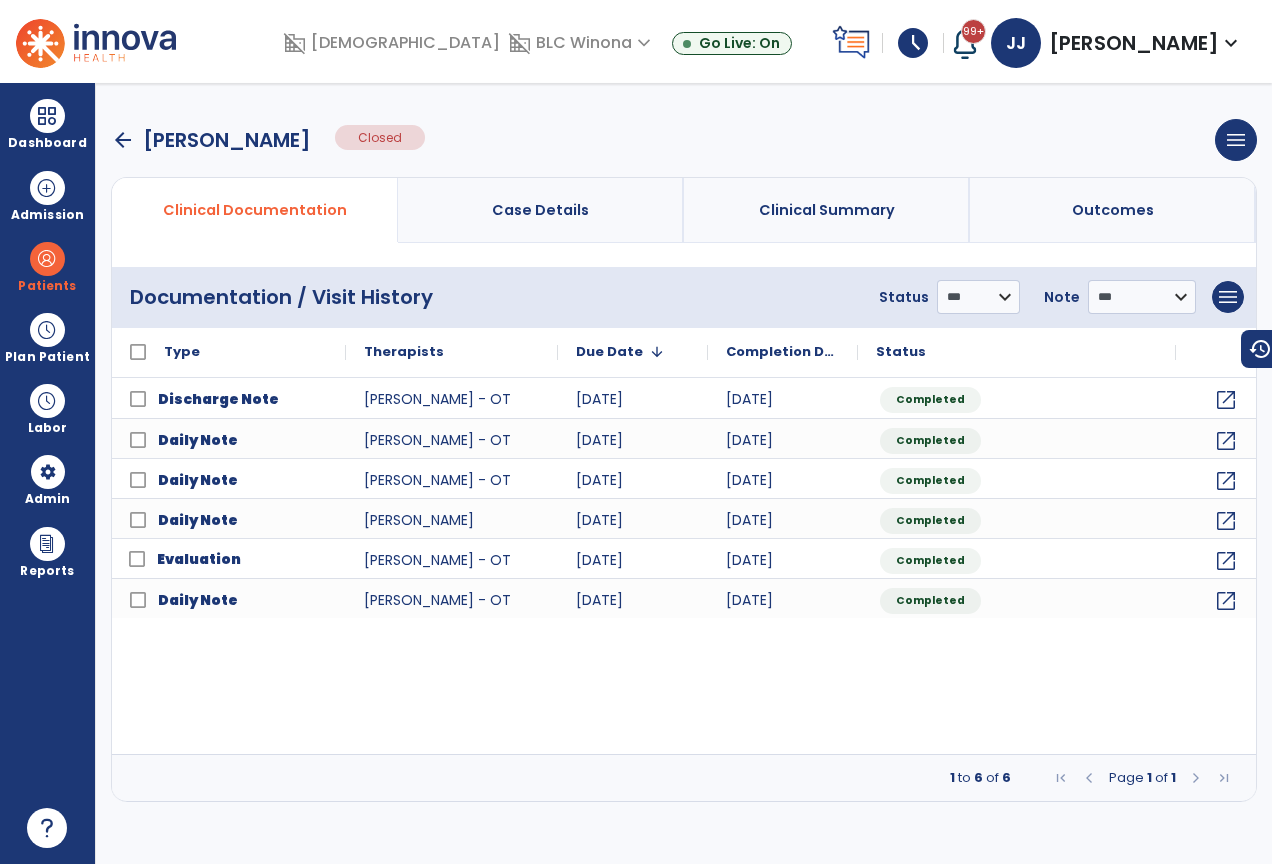 scroll, scrollTop: 0, scrollLeft: 0, axis: both 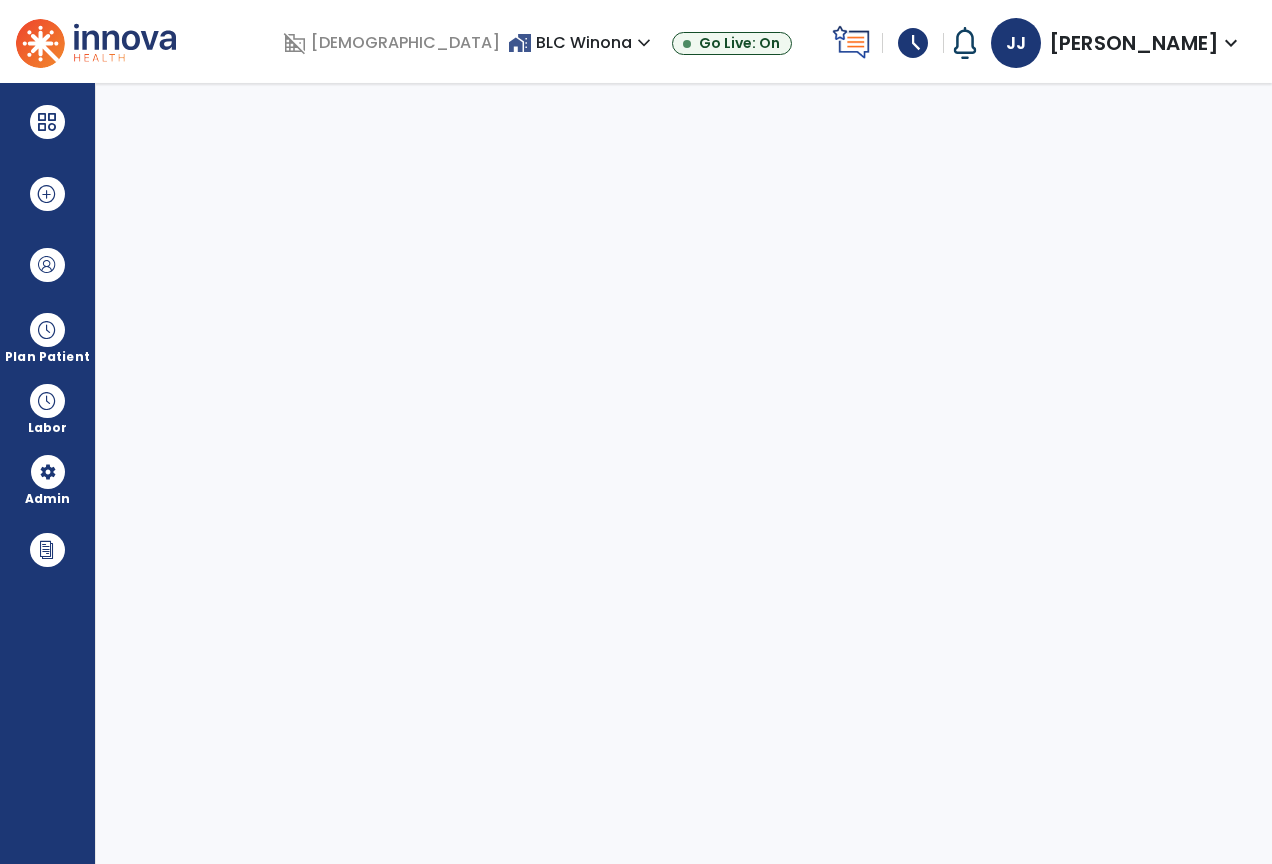select on "***" 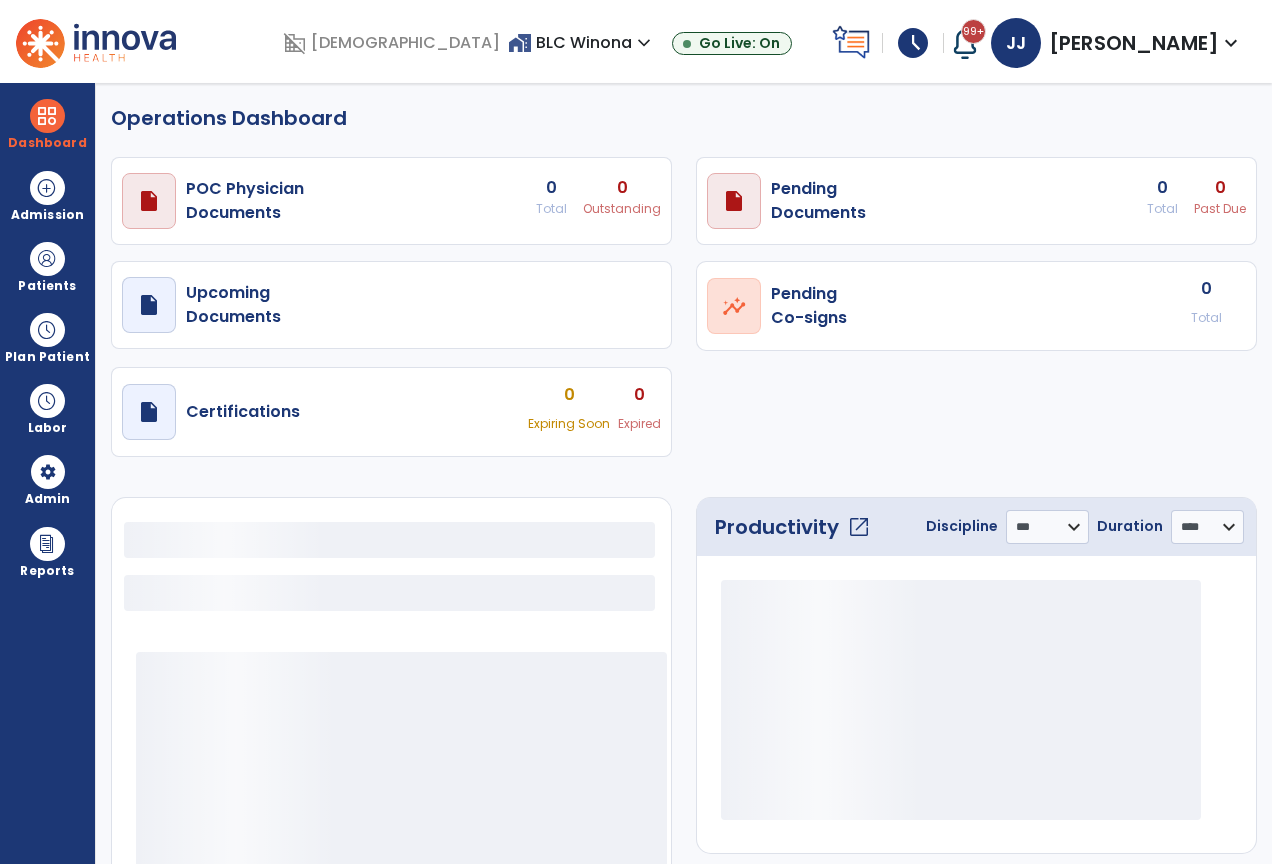 select on "***" 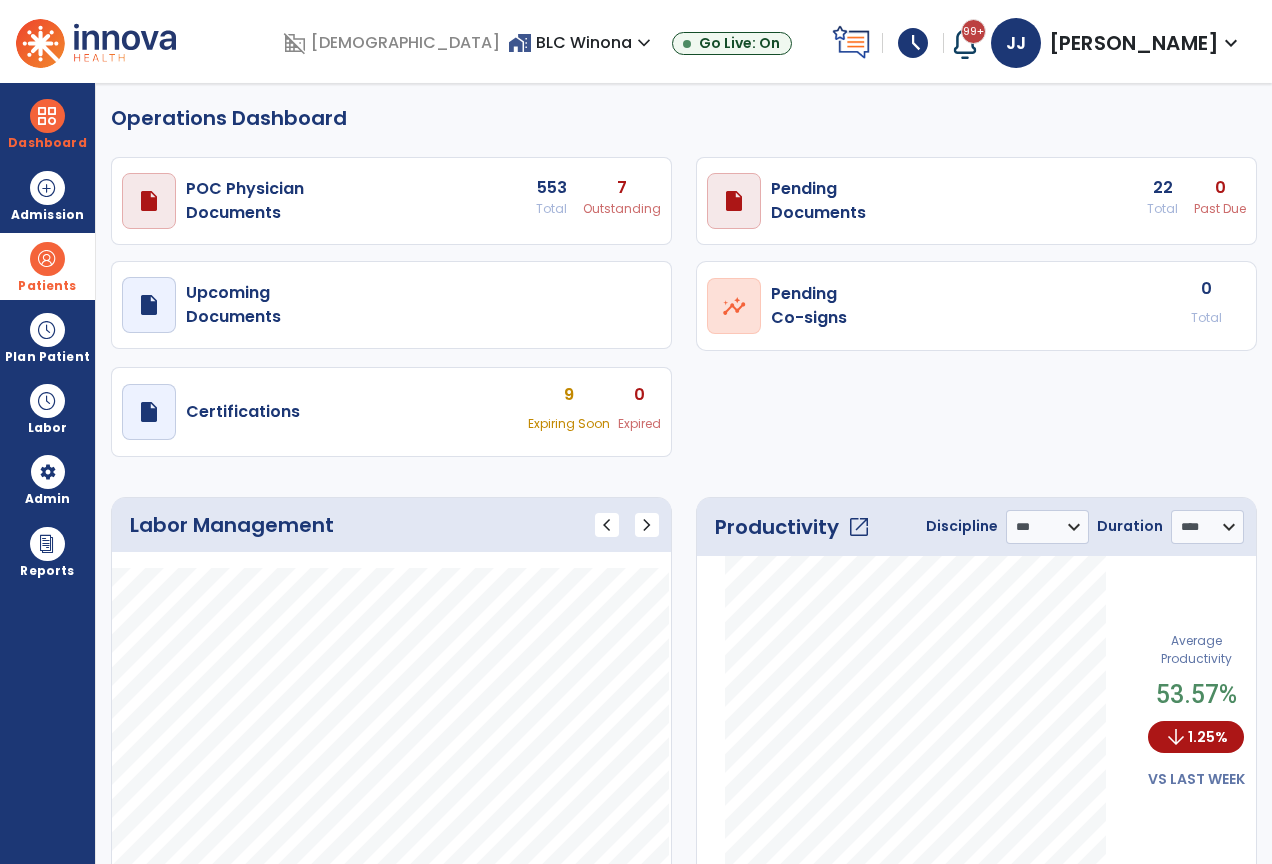 click at bounding box center (47, 259) 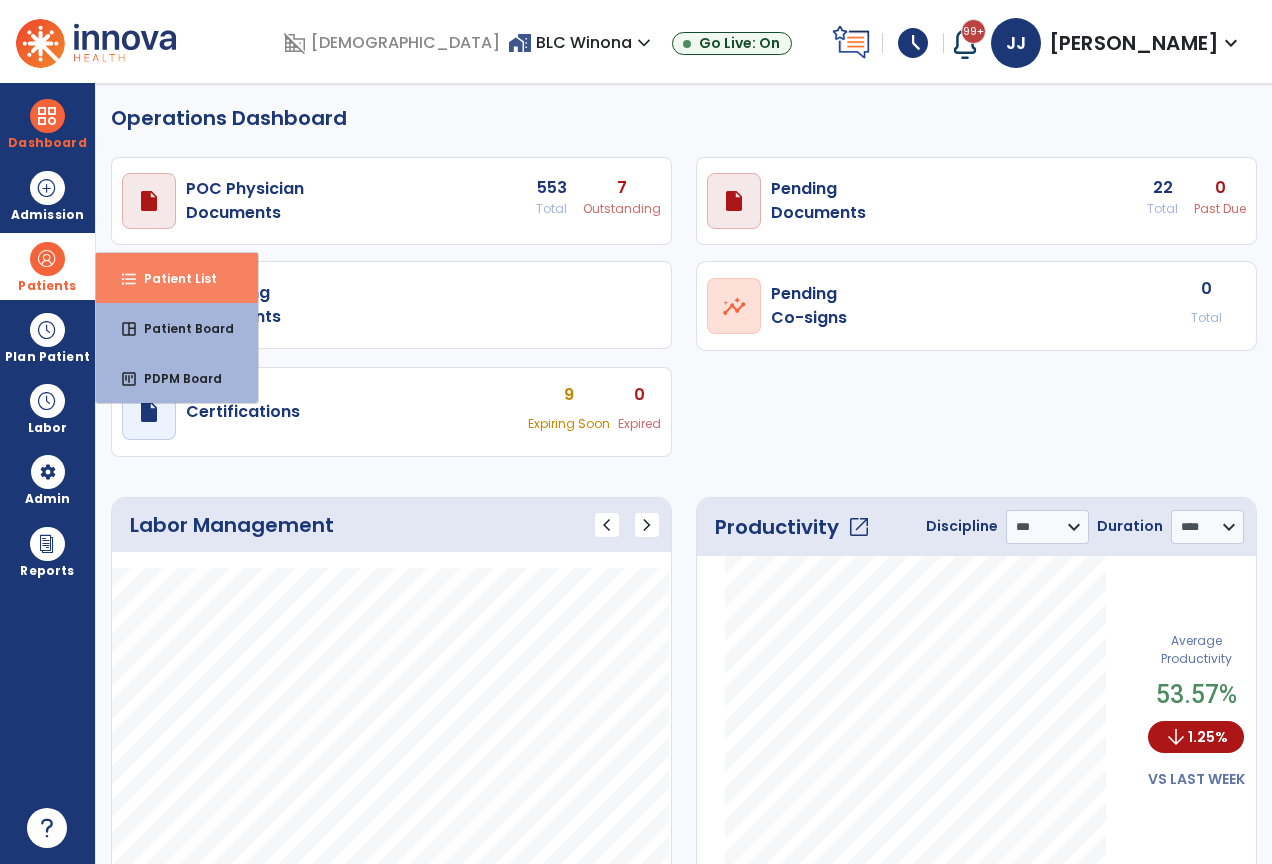 click on "Patient List" at bounding box center (172, 278) 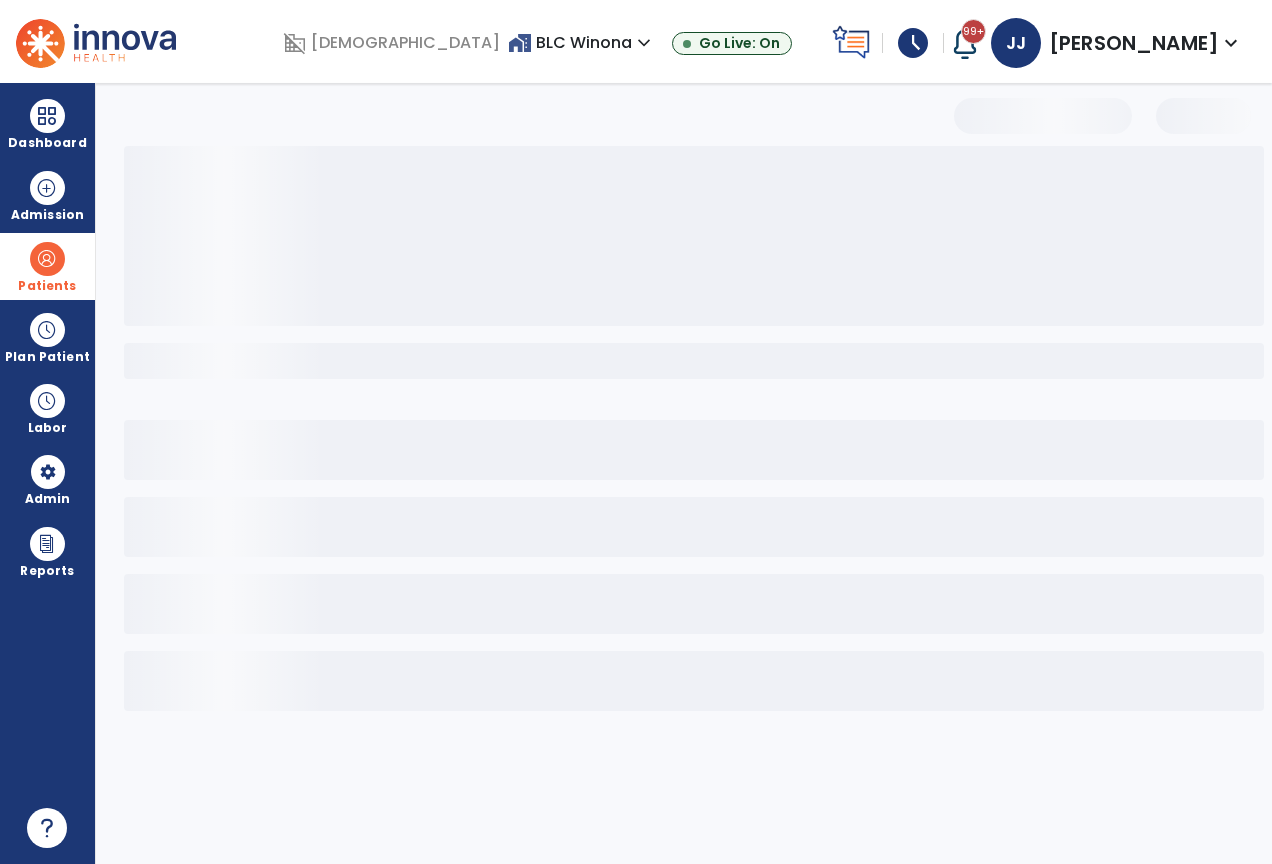 select on "***" 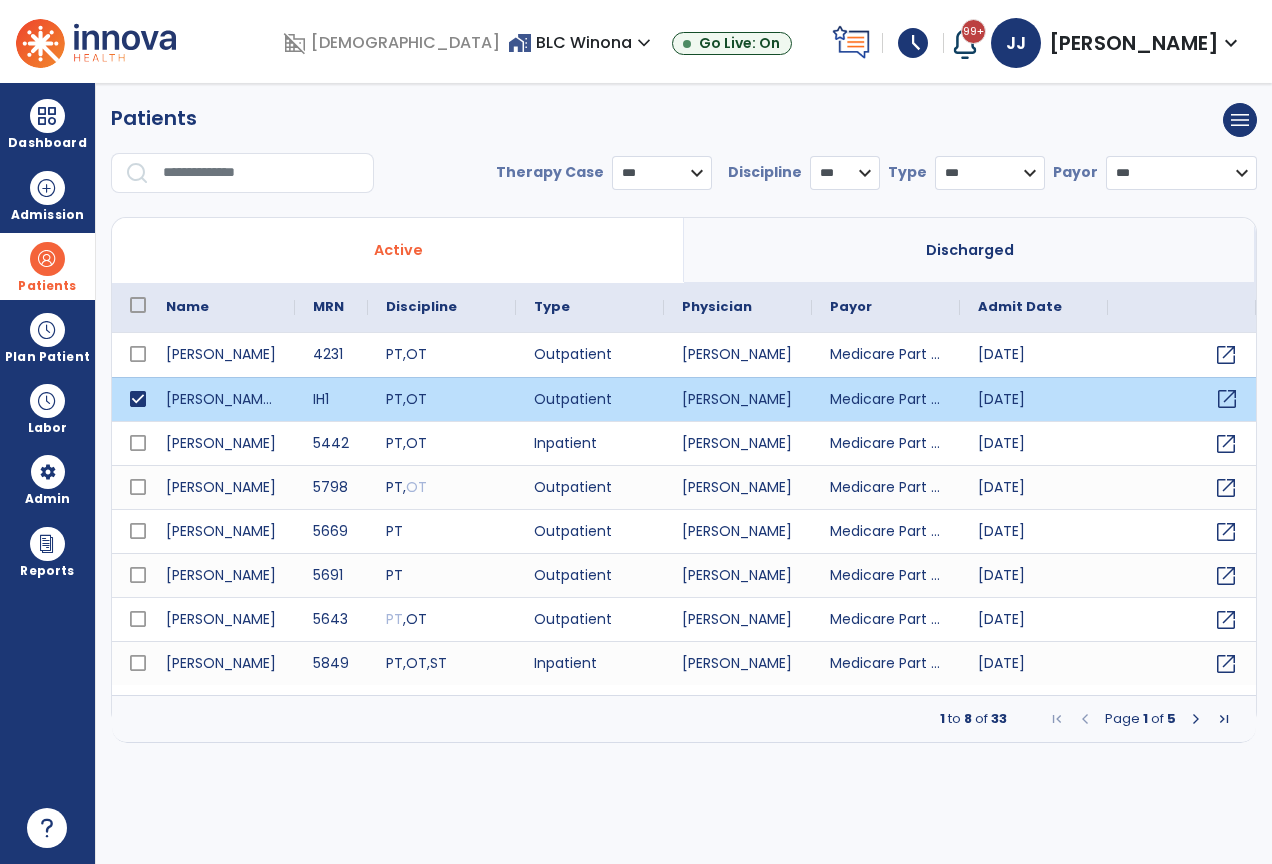 click on "open_in_new" at bounding box center [1227, 399] 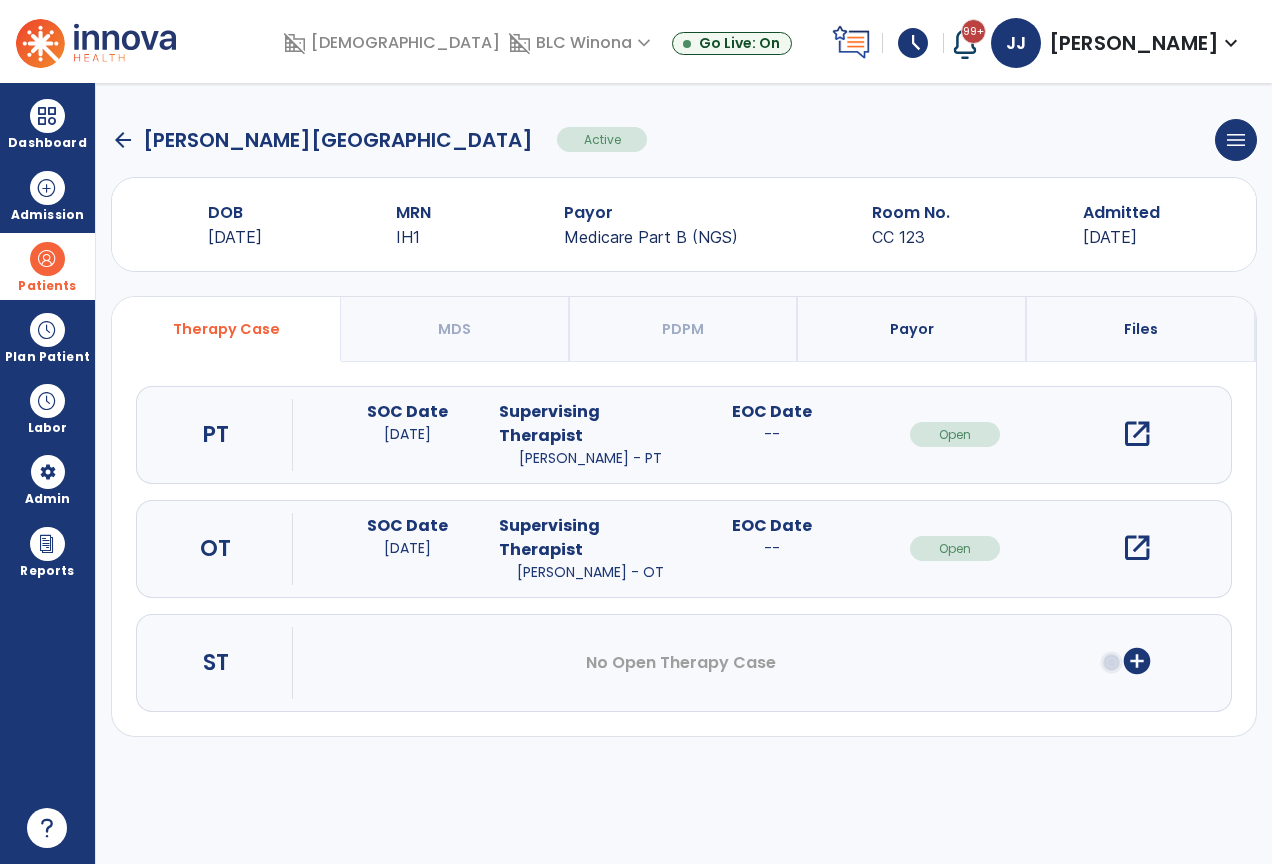 click on "open_in_new" at bounding box center [1137, 434] 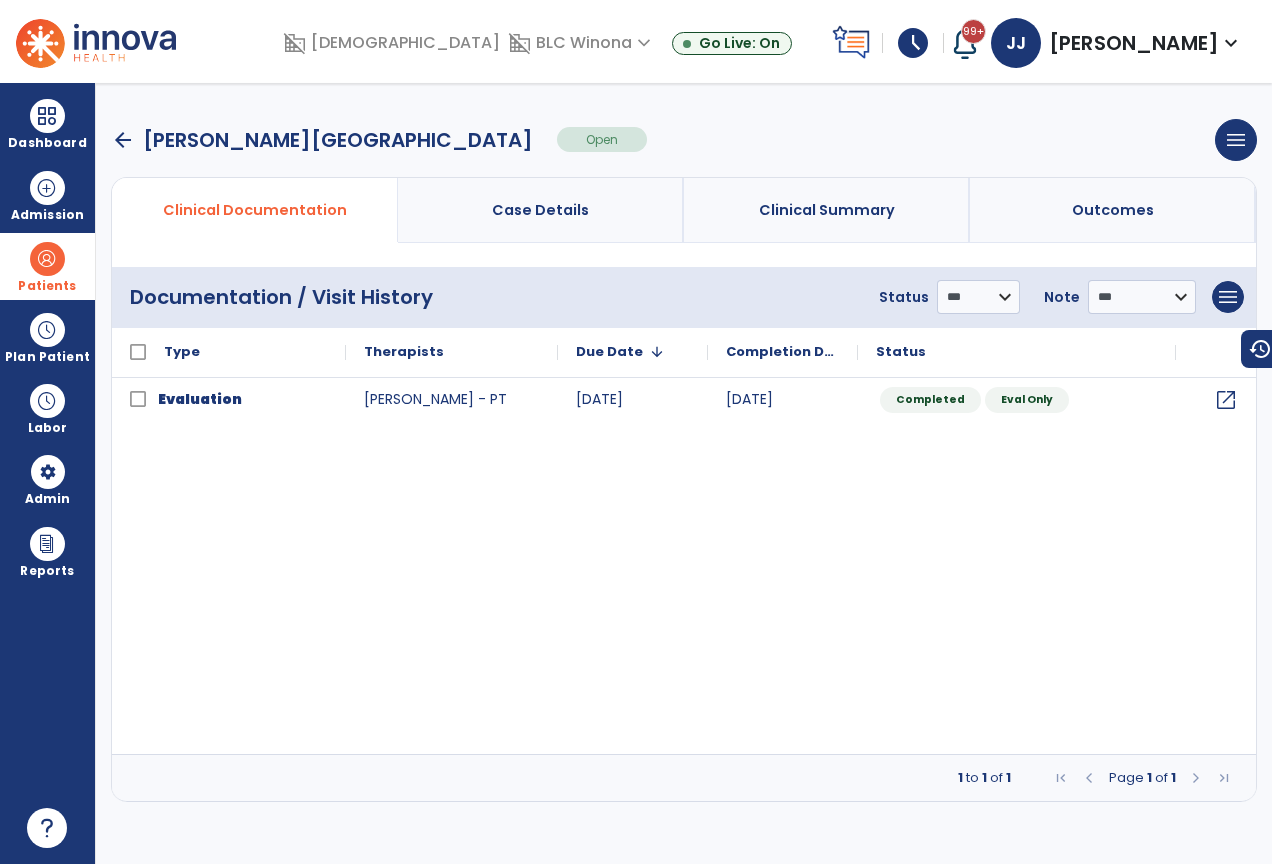 click on "arrow_back" at bounding box center (123, 140) 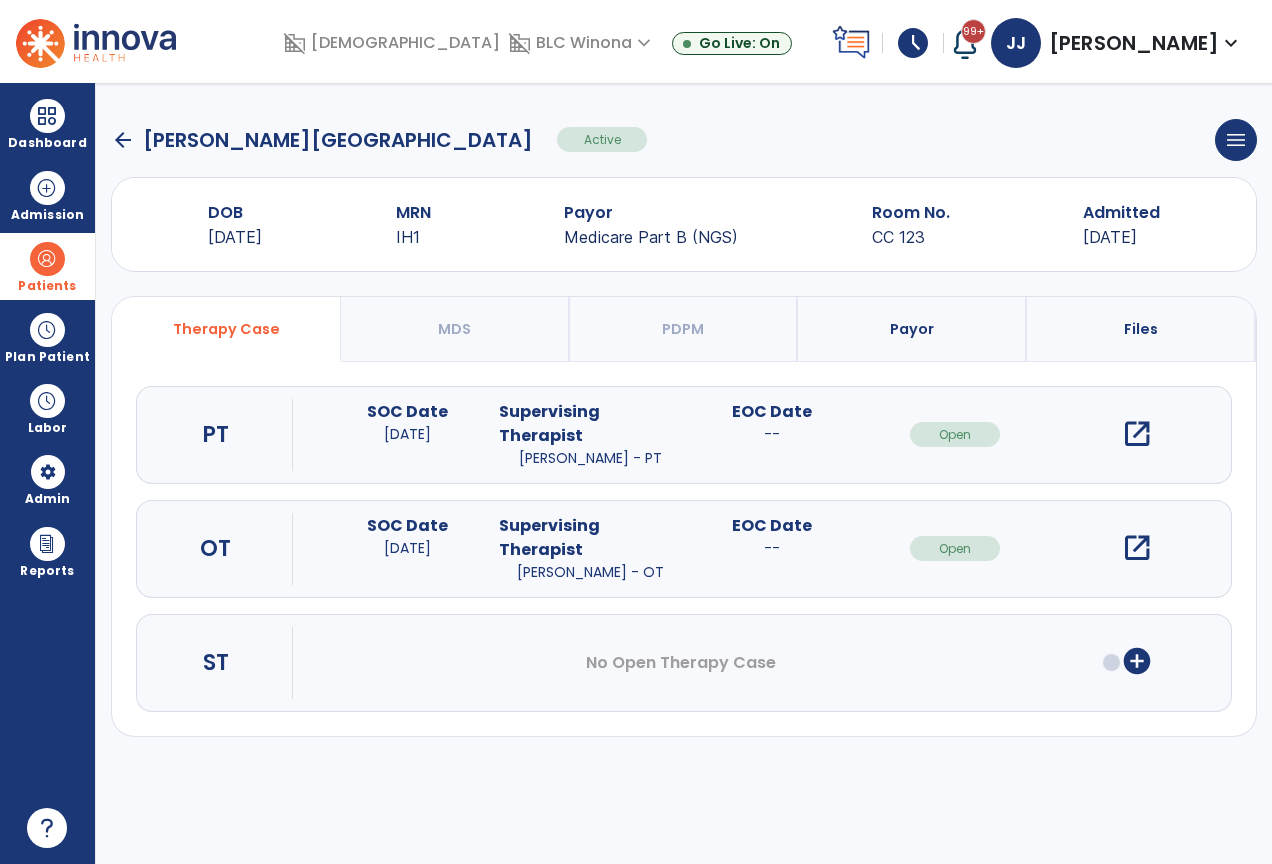 click on "open_in_new" at bounding box center (1137, 548) 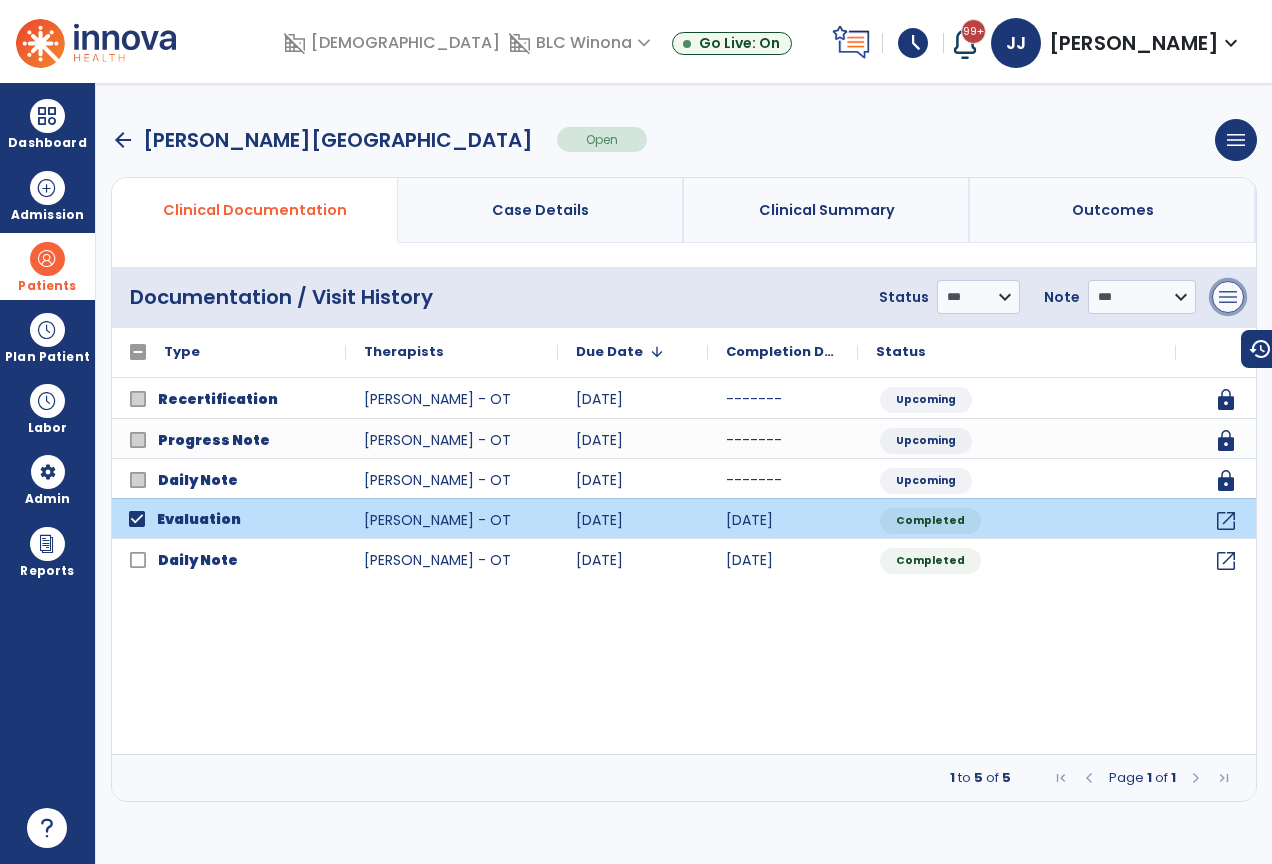 click on "menu" at bounding box center (1228, 297) 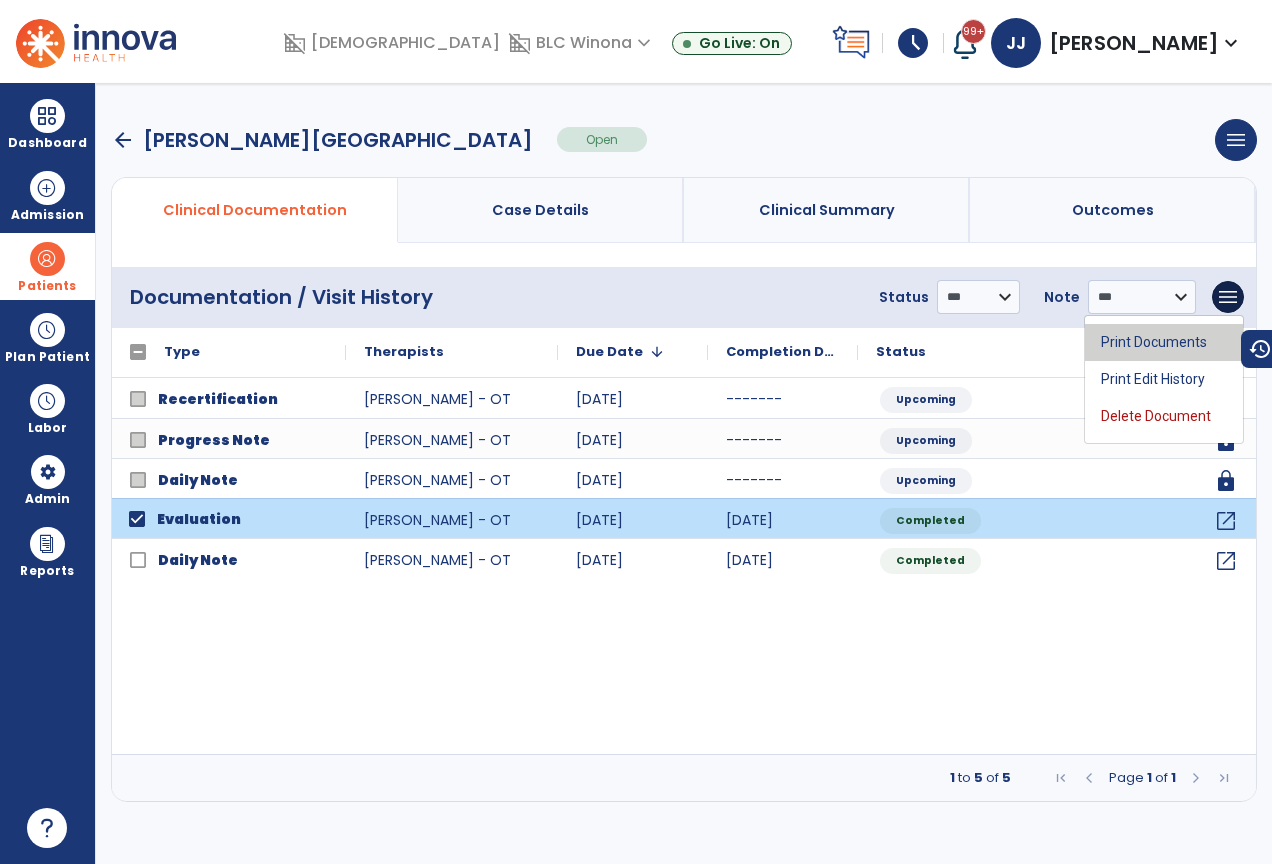 click on "Print Documents" at bounding box center (1164, 342) 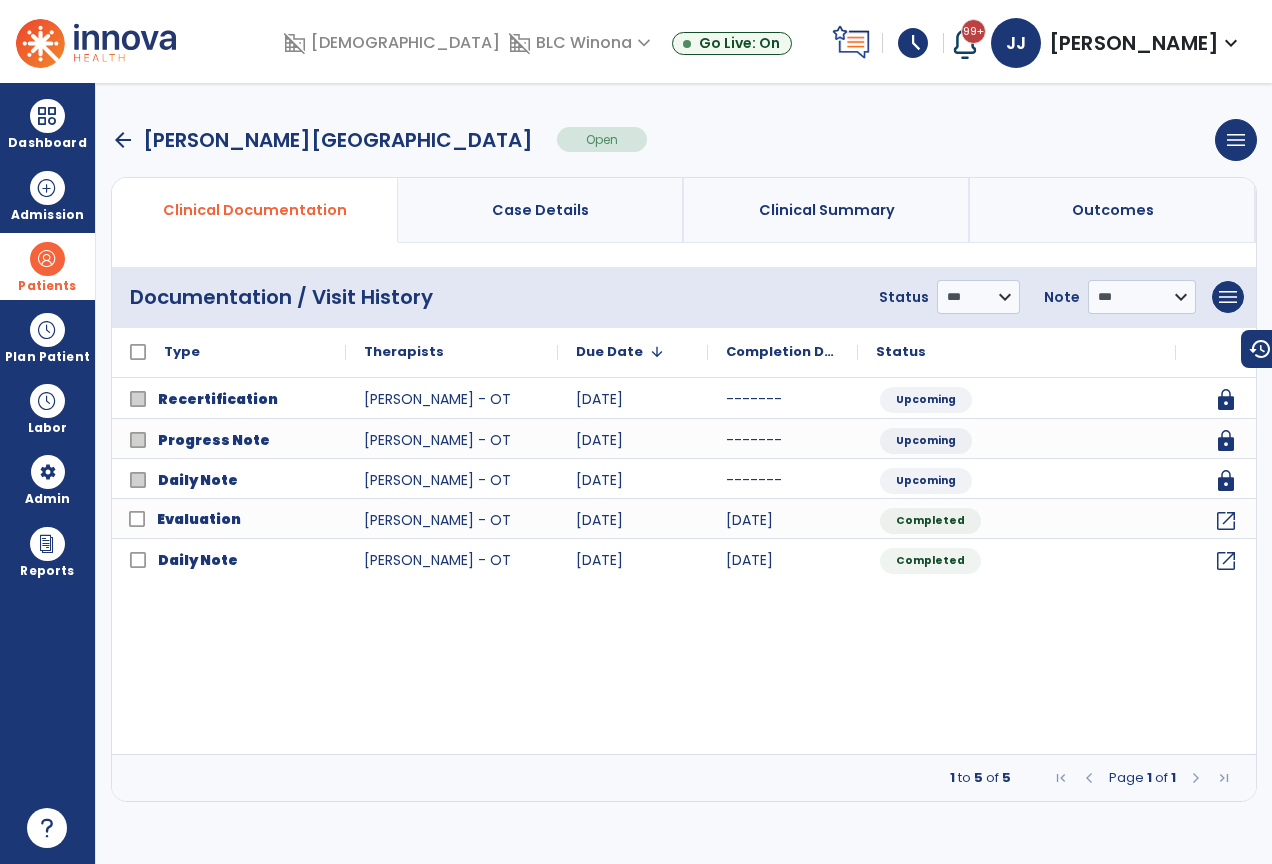 click on "arrow_back" at bounding box center (123, 140) 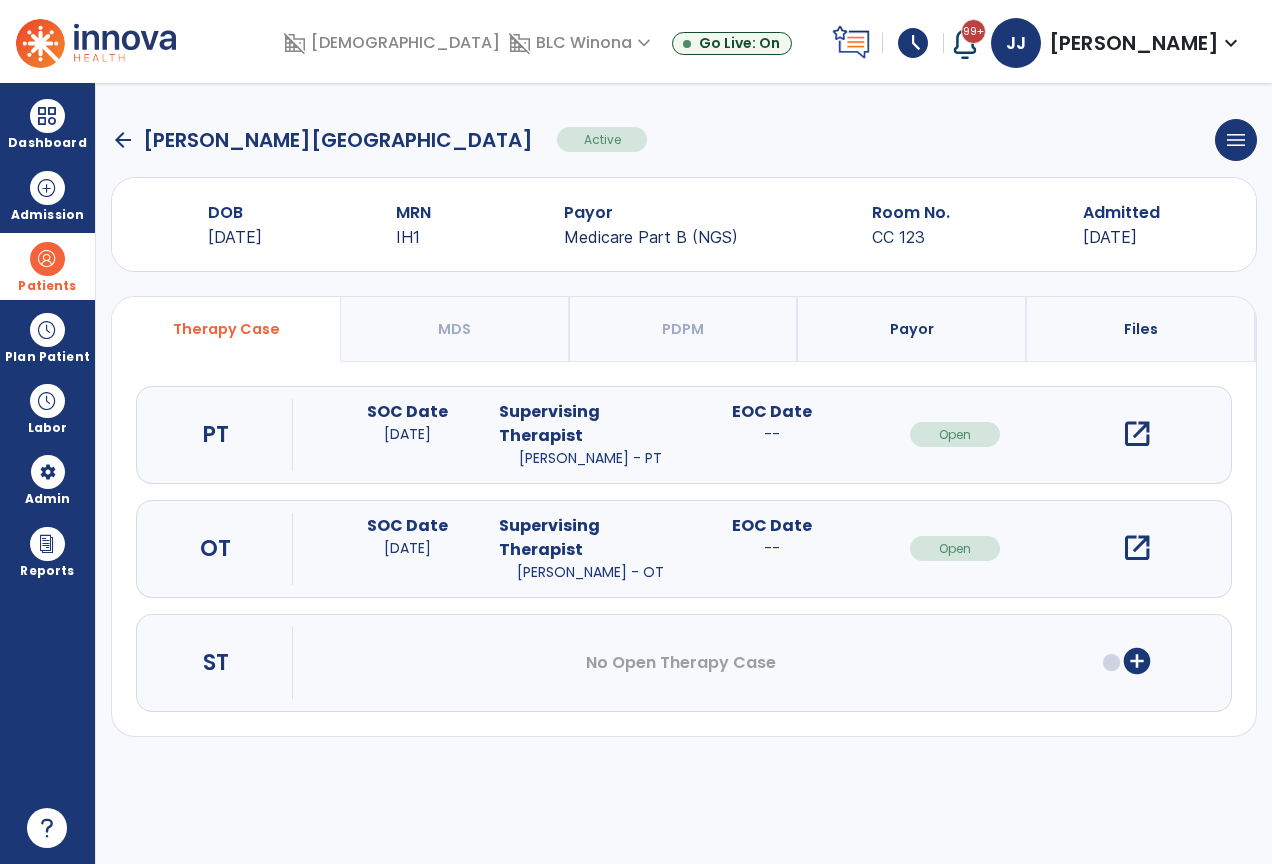 click on "arrow_back" 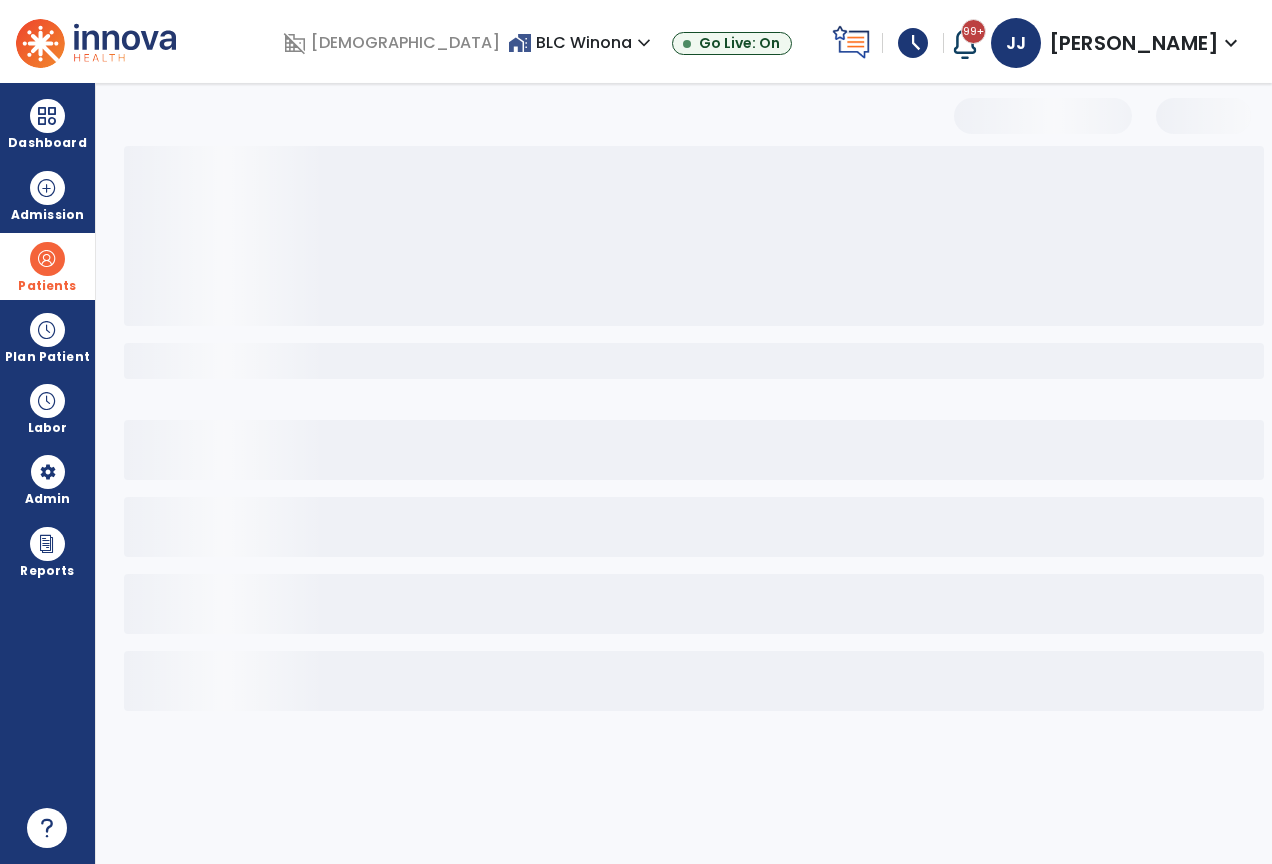 select on "***" 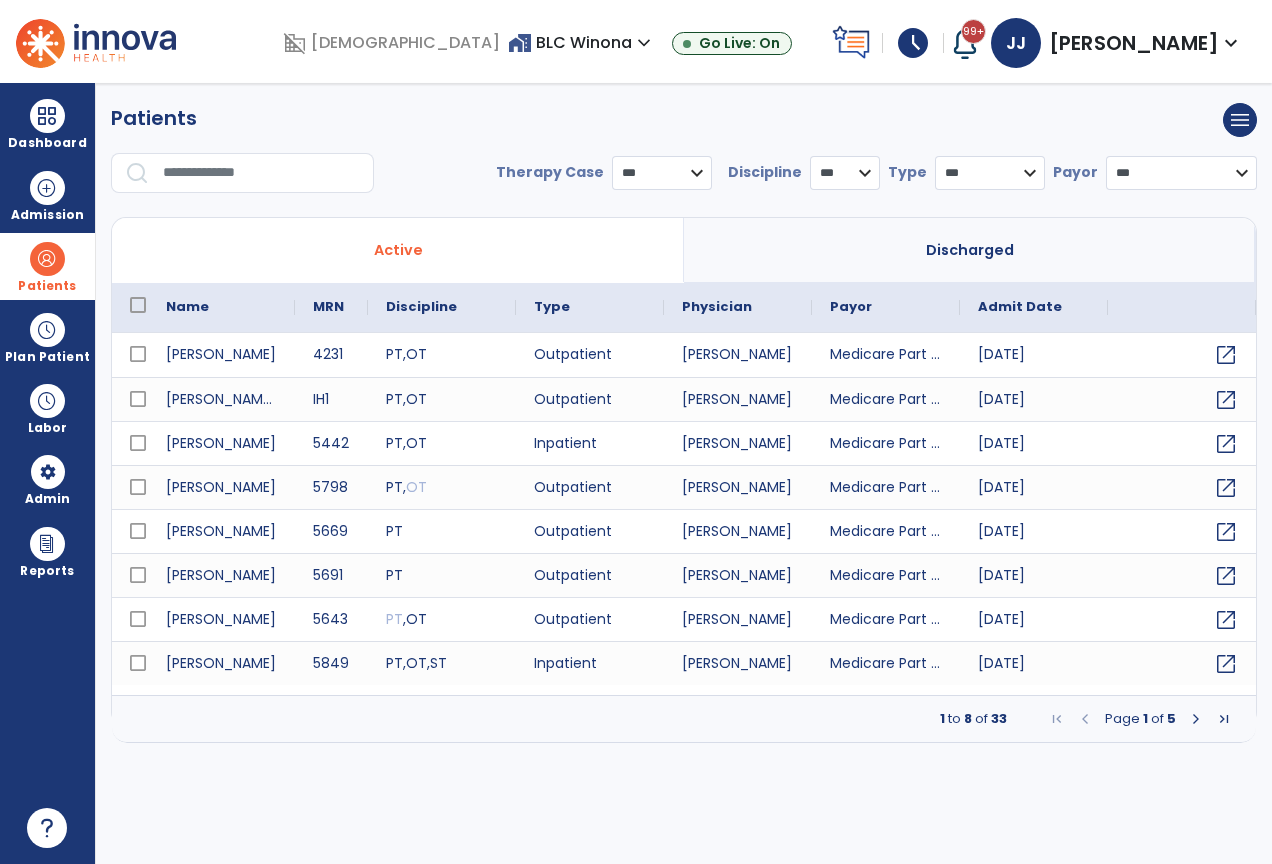 click on "Discharged" at bounding box center [970, 250] 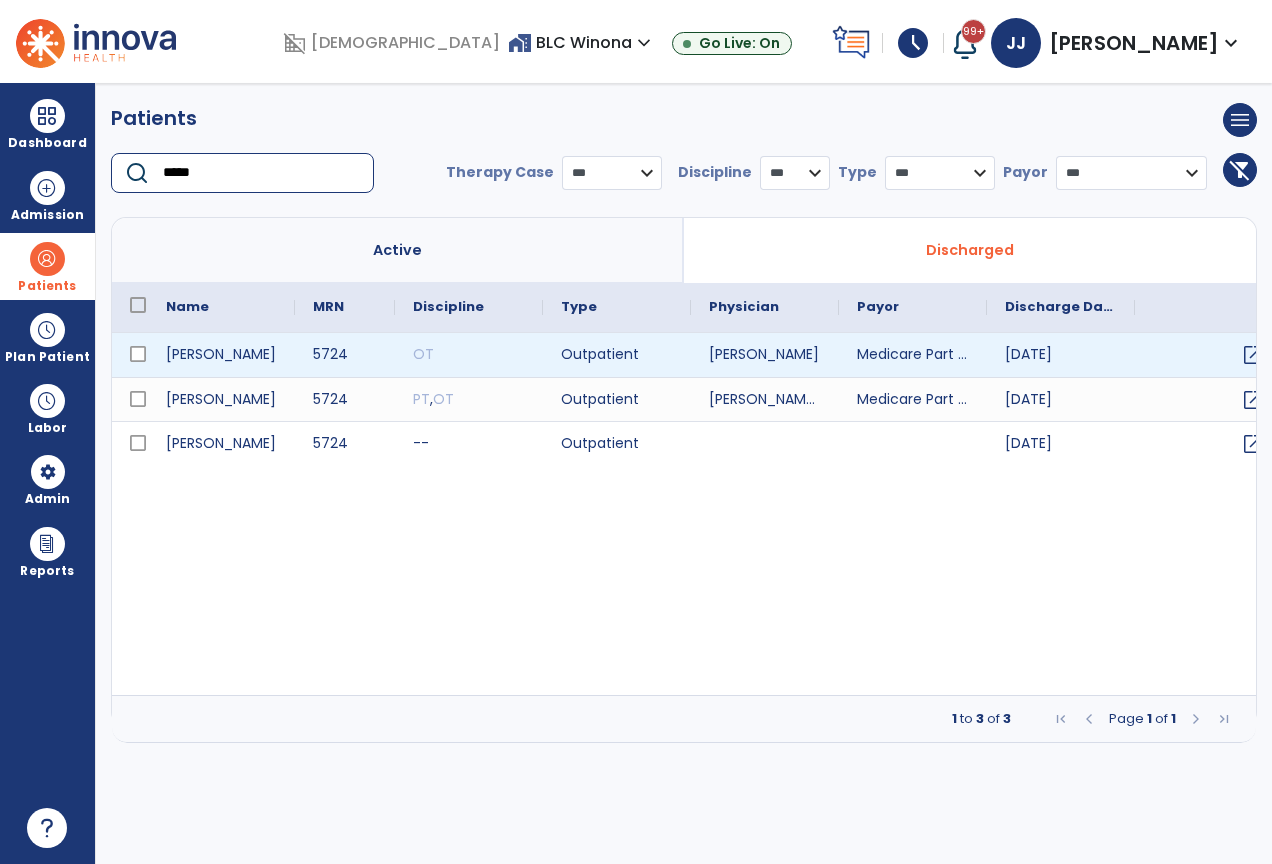 type on "*****" 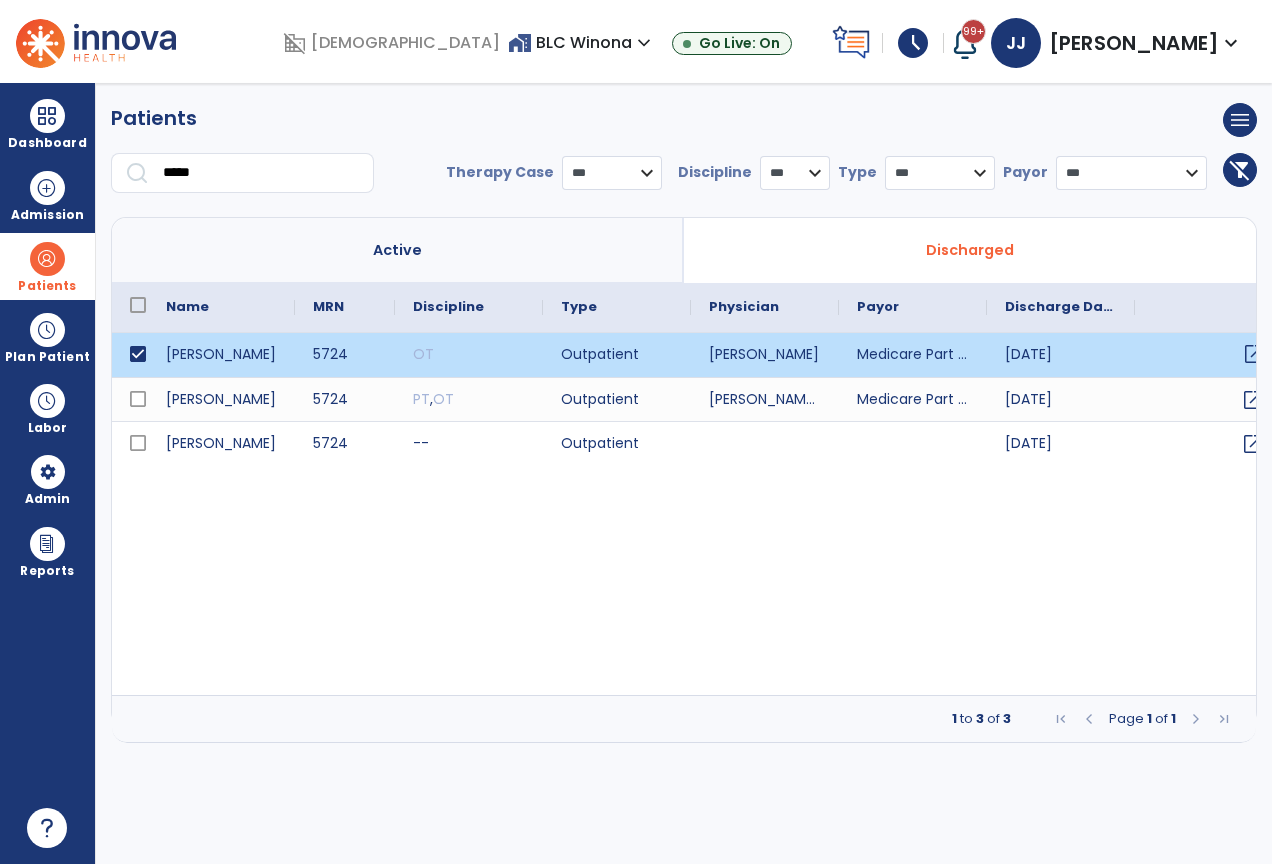 click on "open_in_new" at bounding box center (1254, 354) 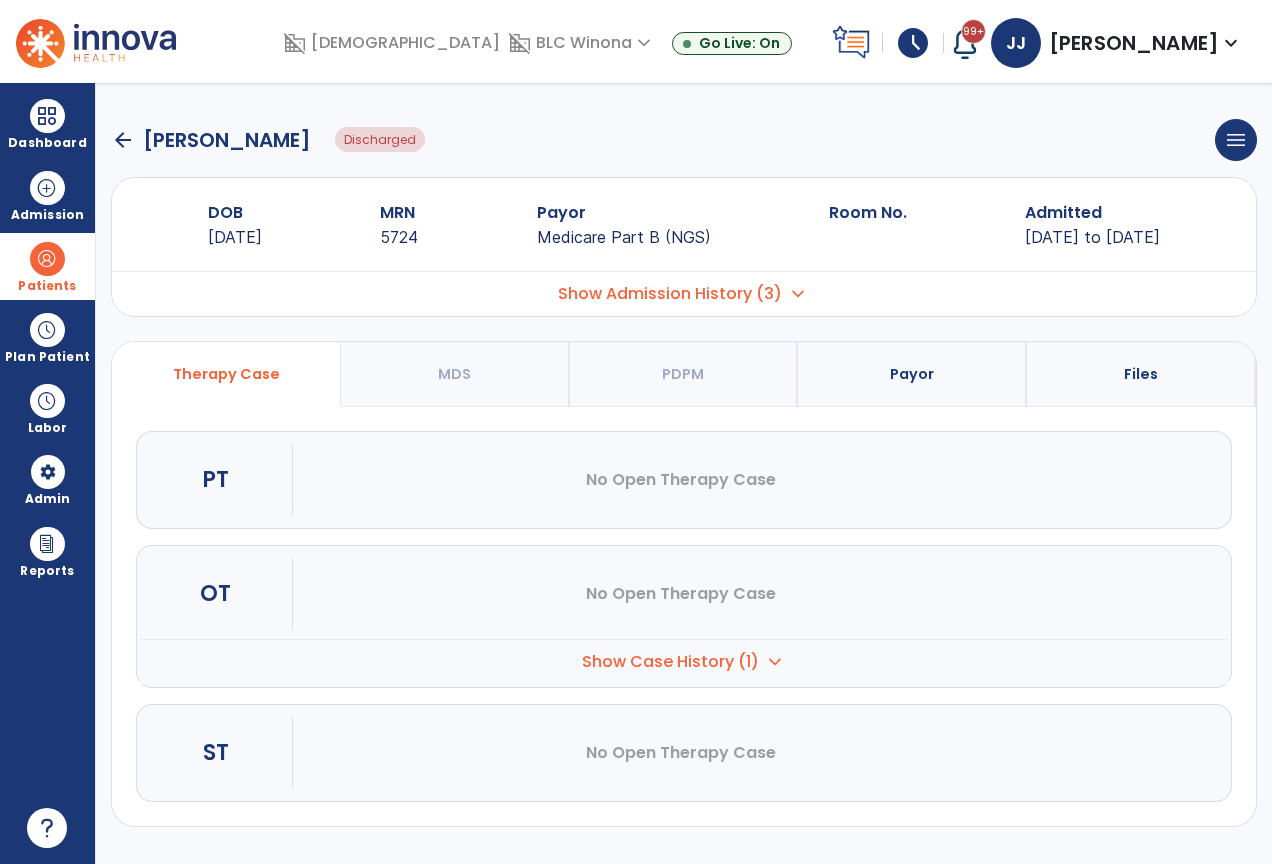 click on "arrow_back" 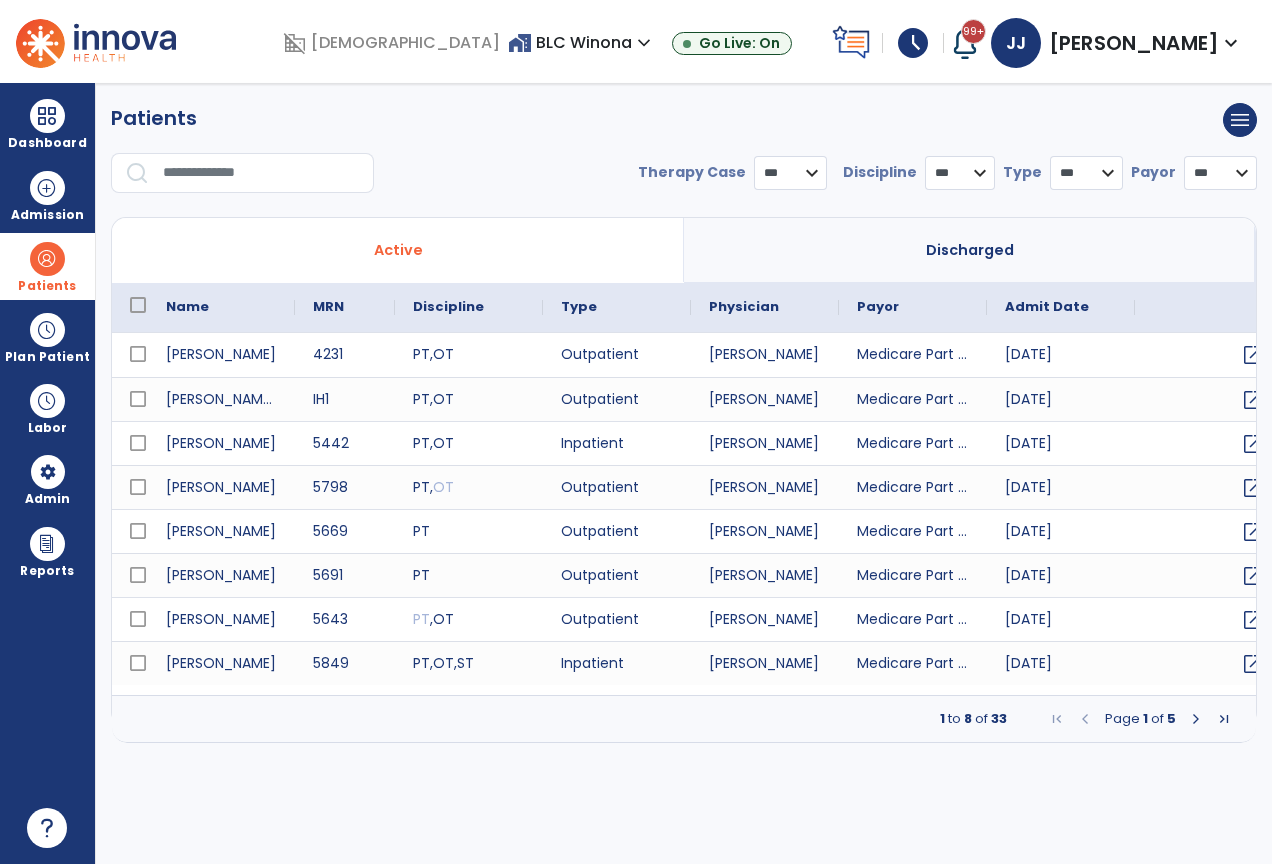 select on "***" 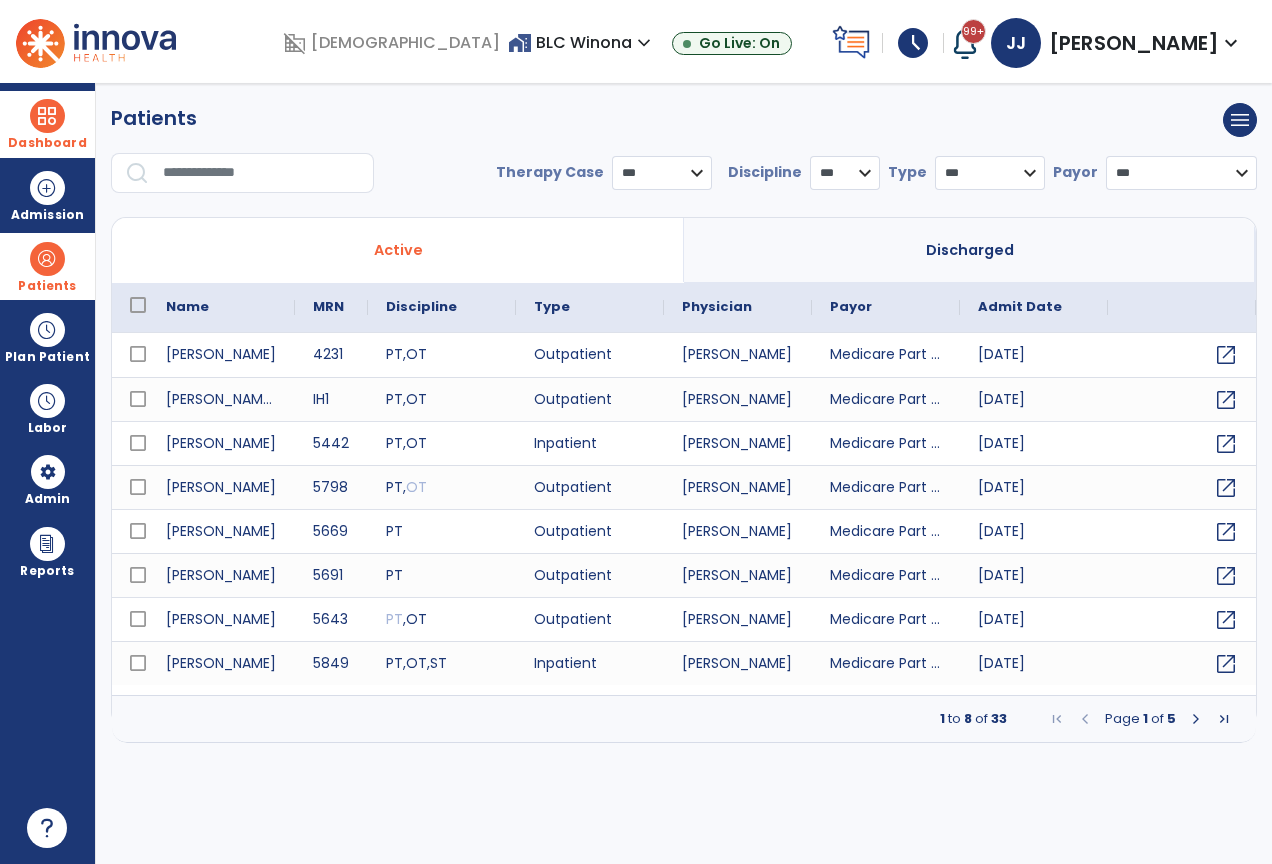 click at bounding box center [47, 116] 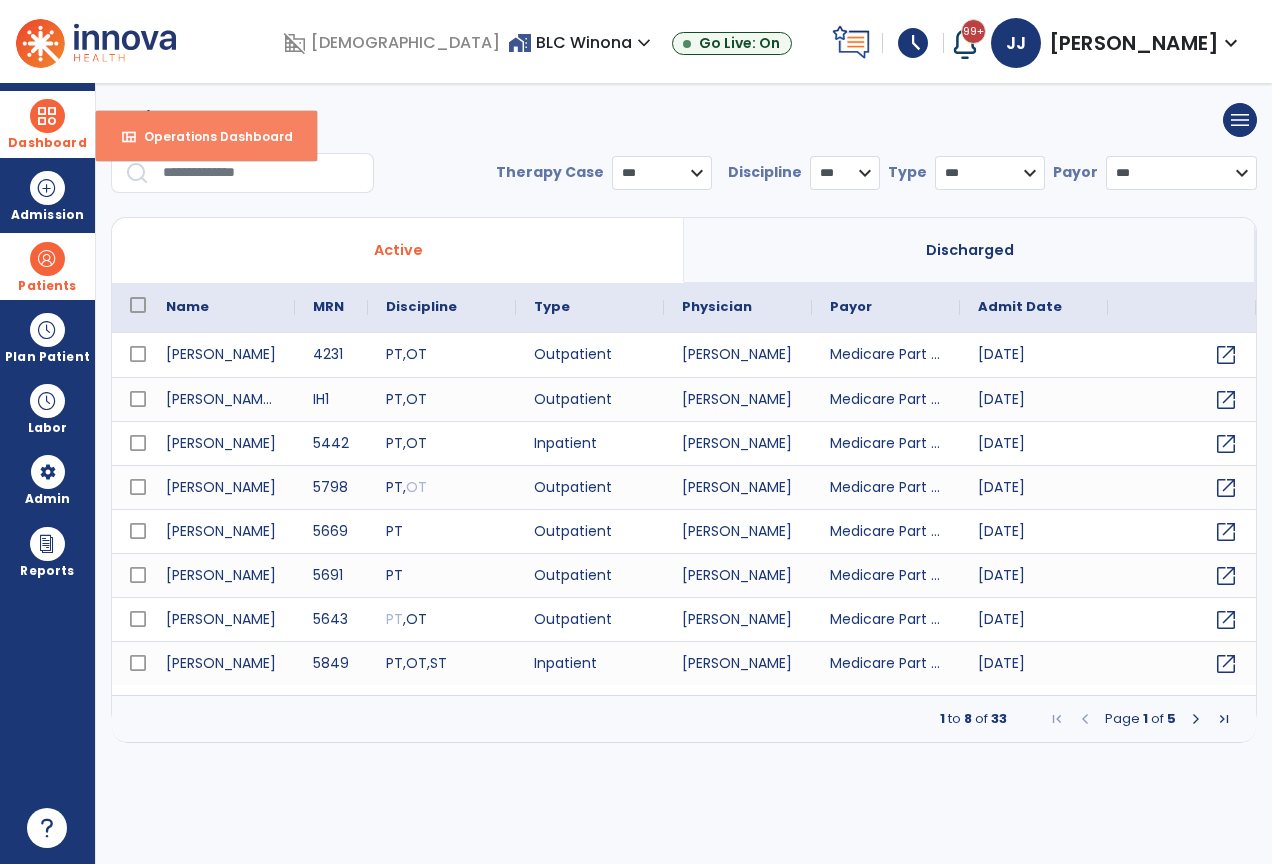 click on "Operations Dashboard" at bounding box center [210, 136] 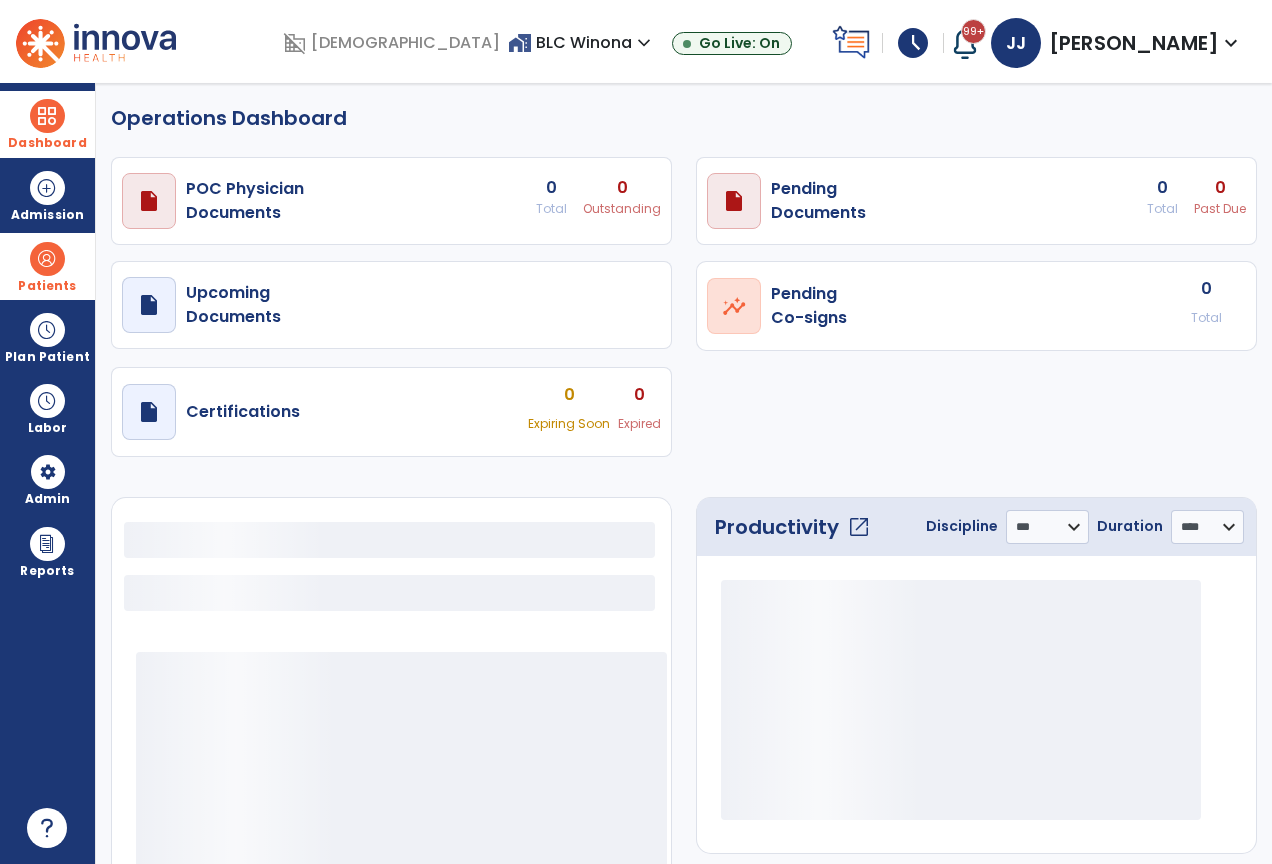 select on "***" 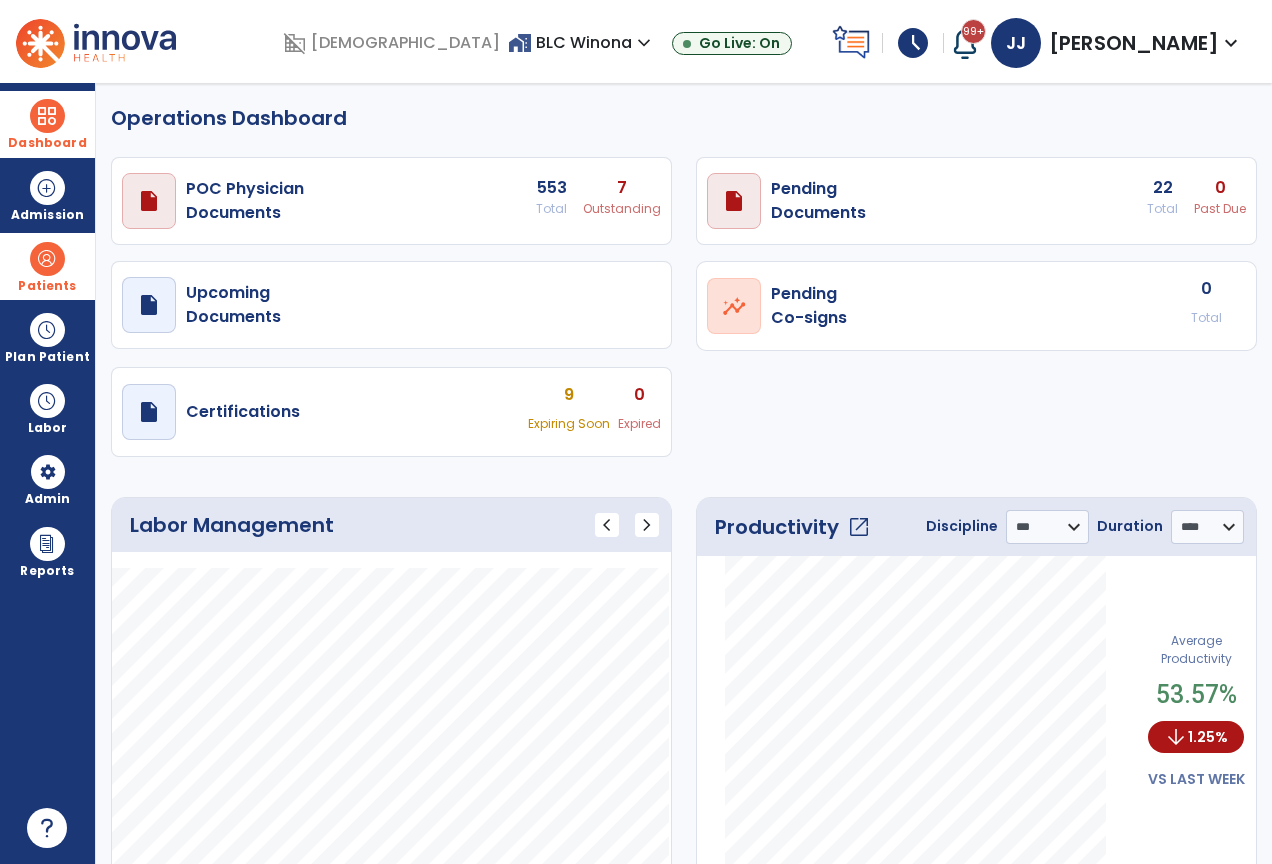 click at bounding box center (47, 116) 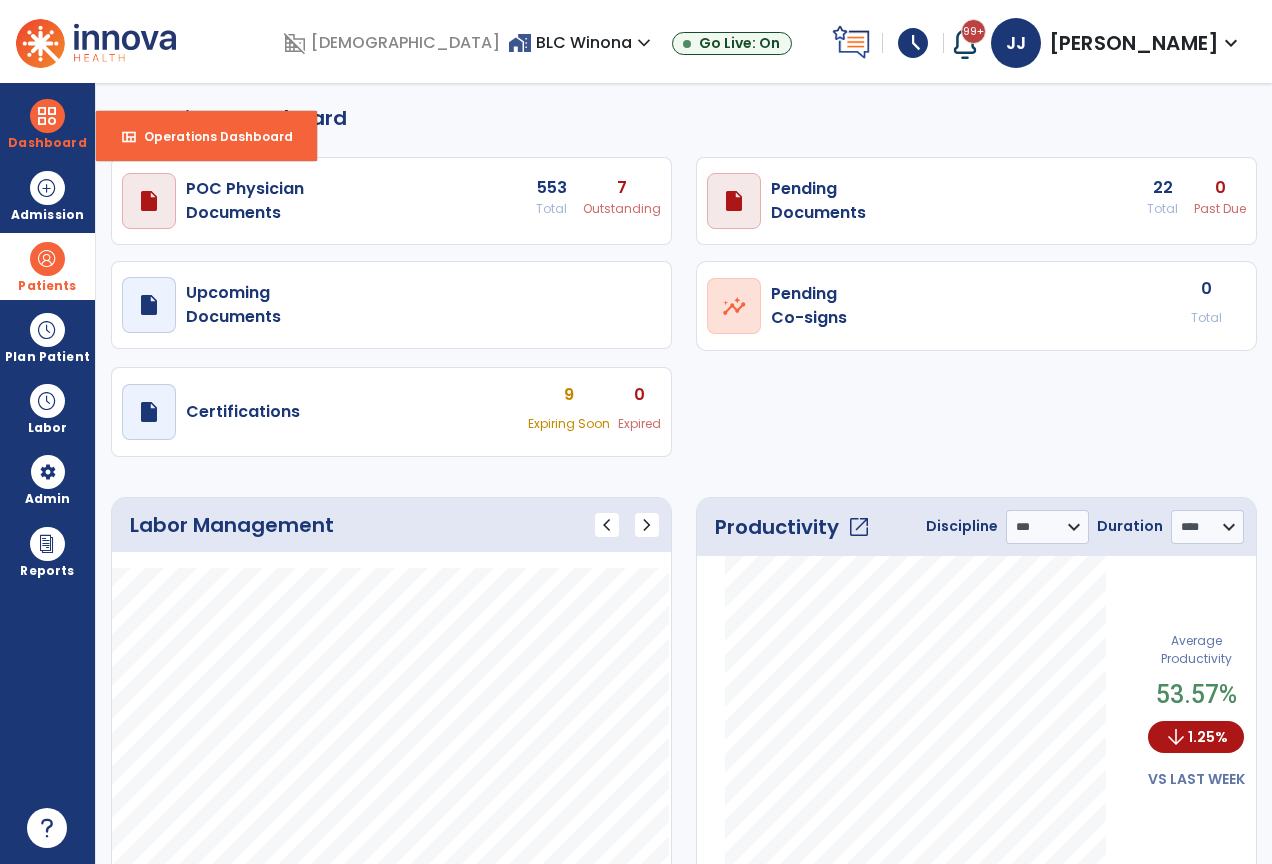 click on "draft   open_in_new  POC Physician  Documents 553 Total 7 Outstanding" at bounding box center (391, 201) 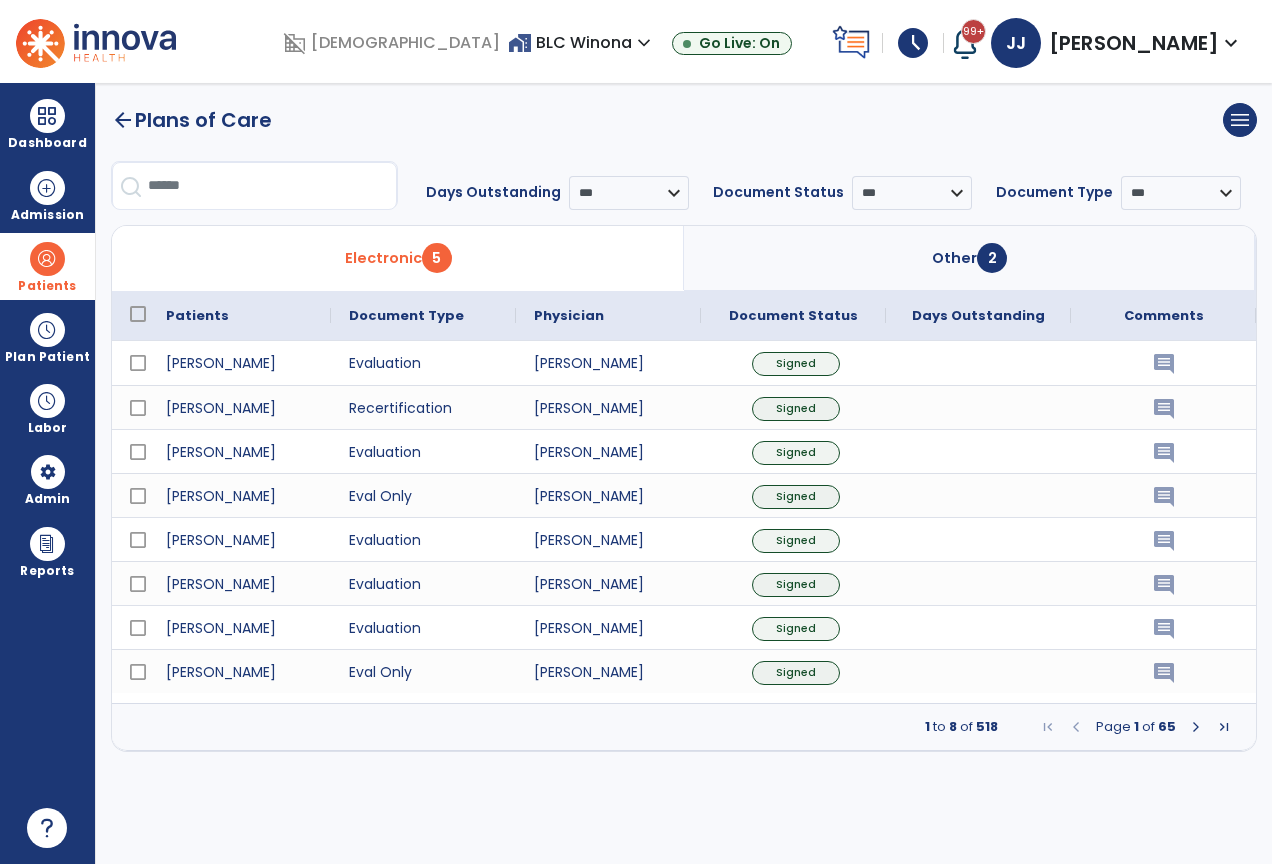 click on "Other  2" at bounding box center (970, 258) 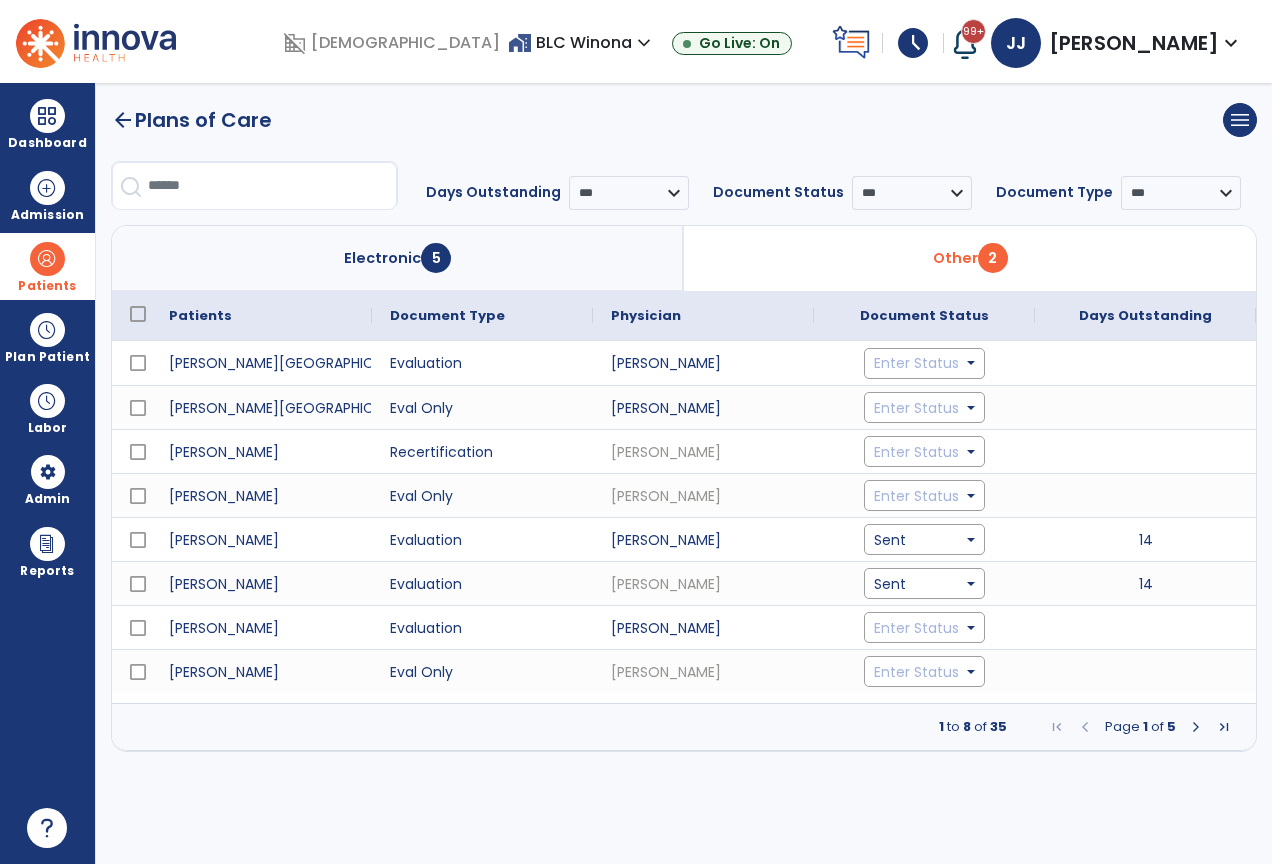 click at bounding box center (1196, 727) 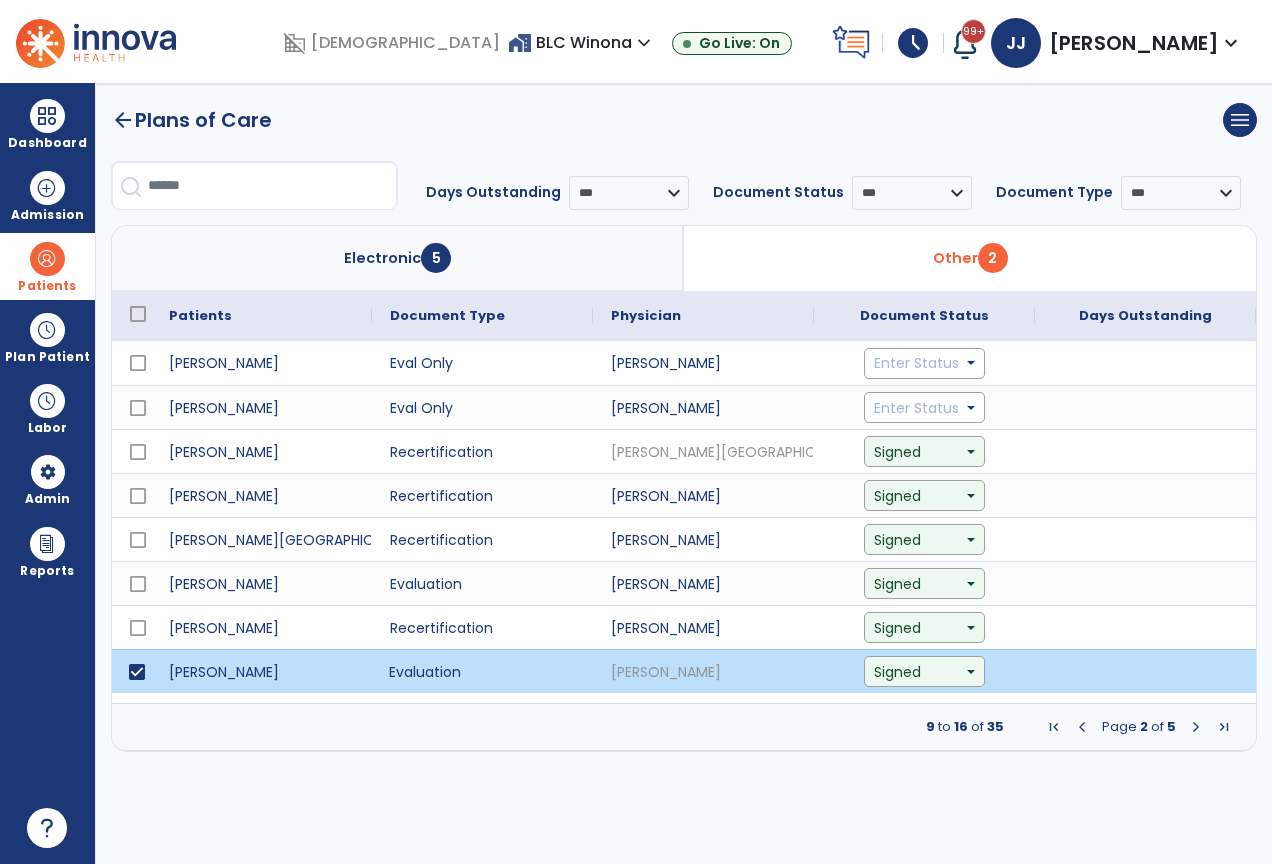 click on "Evaluation" 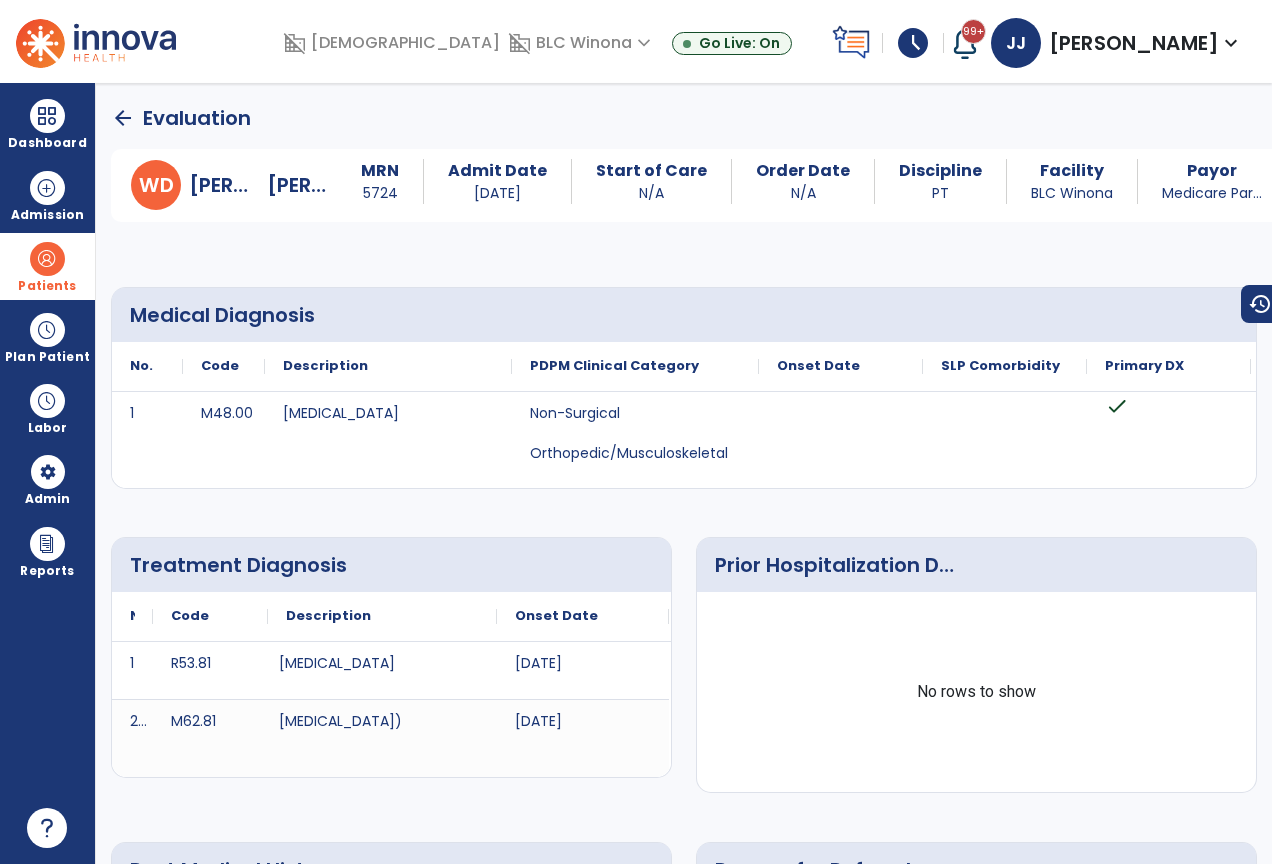 click on "arrow_back" 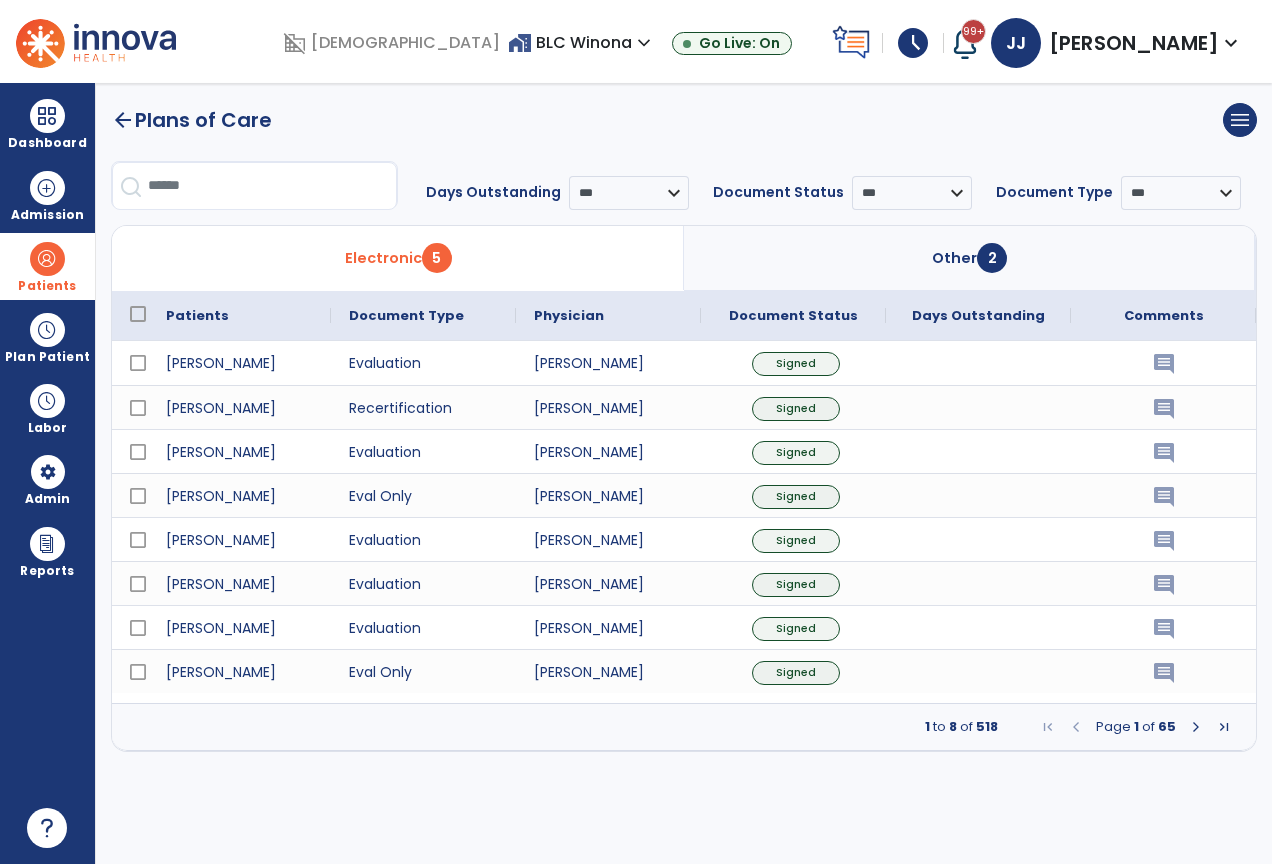 click on "Other  2" at bounding box center [970, 258] 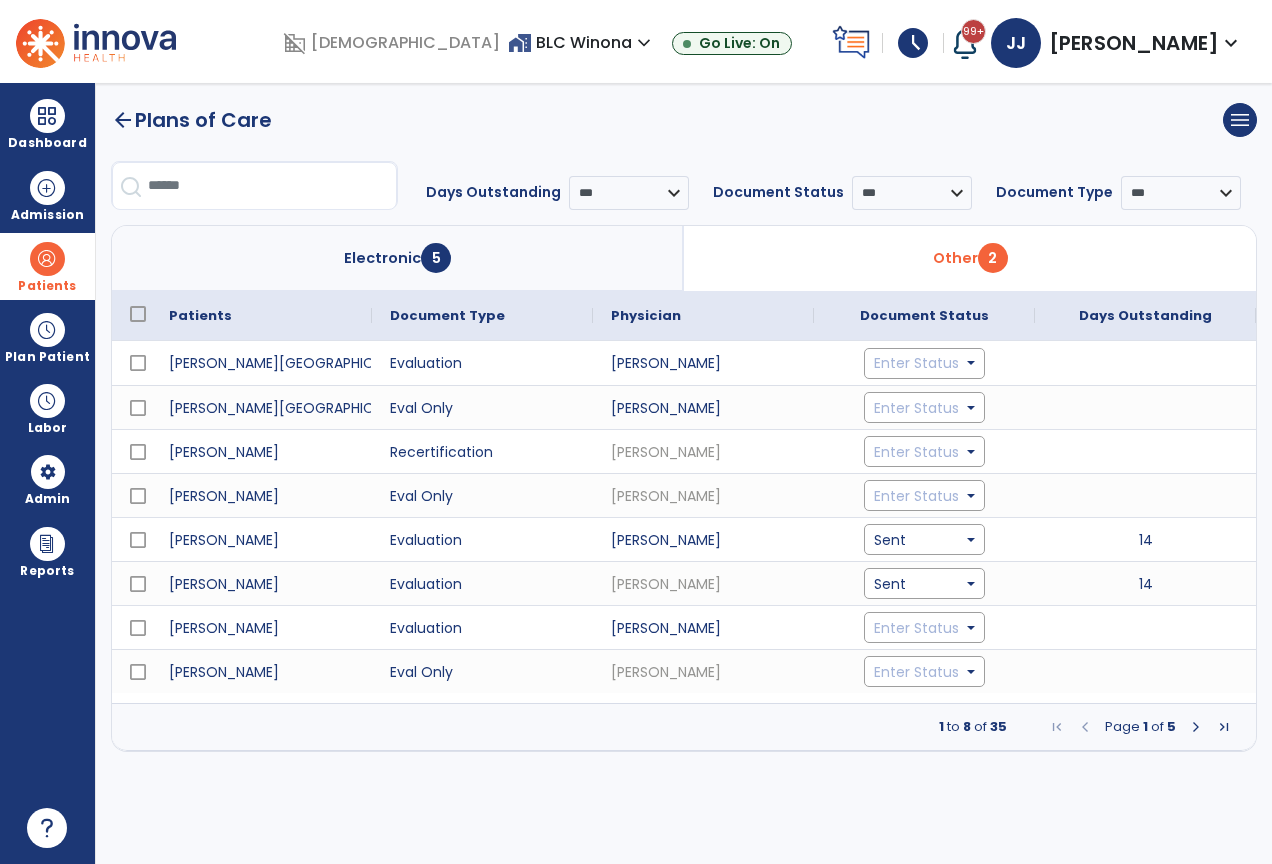 click at bounding box center (1196, 727) 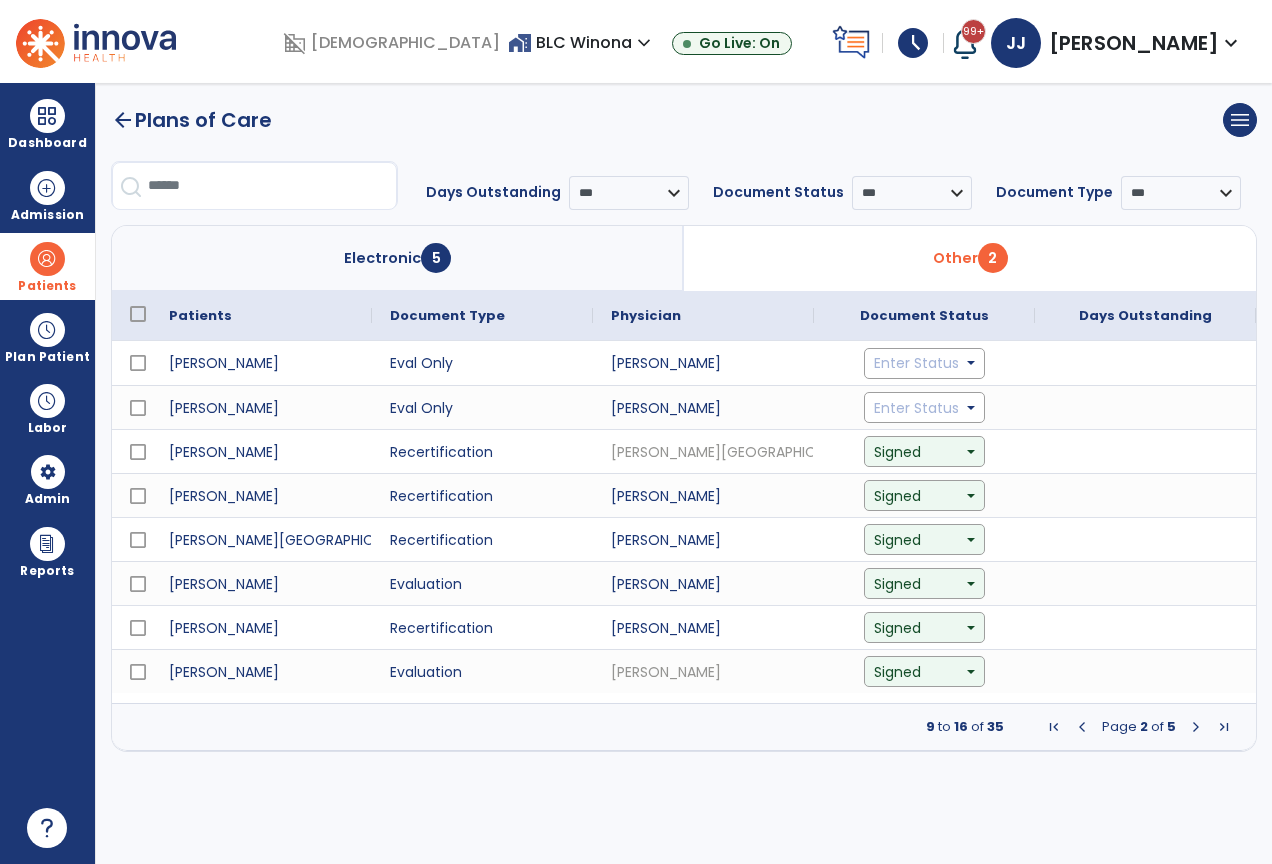 click at bounding box center [1196, 727] 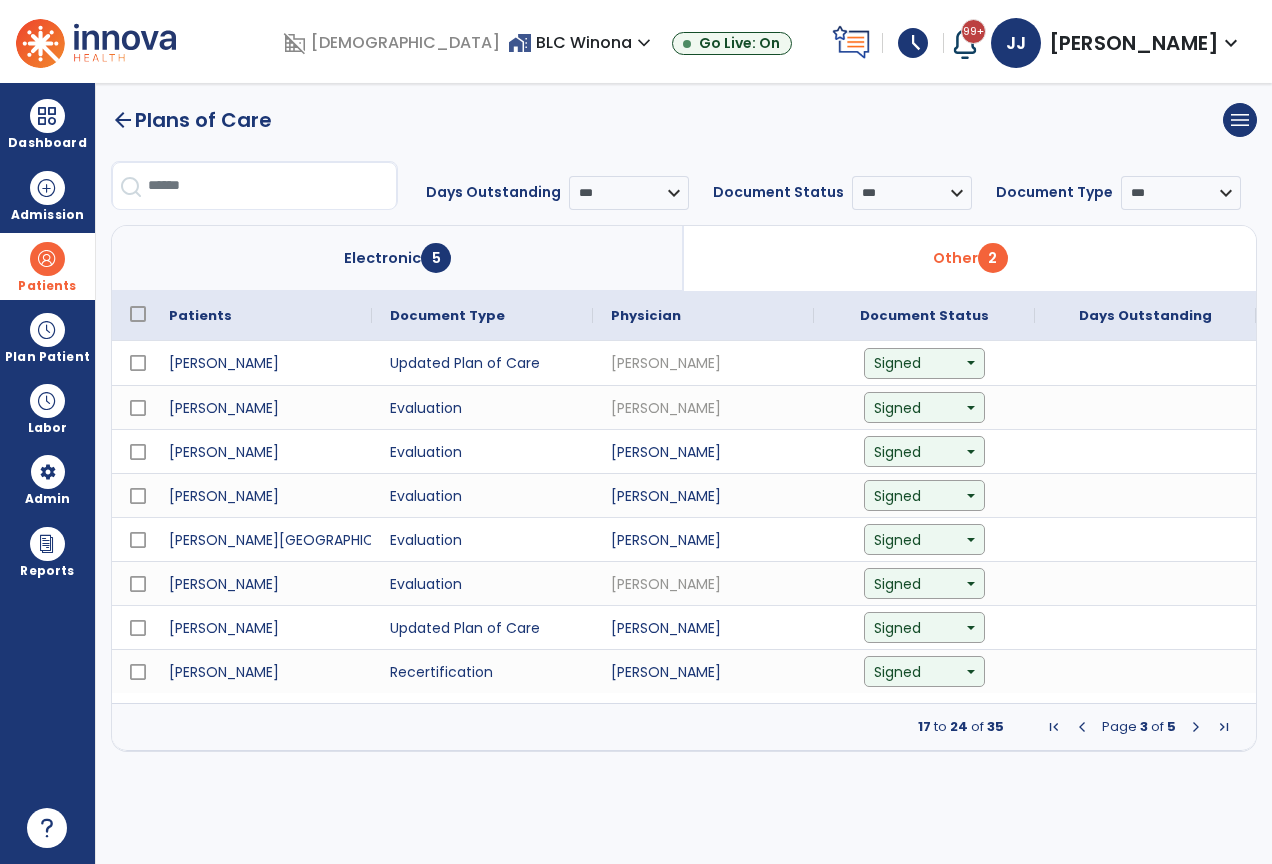 click at bounding box center [1196, 727] 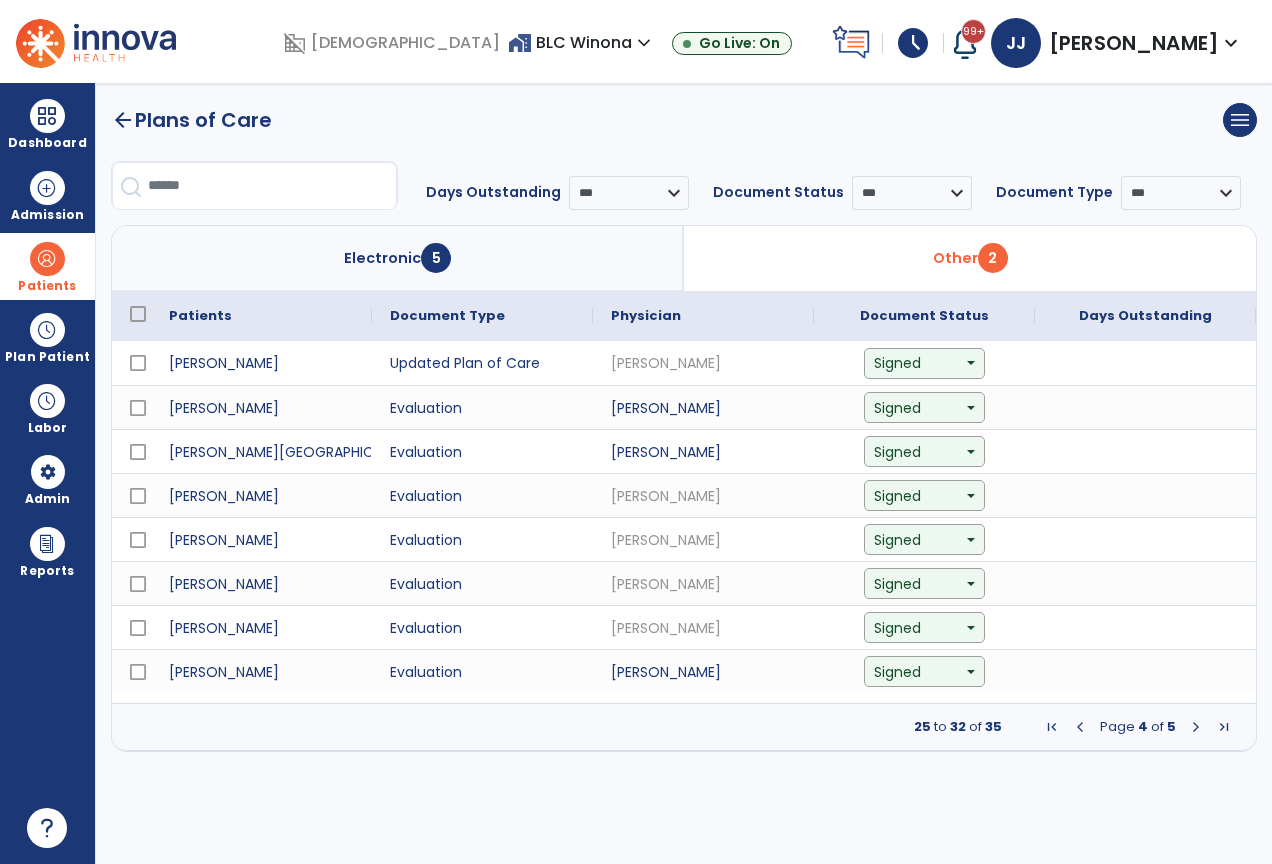 click at bounding box center (1196, 727) 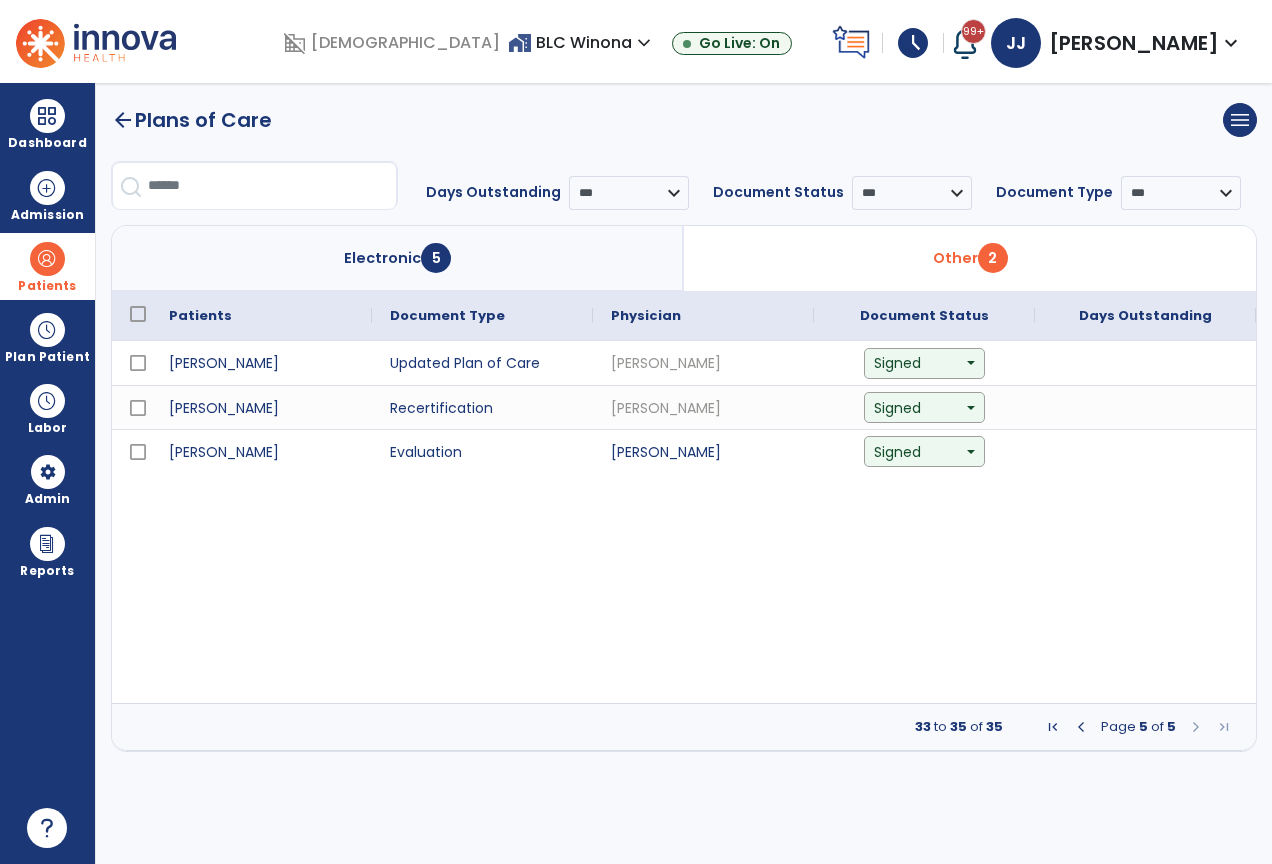 click at bounding box center (1081, 727) 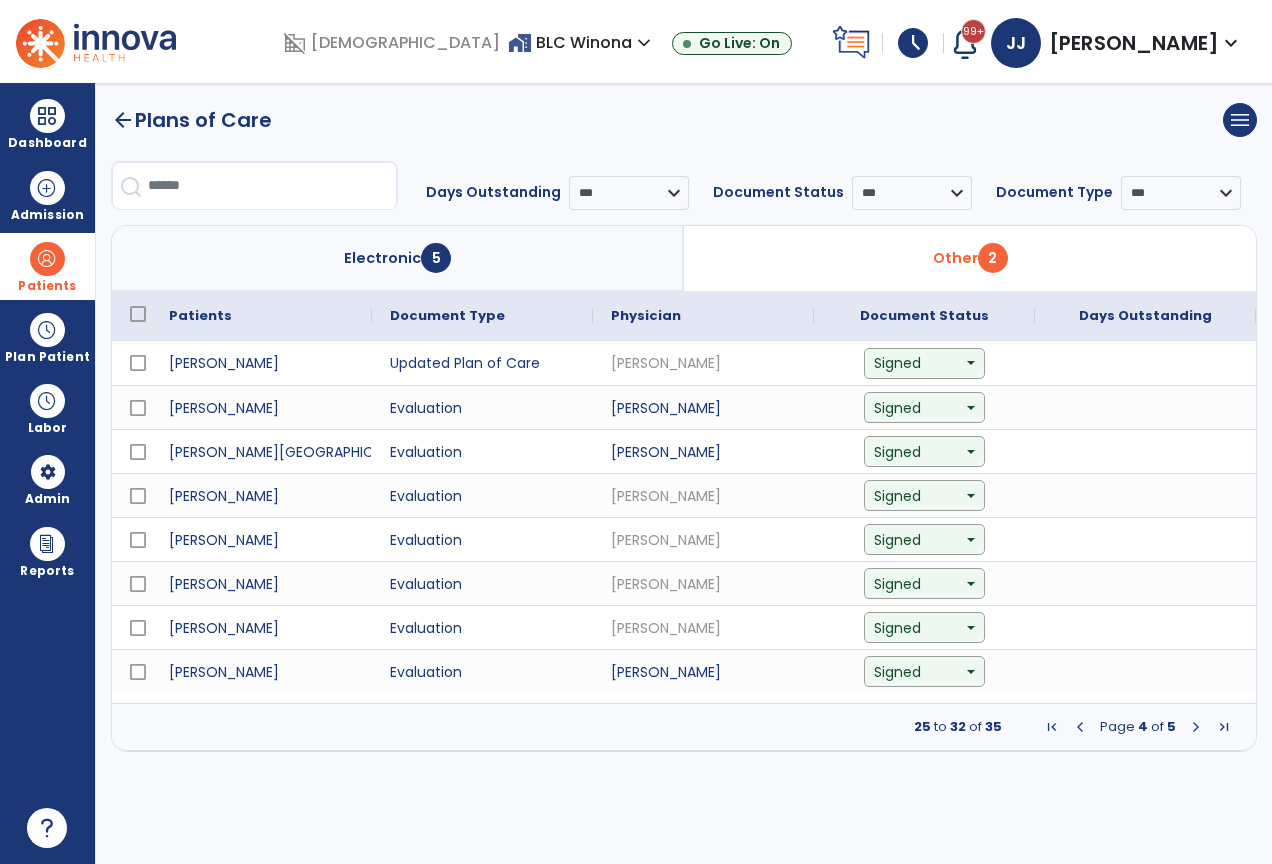 click at bounding box center [1080, 727] 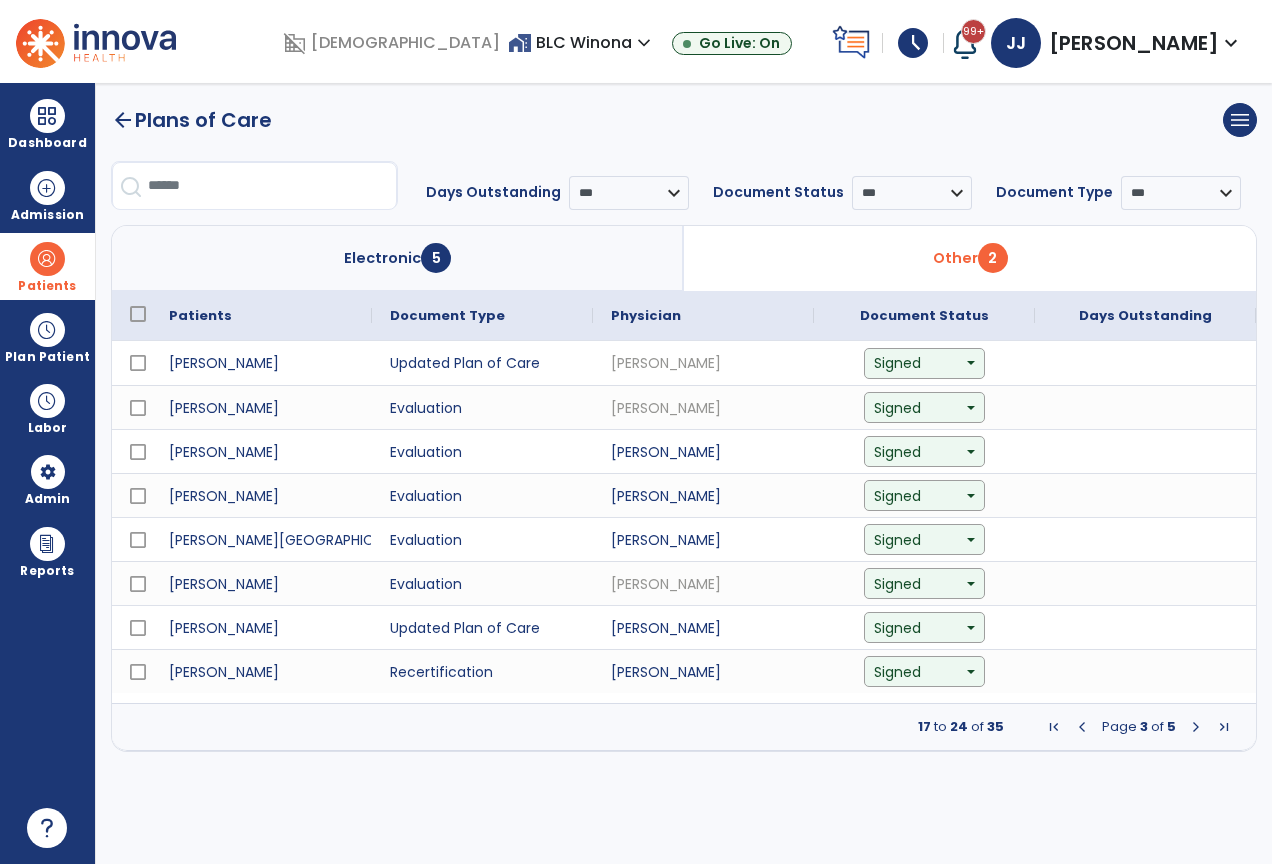 click at bounding box center [1082, 727] 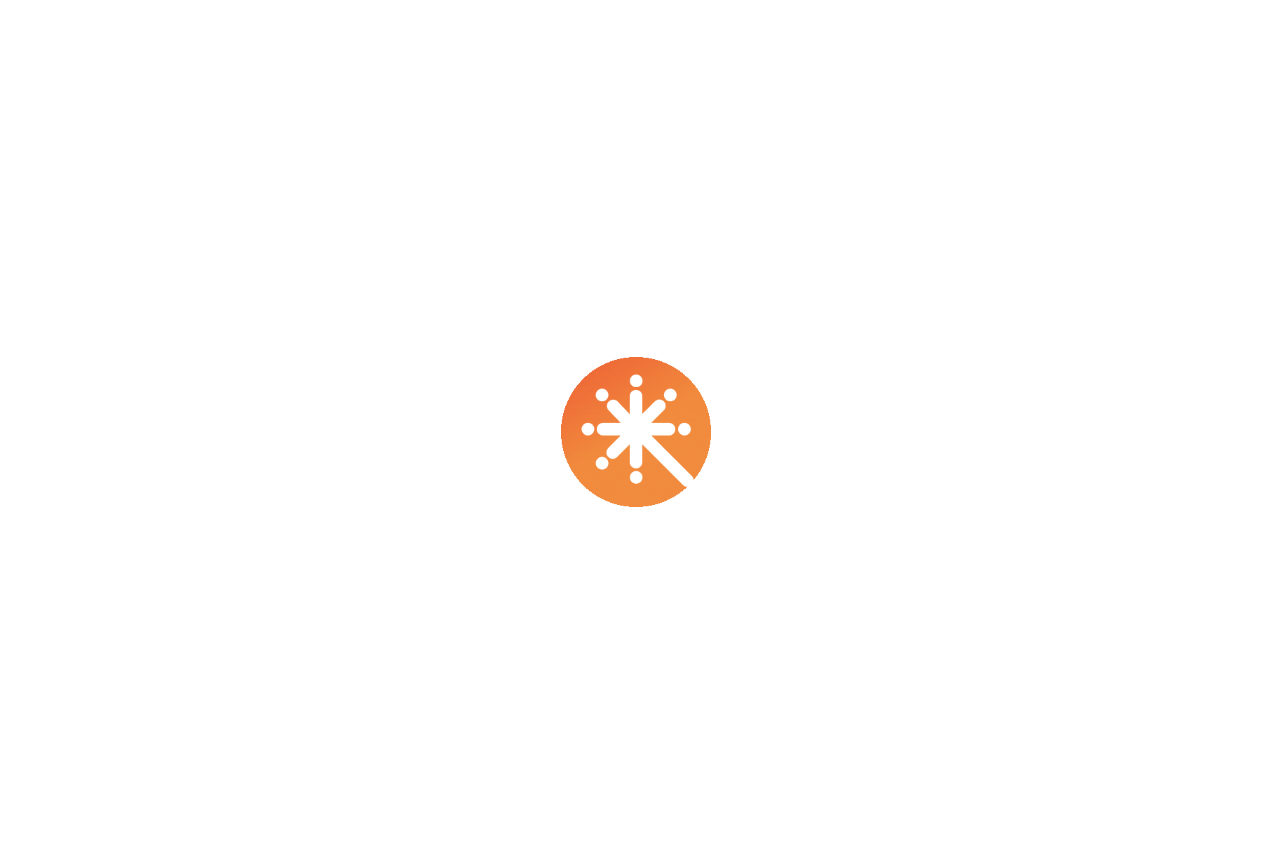 scroll, scrollTop: 0, scrollLeft: 0, axis: both 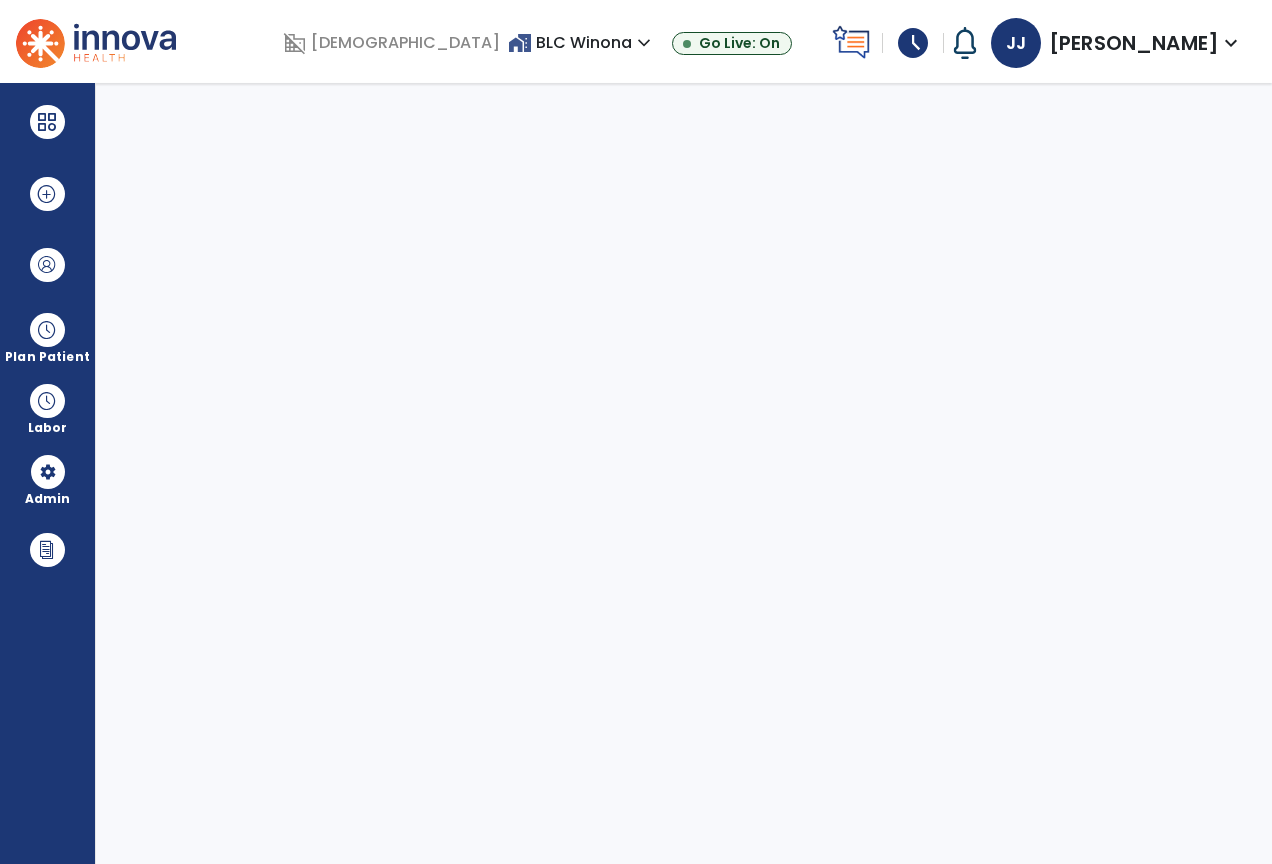 select on "***" 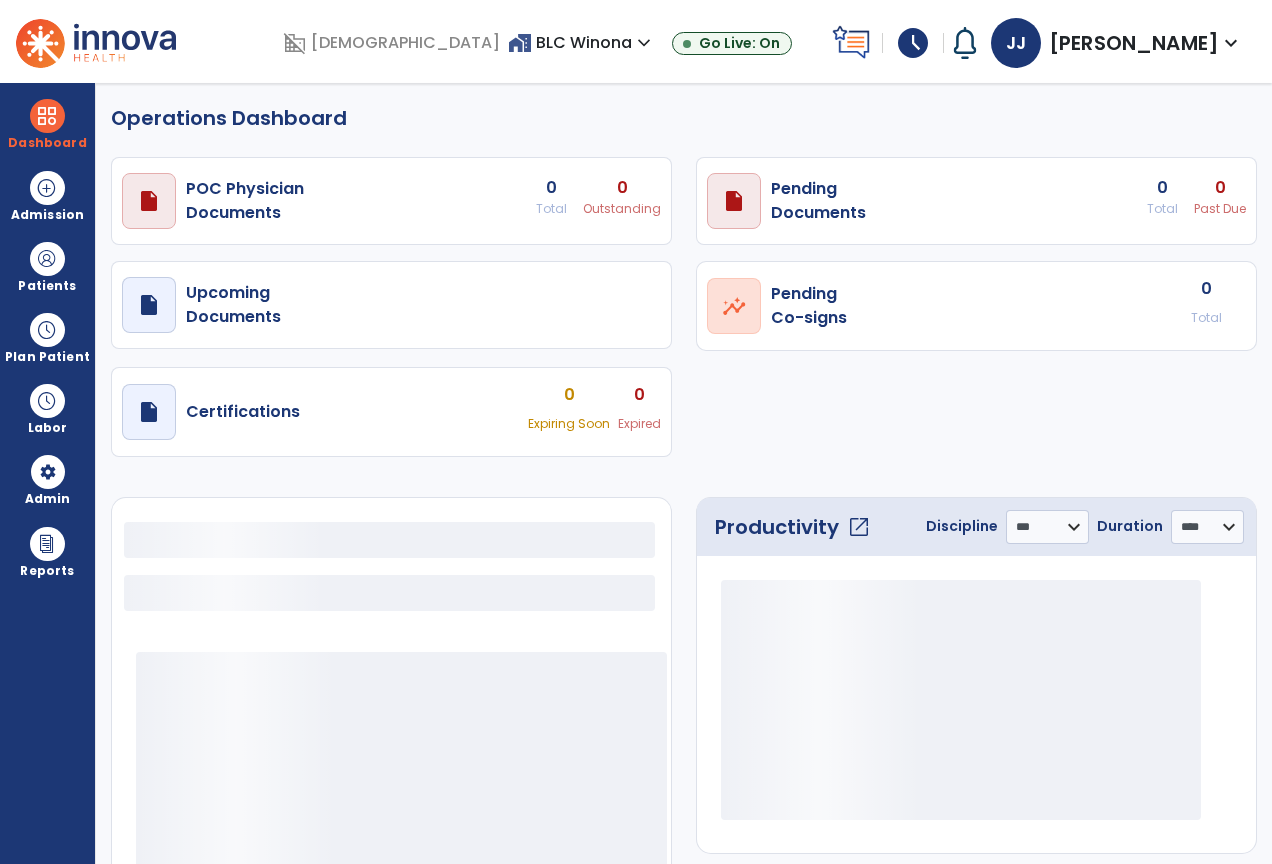 select on "***" 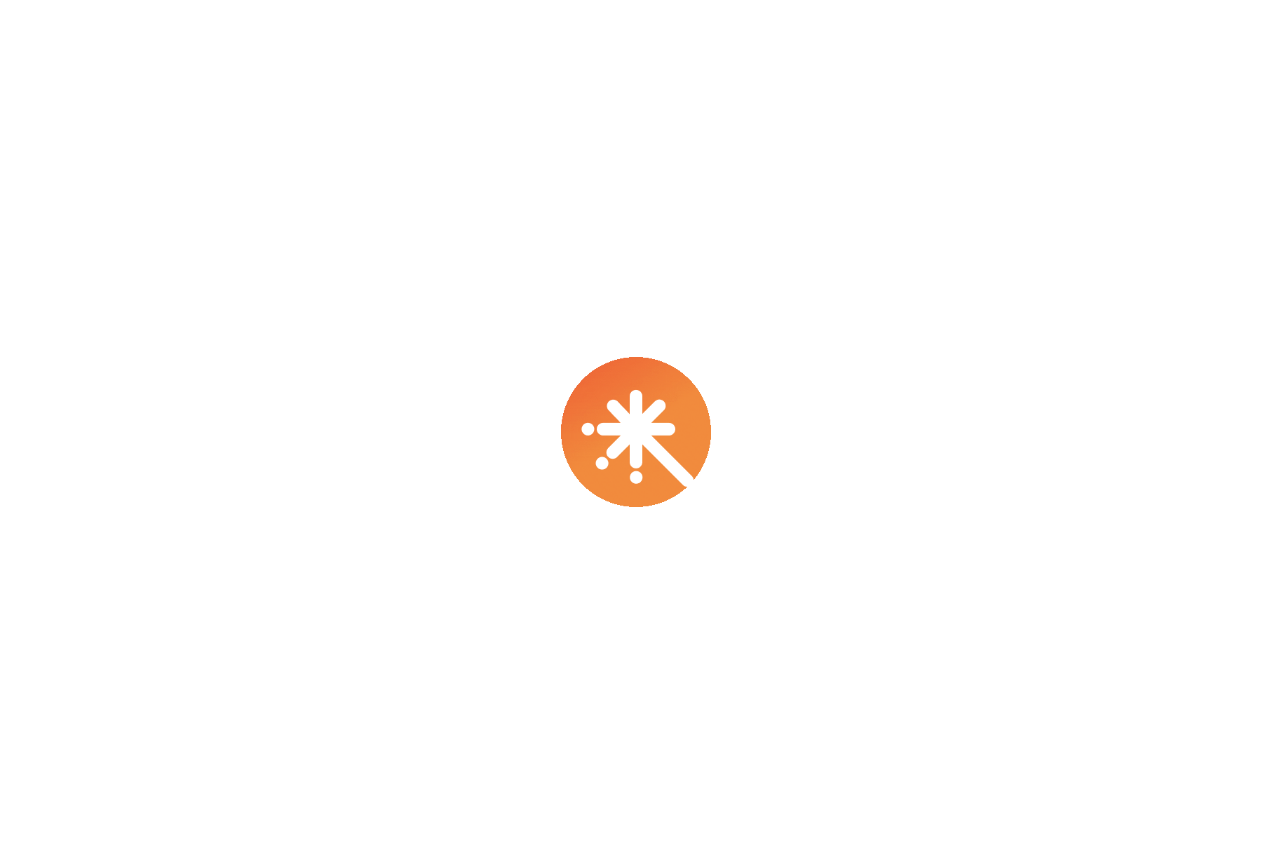 scroll, scrollTop: 0, scrollLeft: 0, axis: both 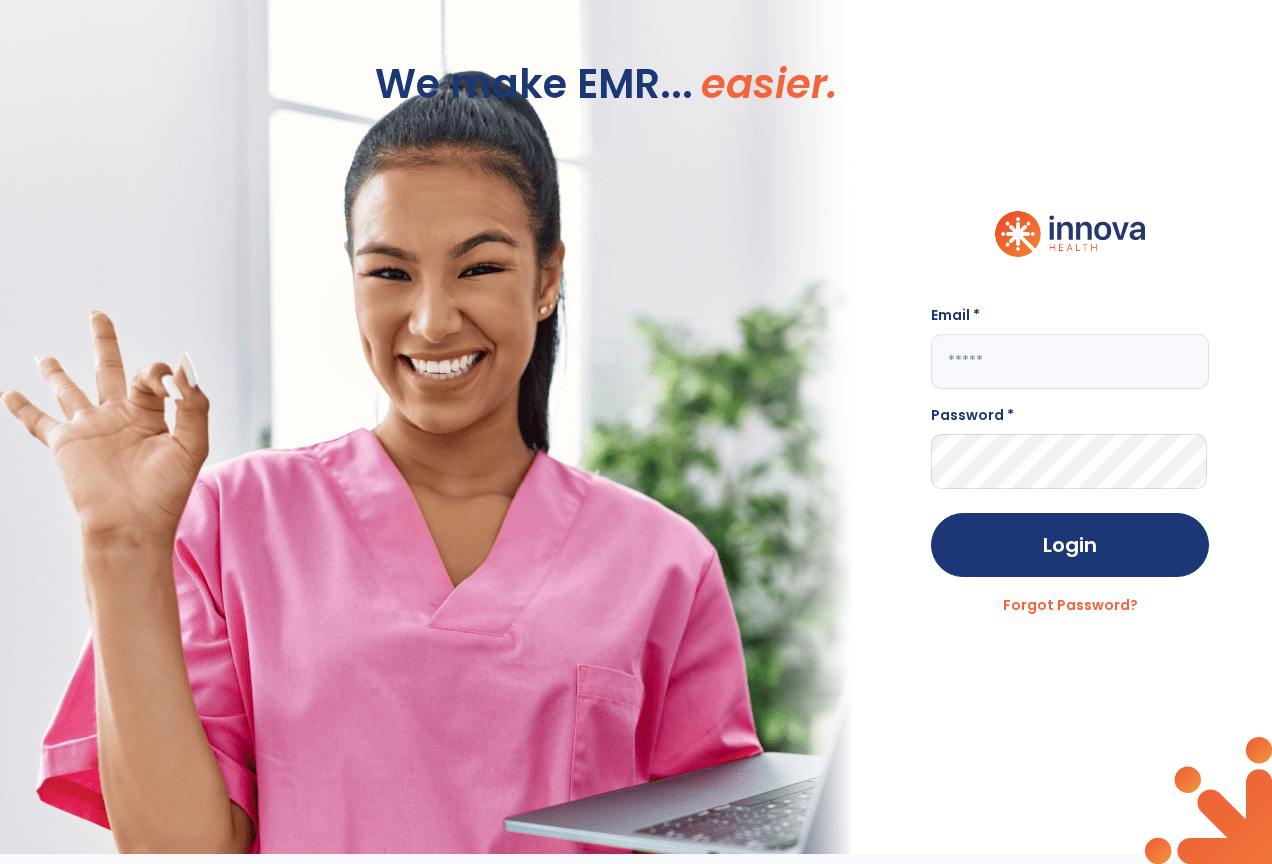 click 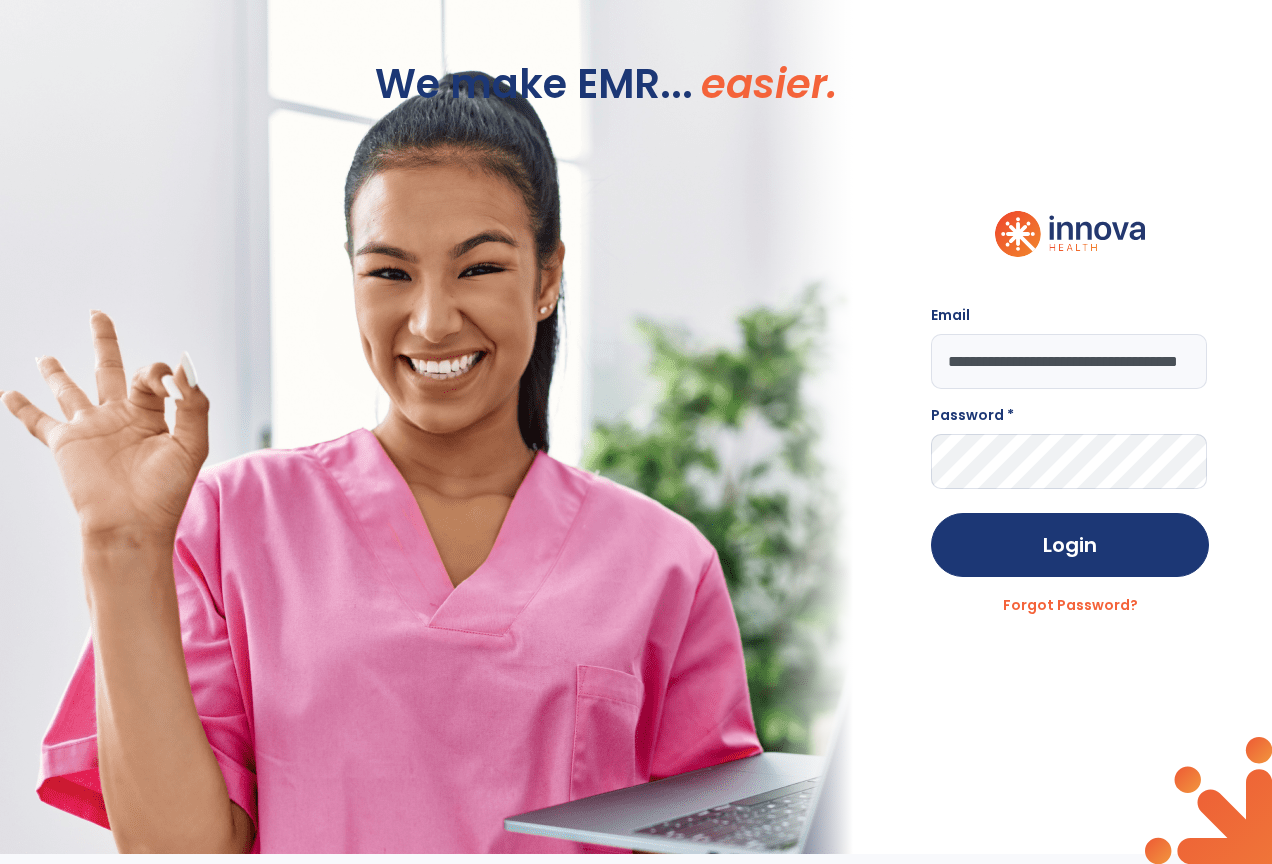 scroll, scrollTop: 0, scrollLeft: 70, axis: horizontal 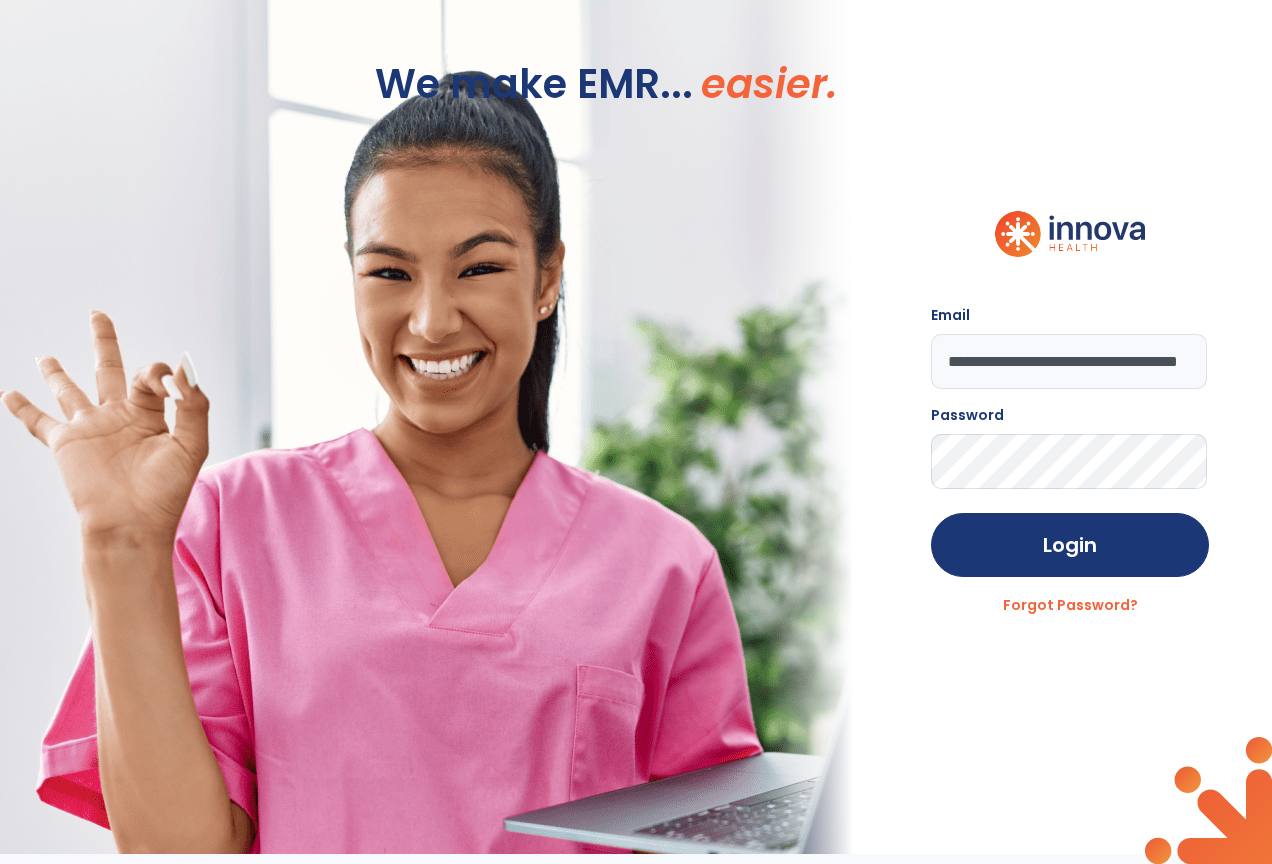 click on "Login" 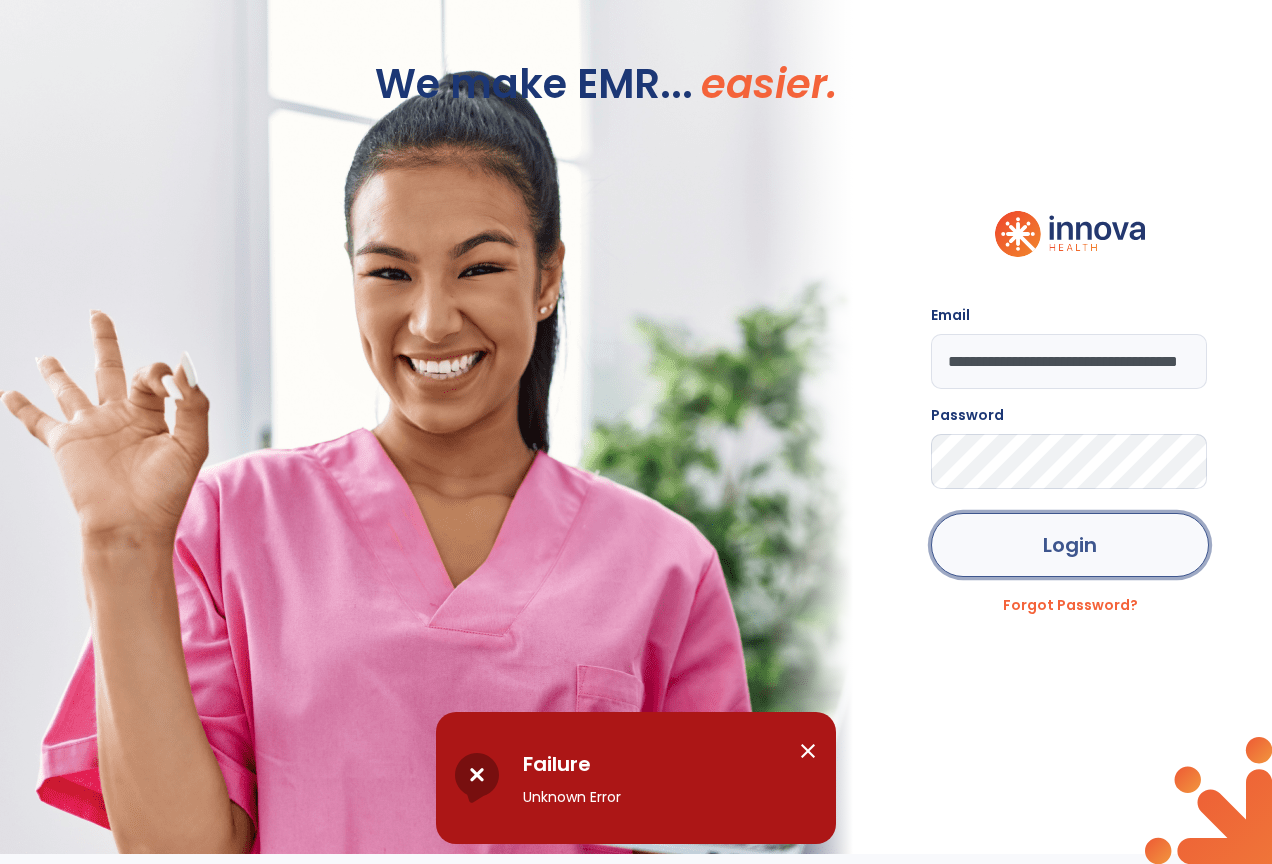 click on "Login" 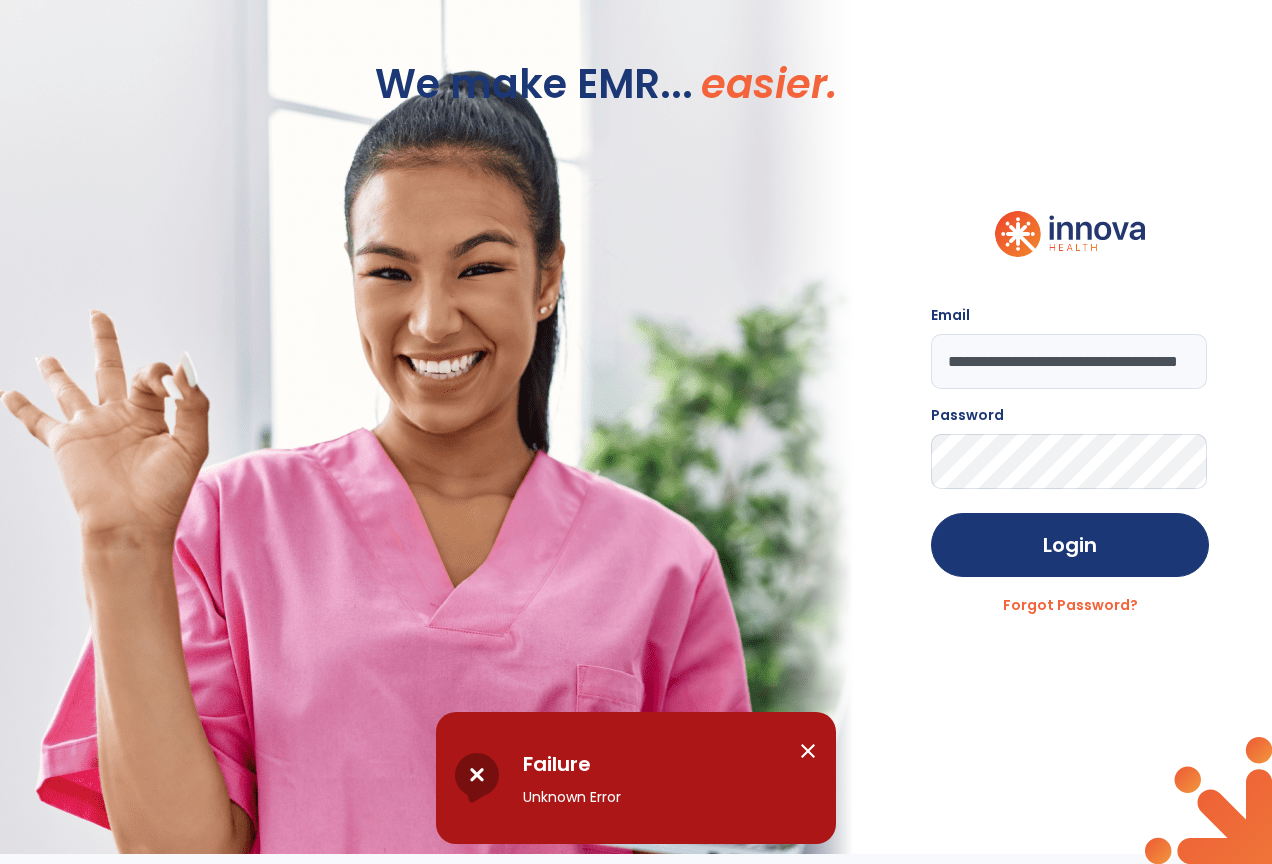 click on "**********" 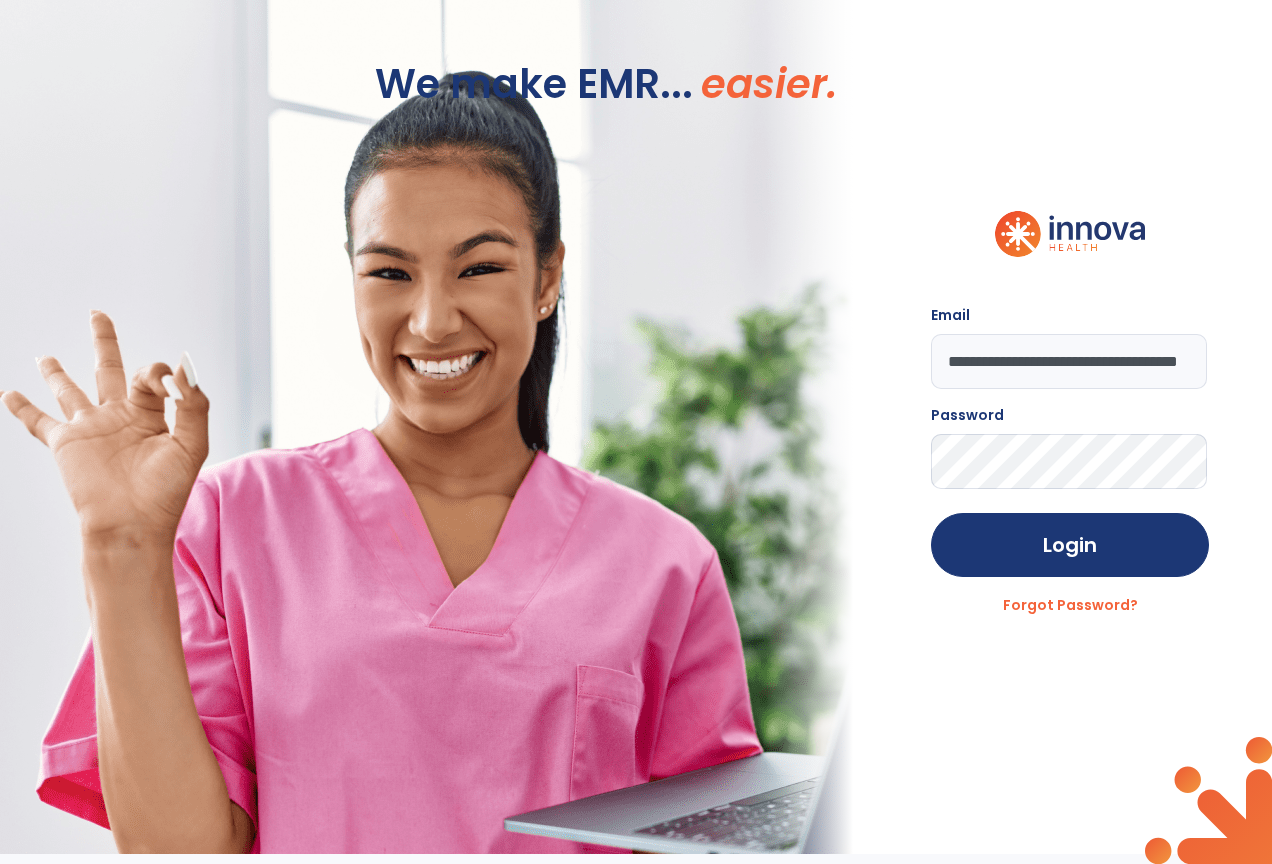 click on "Login" 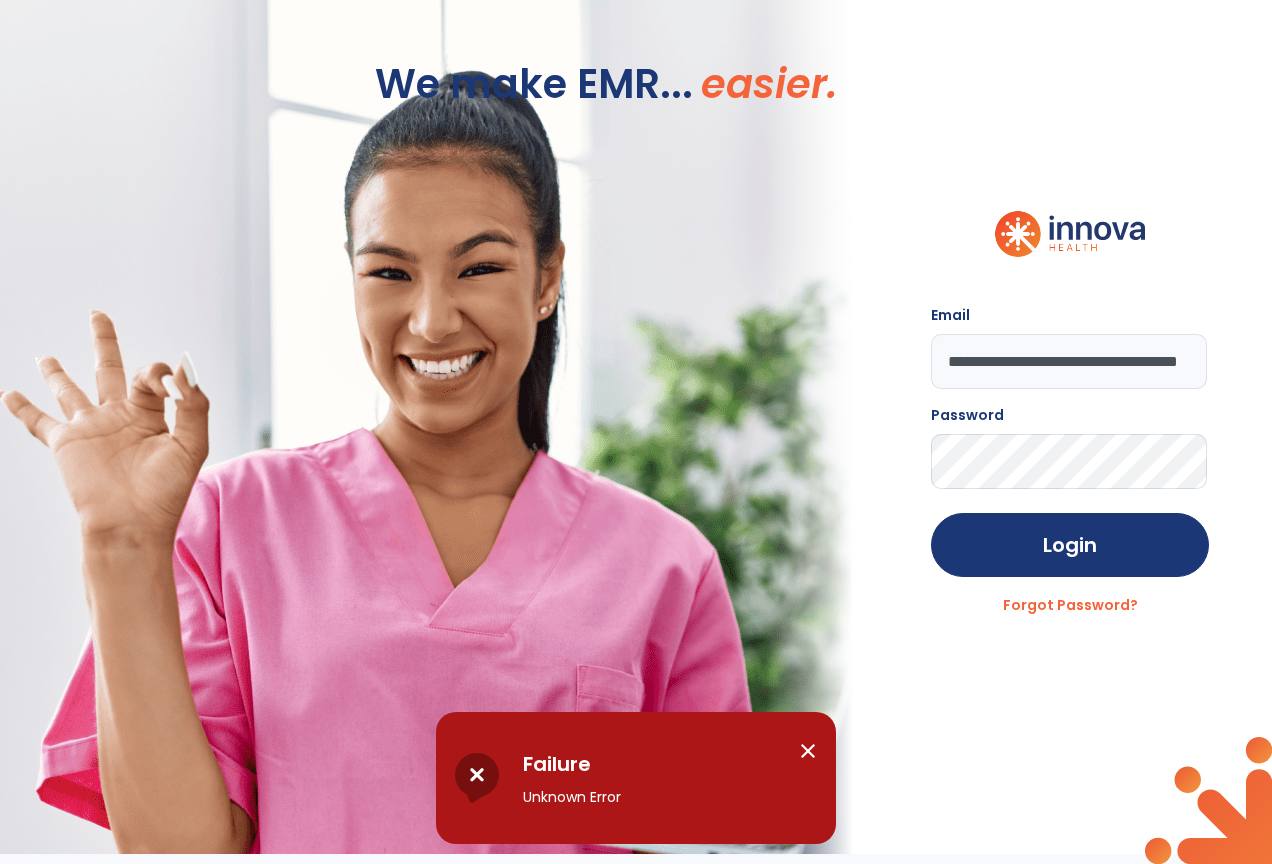click on "**********" 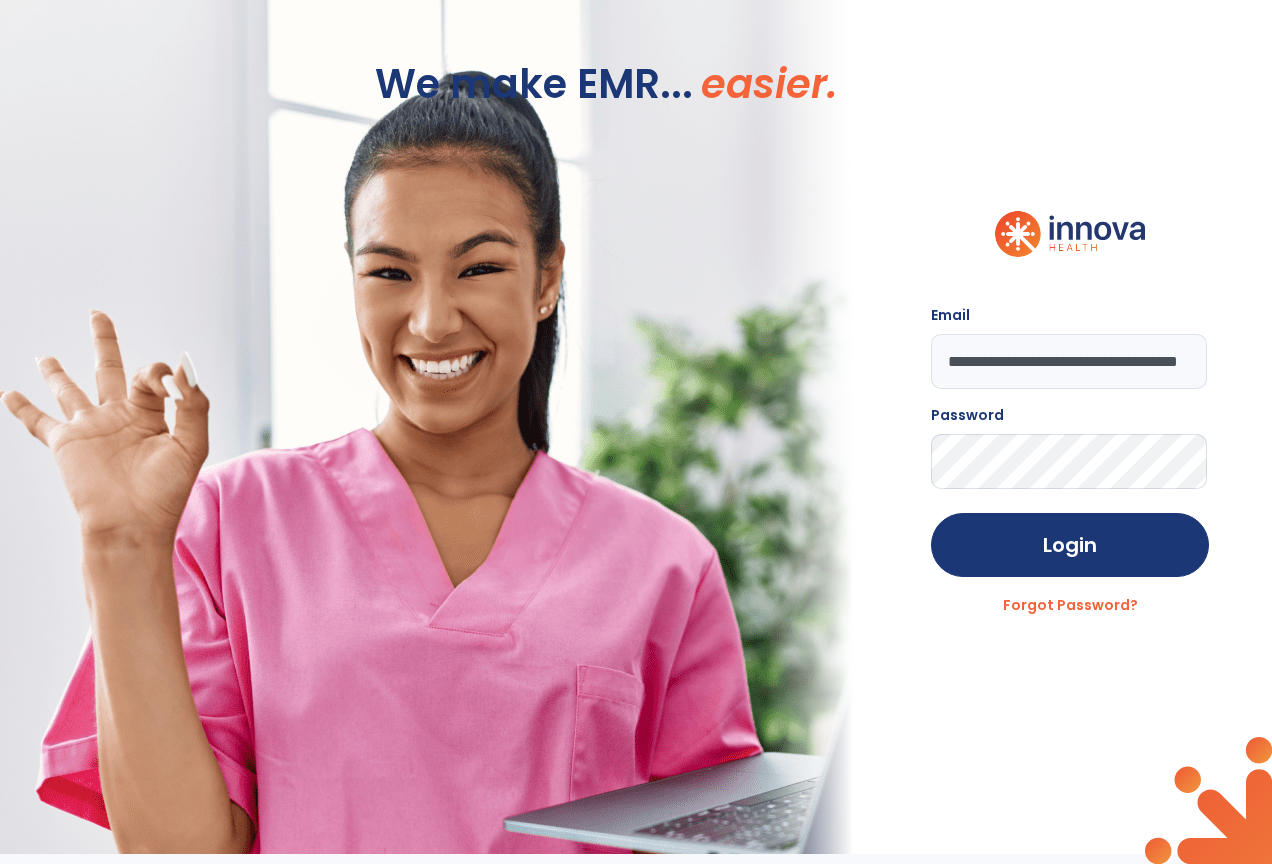 click on "**********" 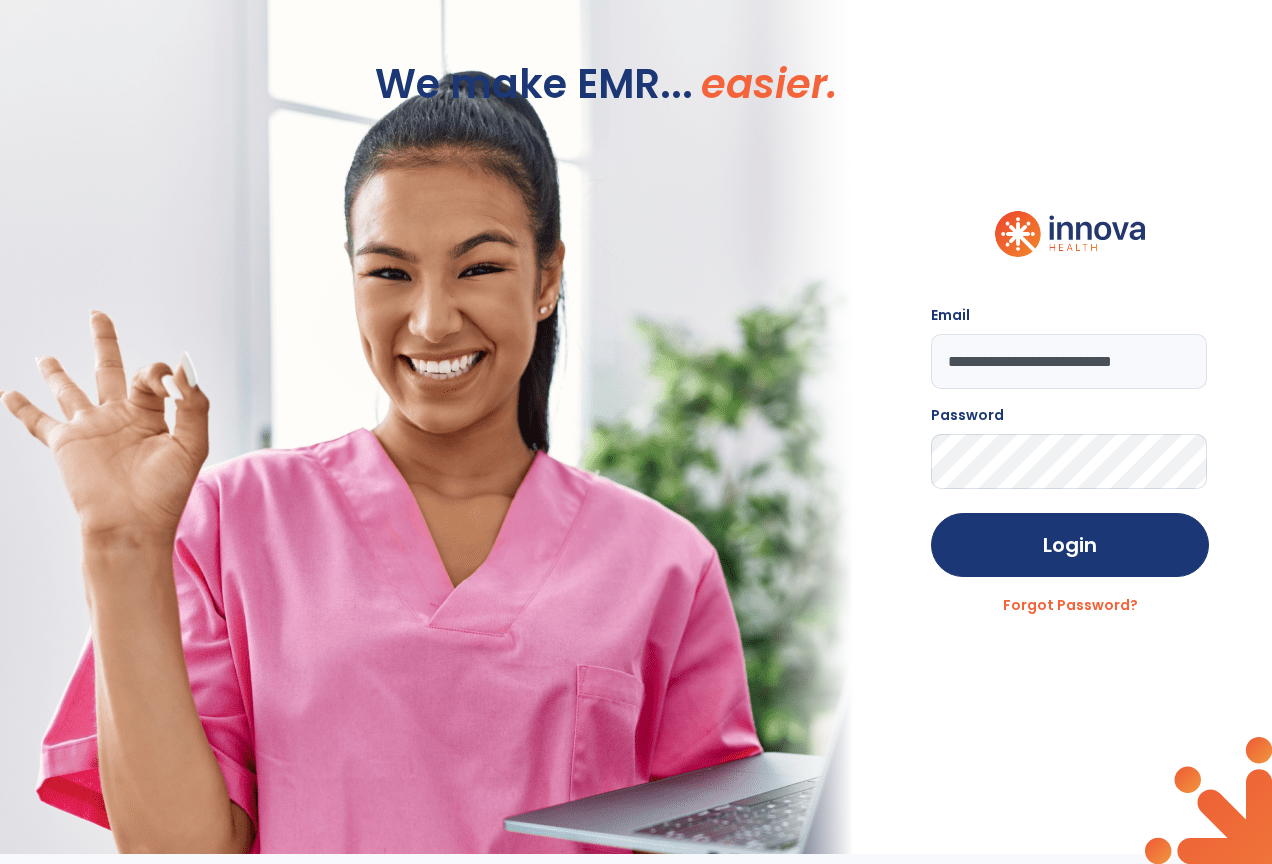 scroll, scrollTop: 0, scrollLeft: 0, axis: both 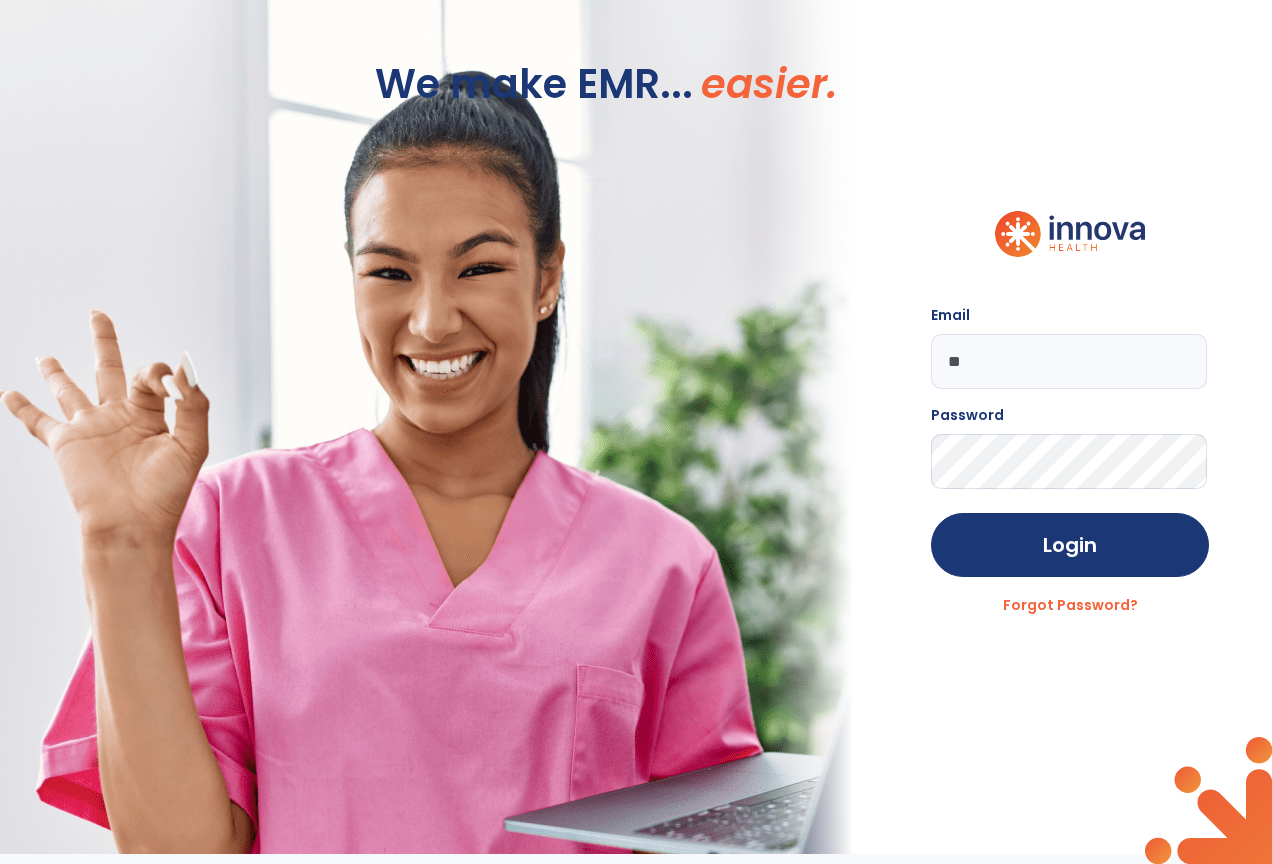 type on "*" 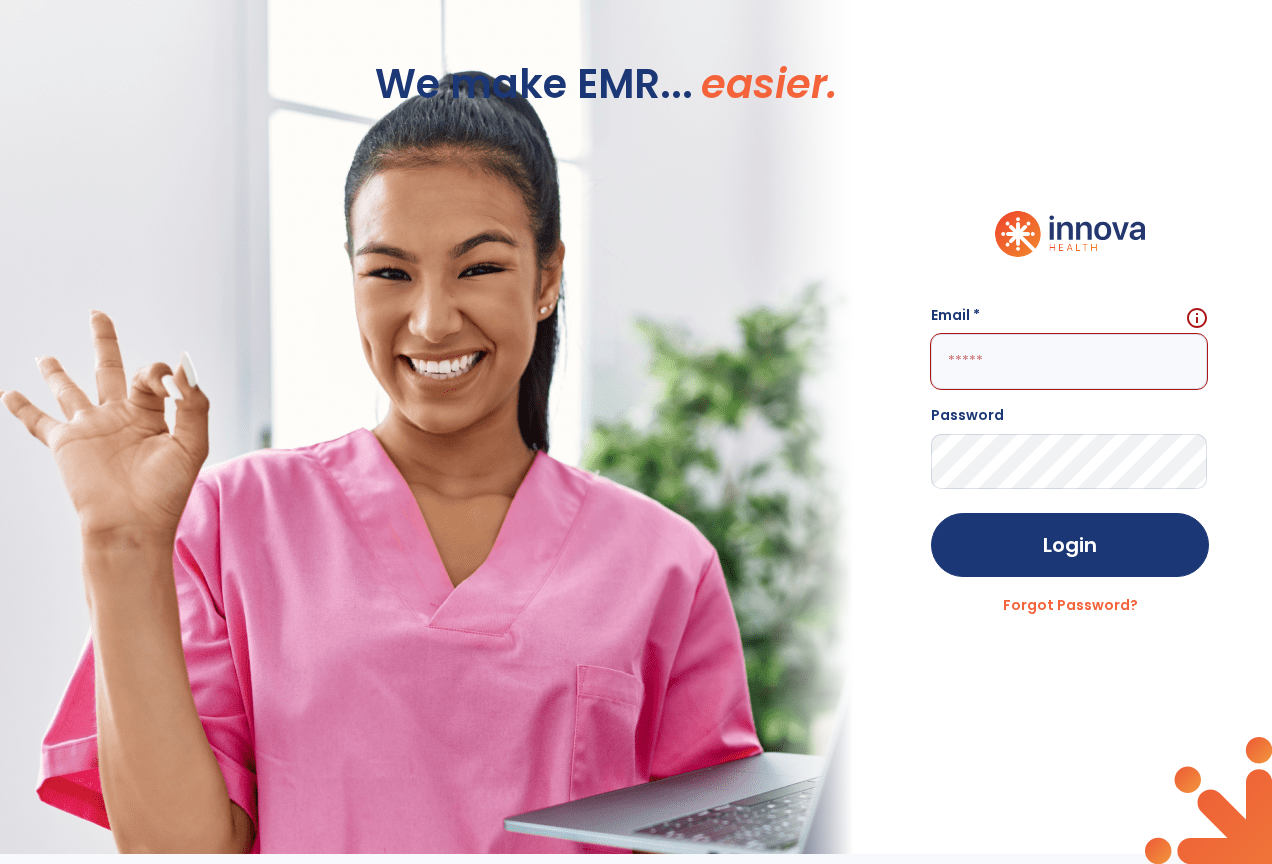 click on "Email *  info  Password  Login Forgot Password?" 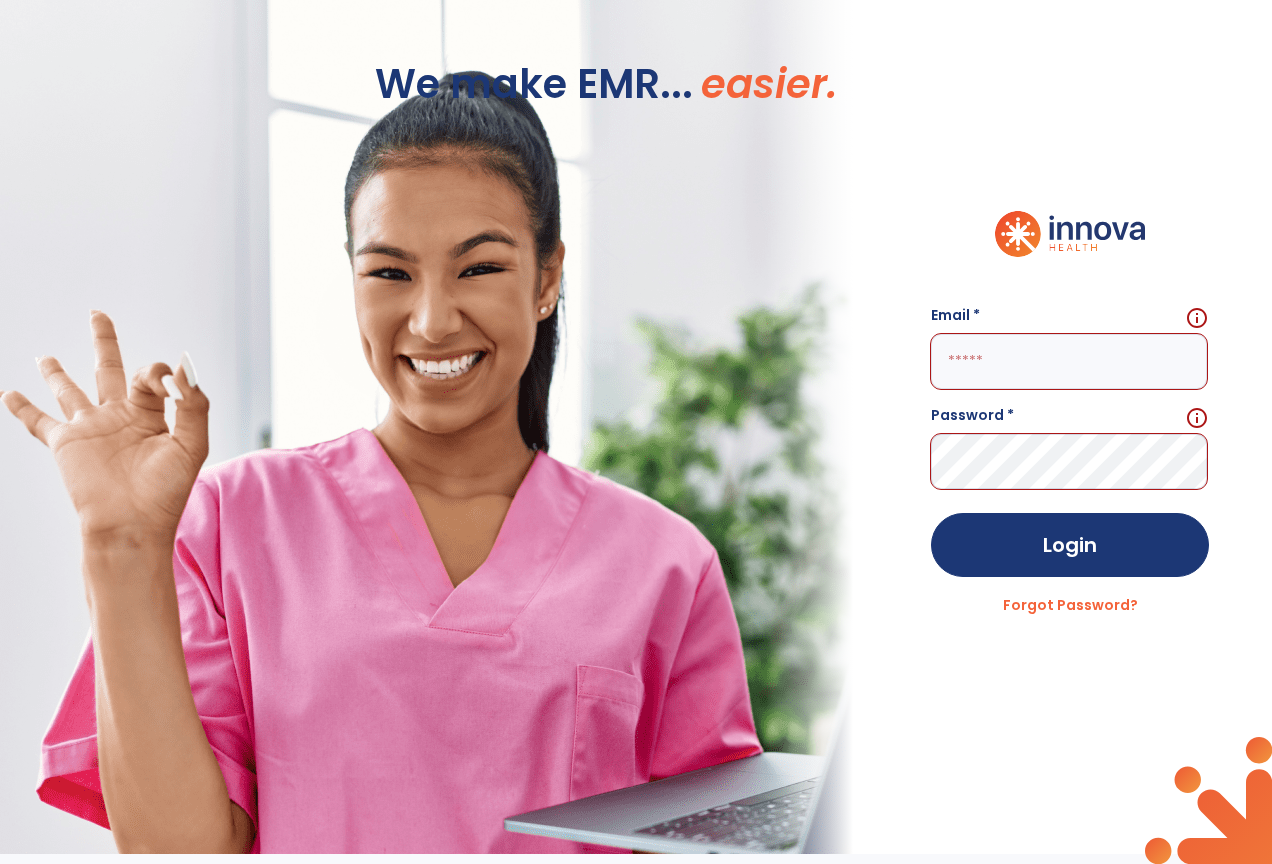 click 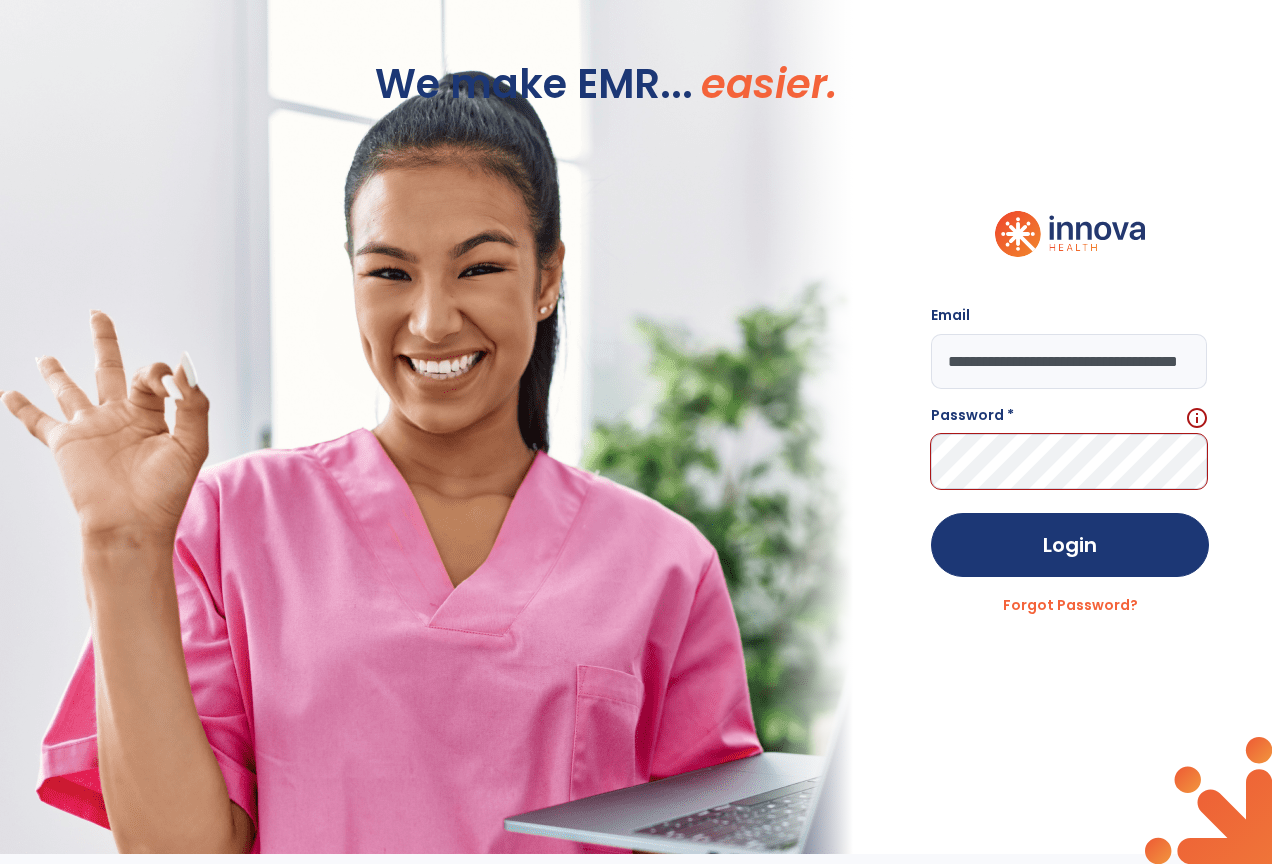 scroll, scrollTop: 0, scrollLeft: 70, axis: horizontal 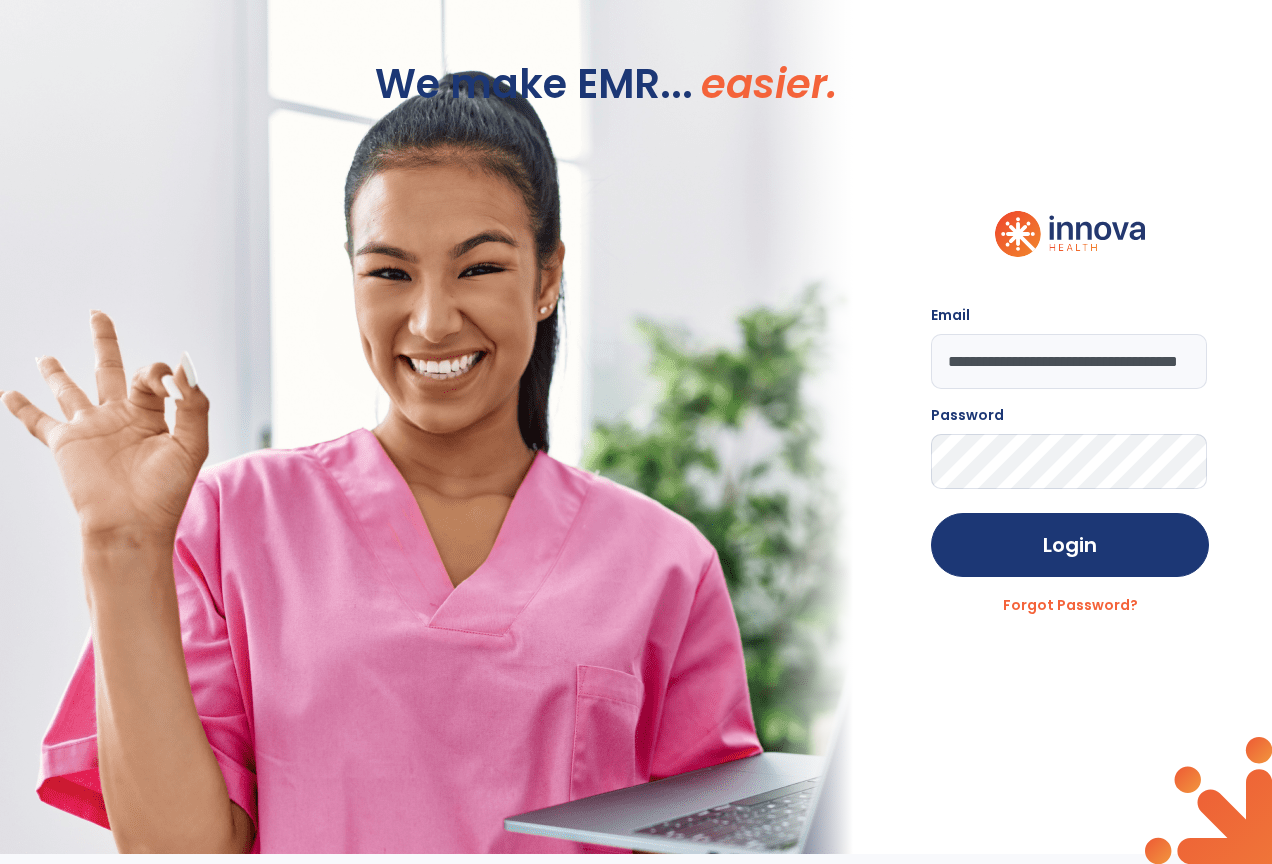 click on "Login" 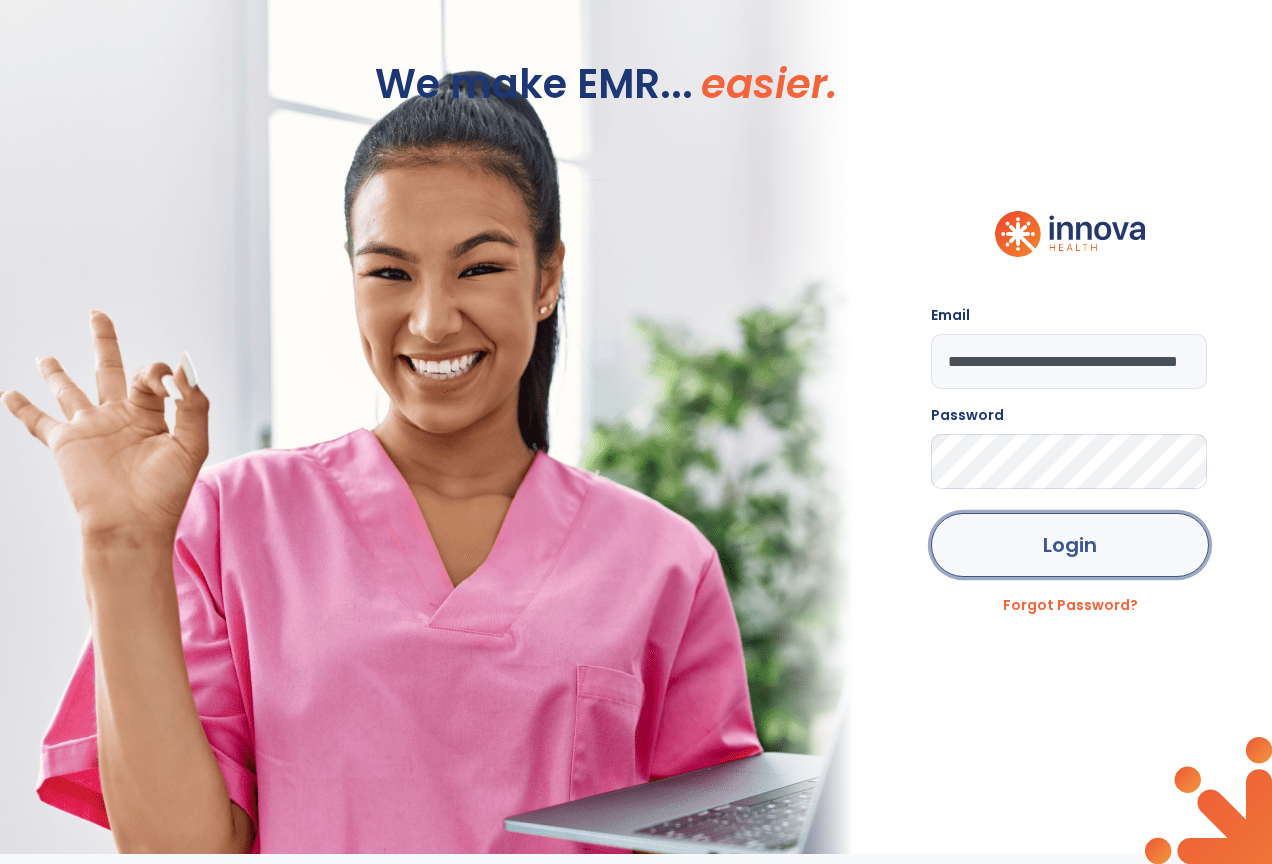 click on "Login" 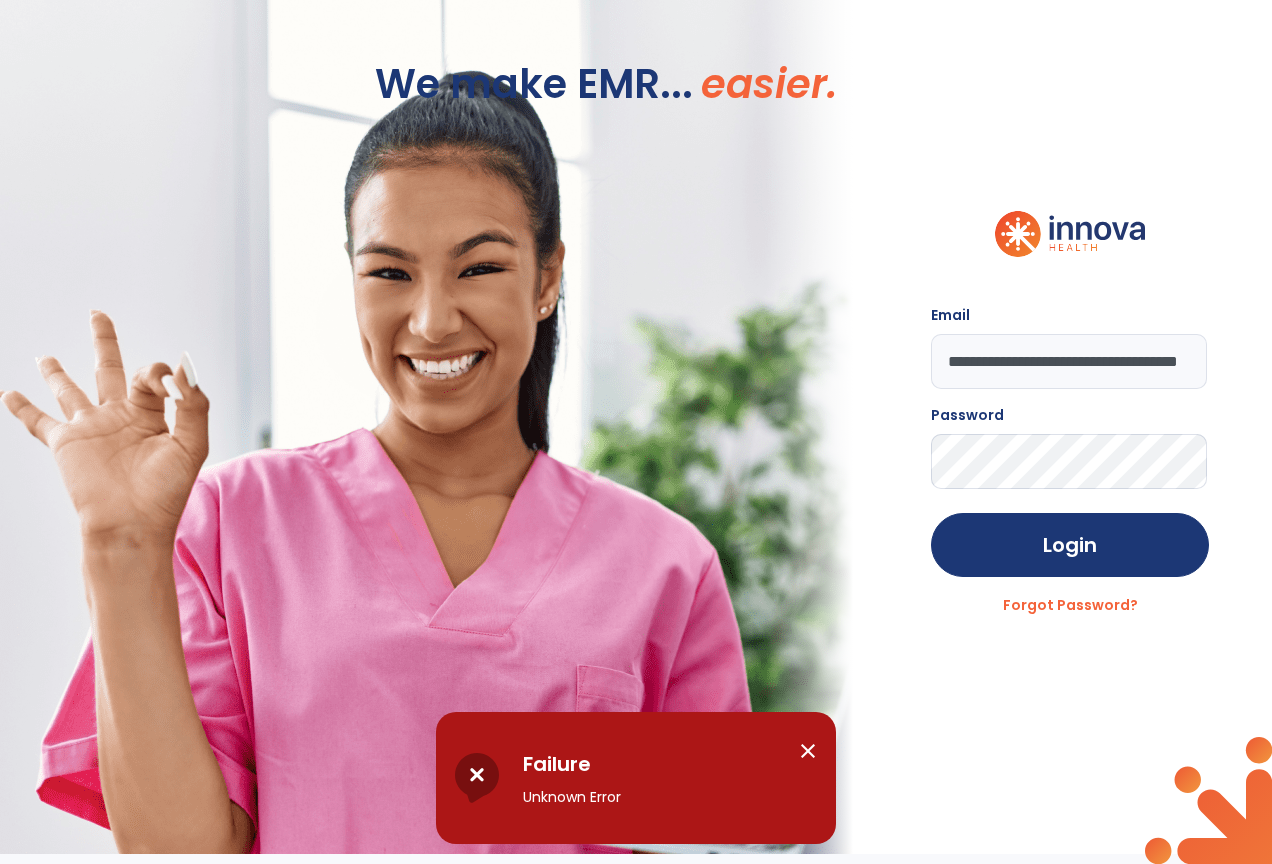 click on "We make EMR... easier." 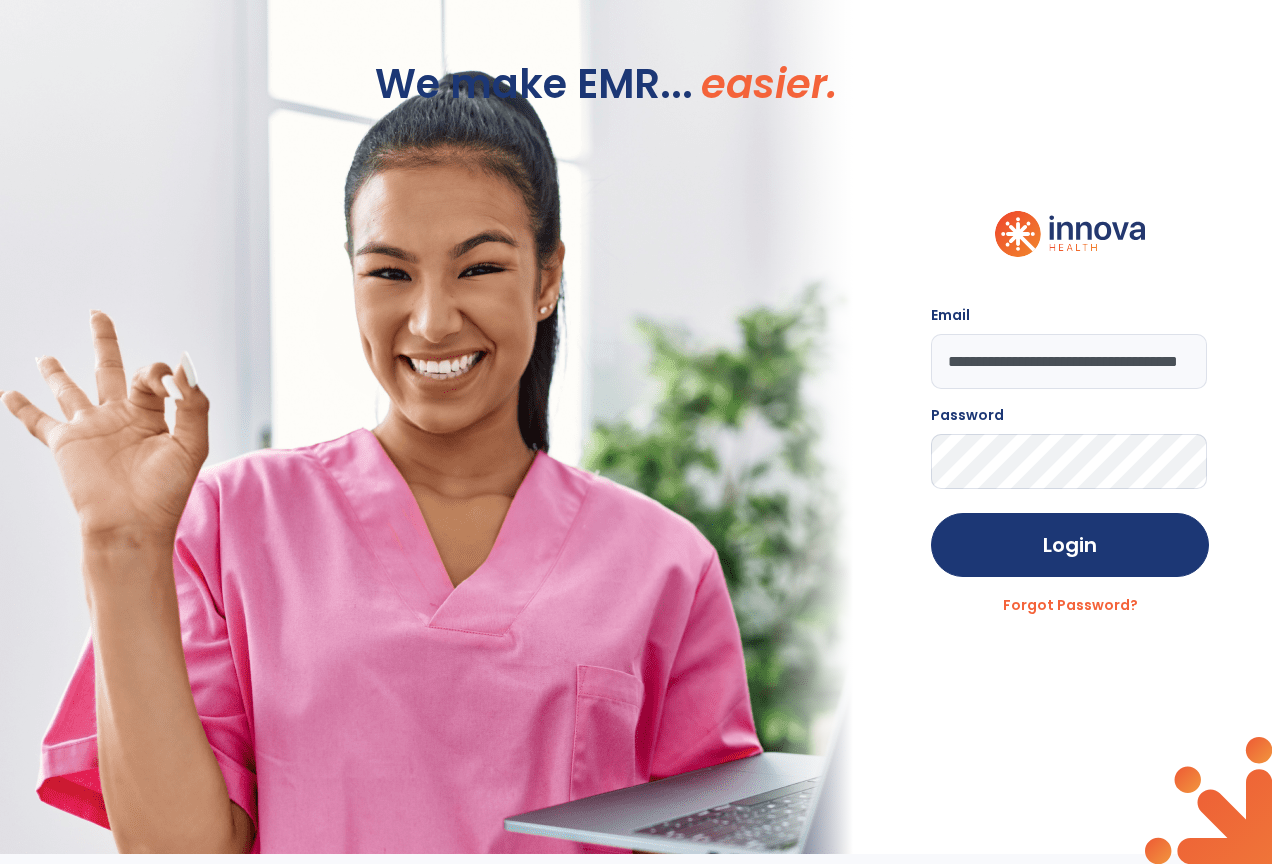 click on "We make EMR... easier." 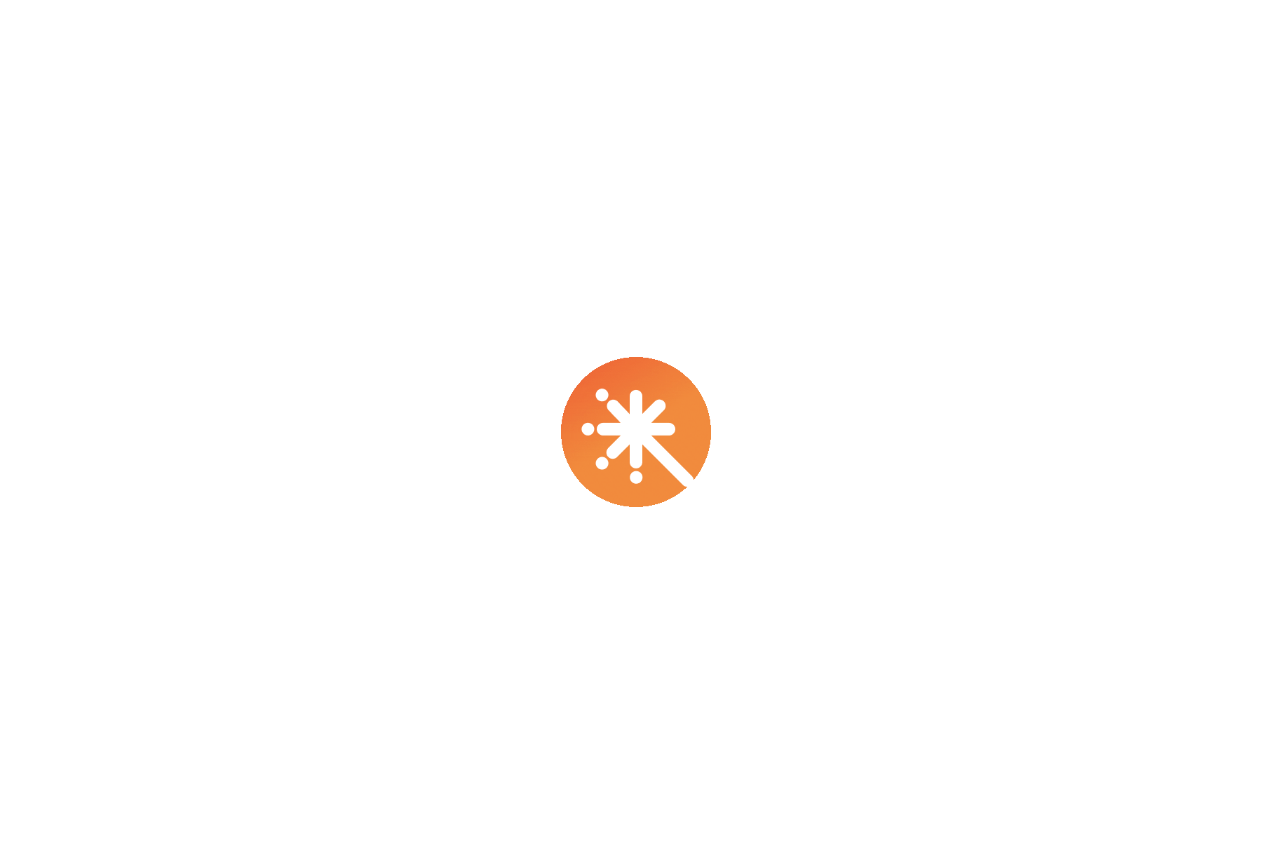 scroll, scrollTop: 0, scrollLeft: 0, axis: both 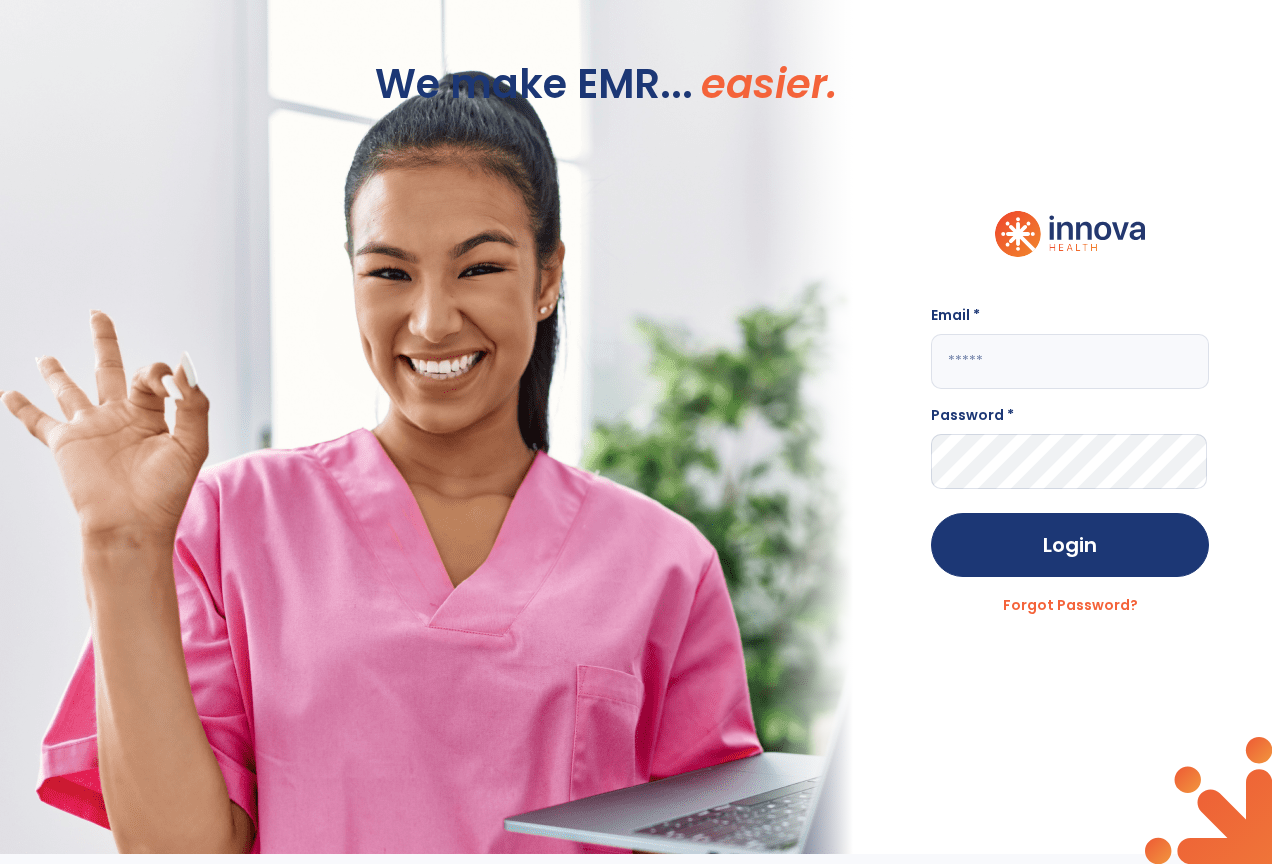 click 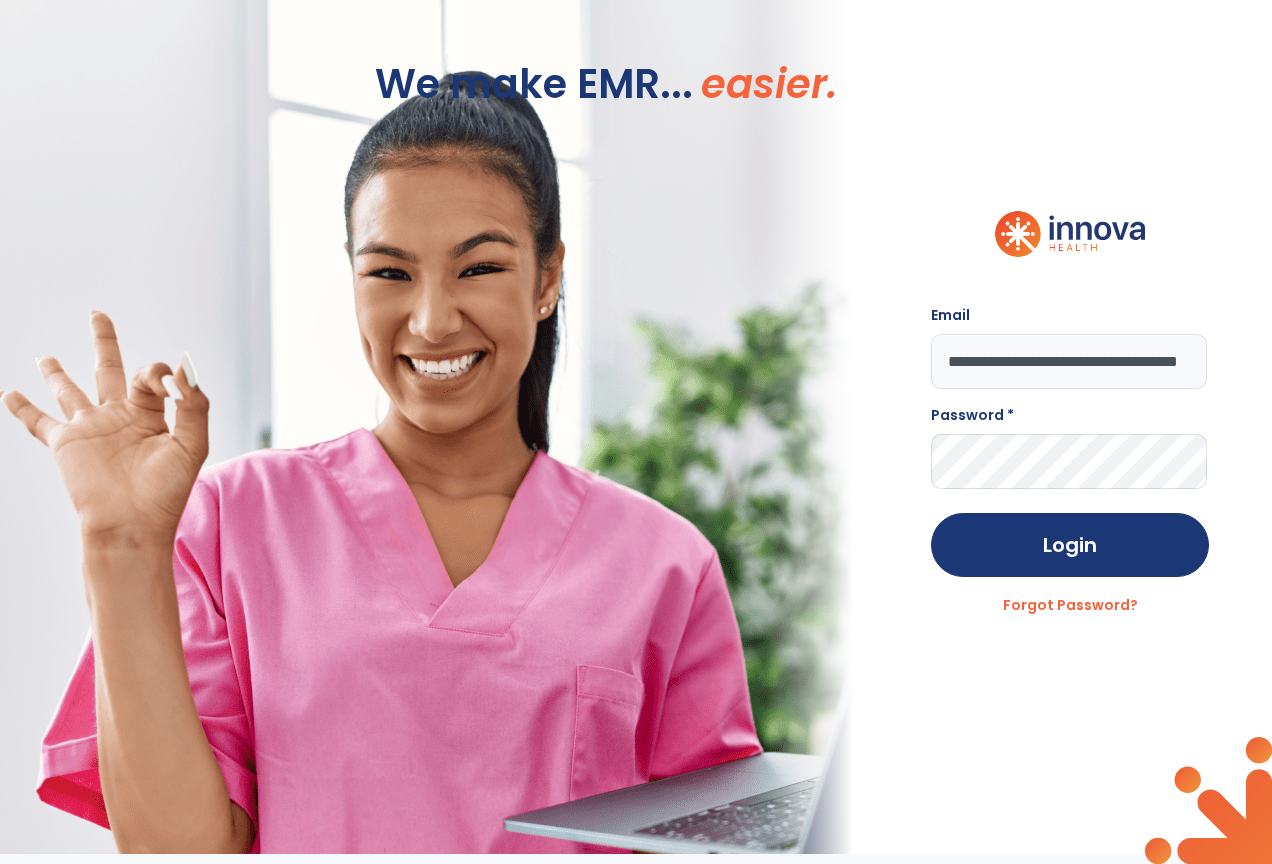scroll, scrollTop: 0, scrollLeft: 70, axis: horizontal 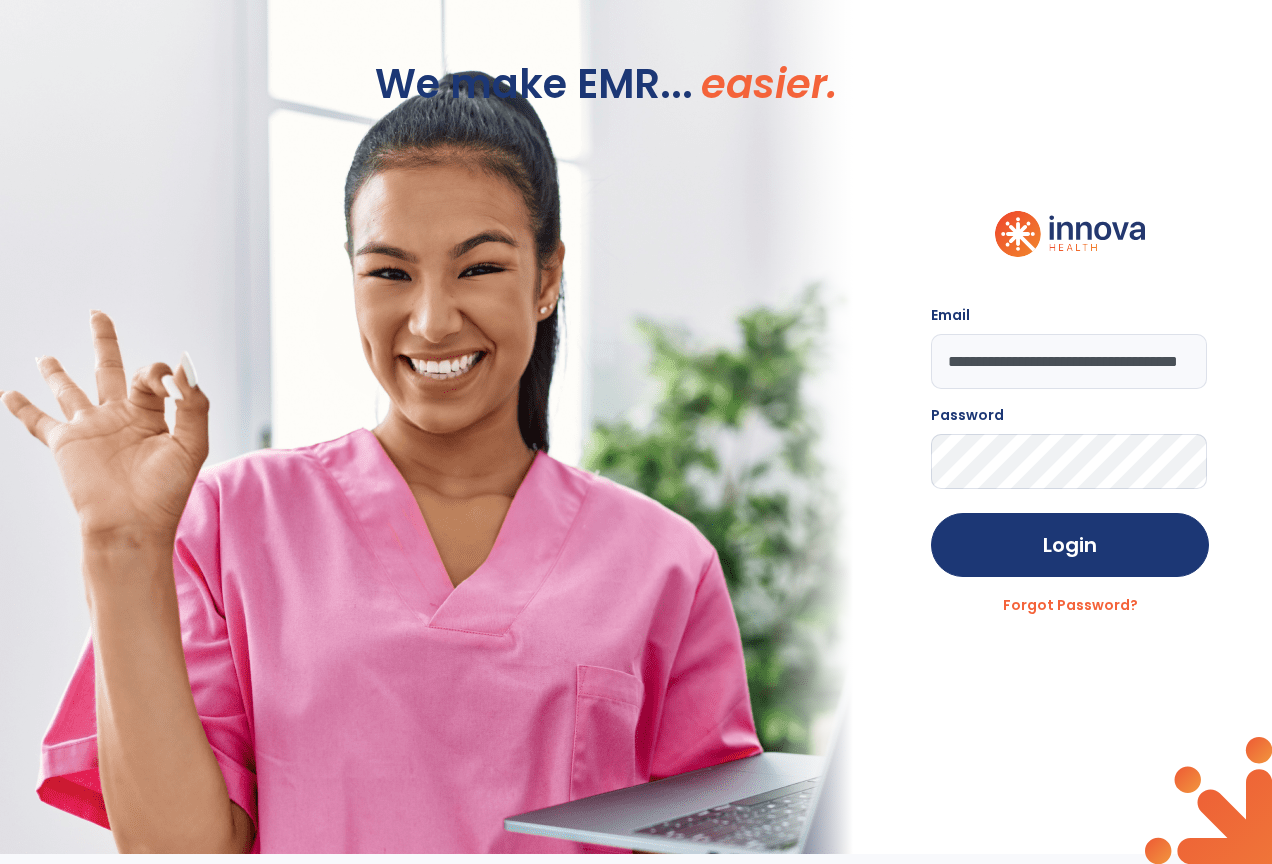 click on "Login" 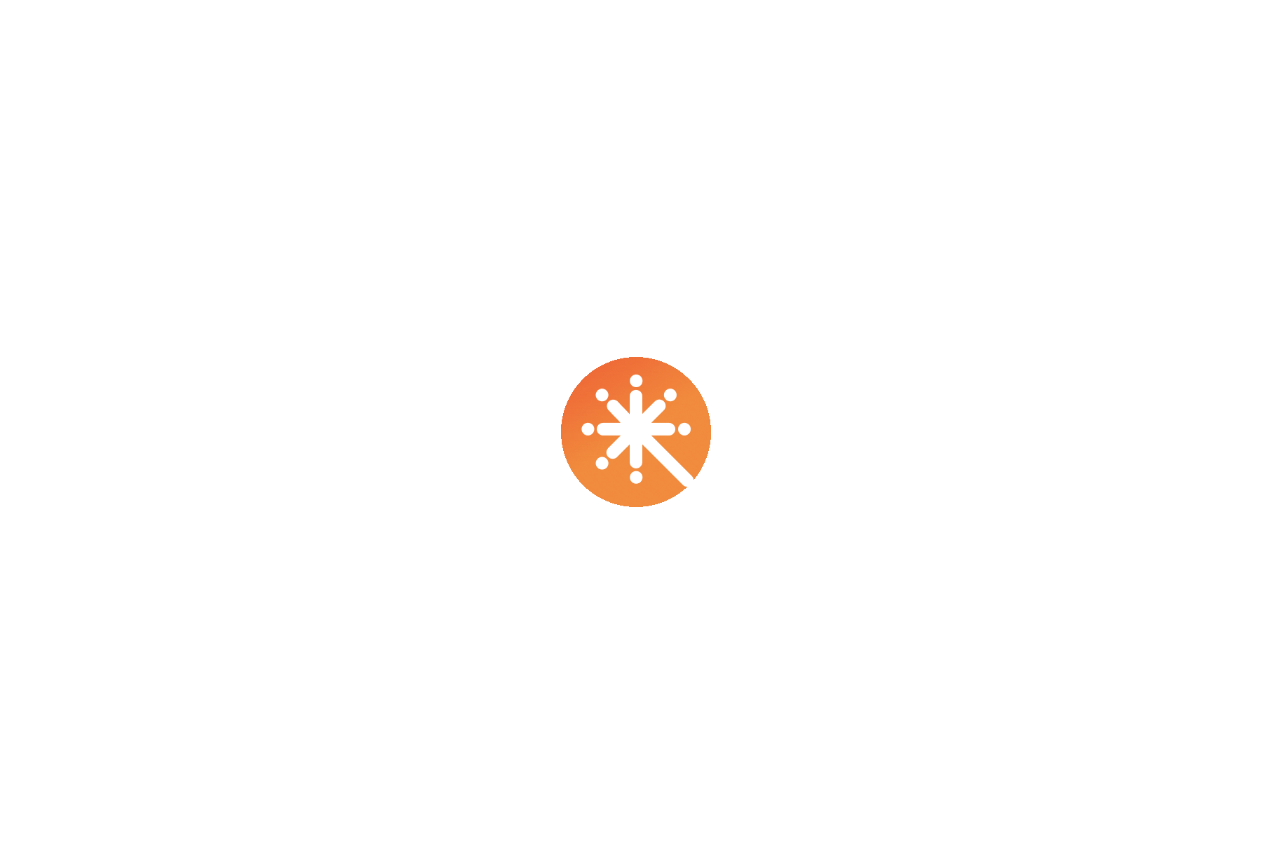 scroll, scrollTop: 0, scrollLeft: 0, axis: both 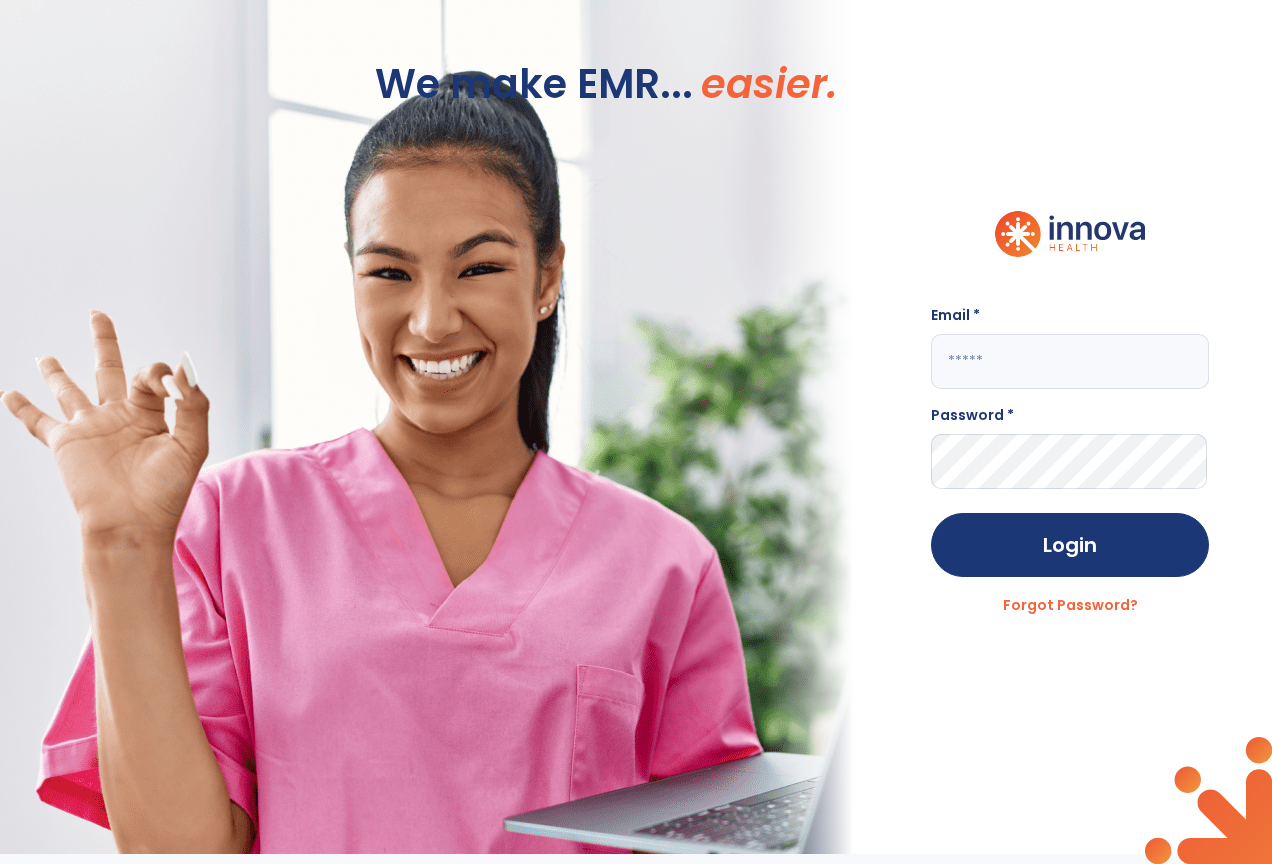 click 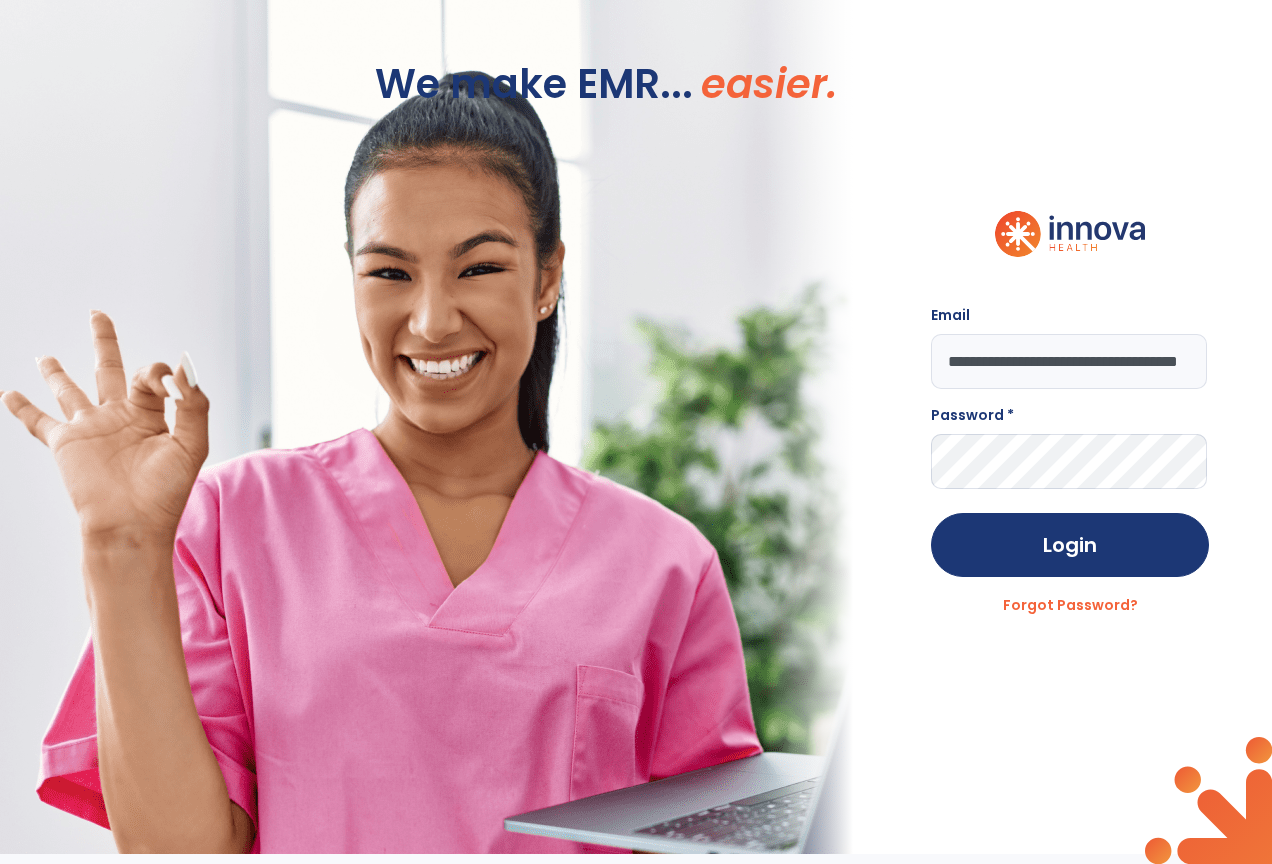 scroll, scrollTop: 0, scrollLeft: 70, axis: horizontal 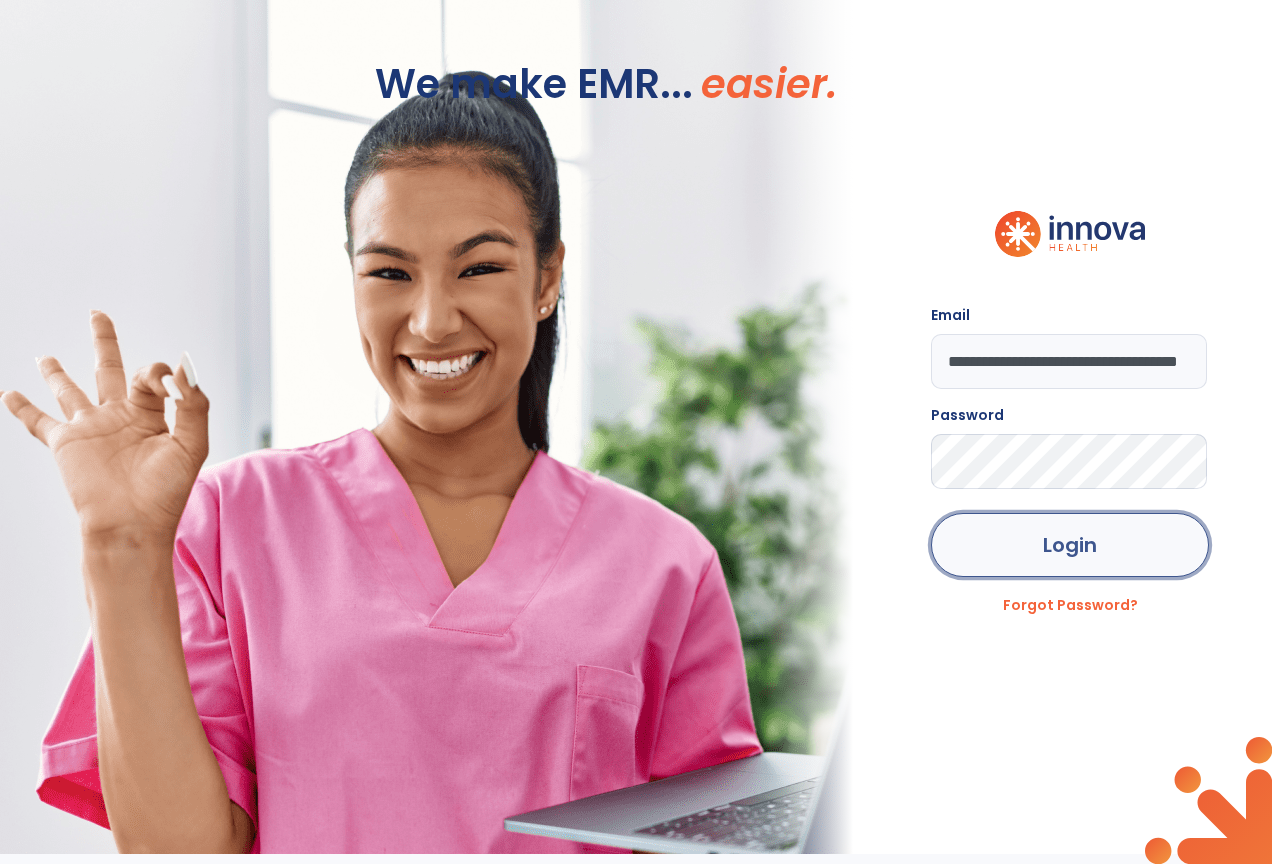 click on "Login" 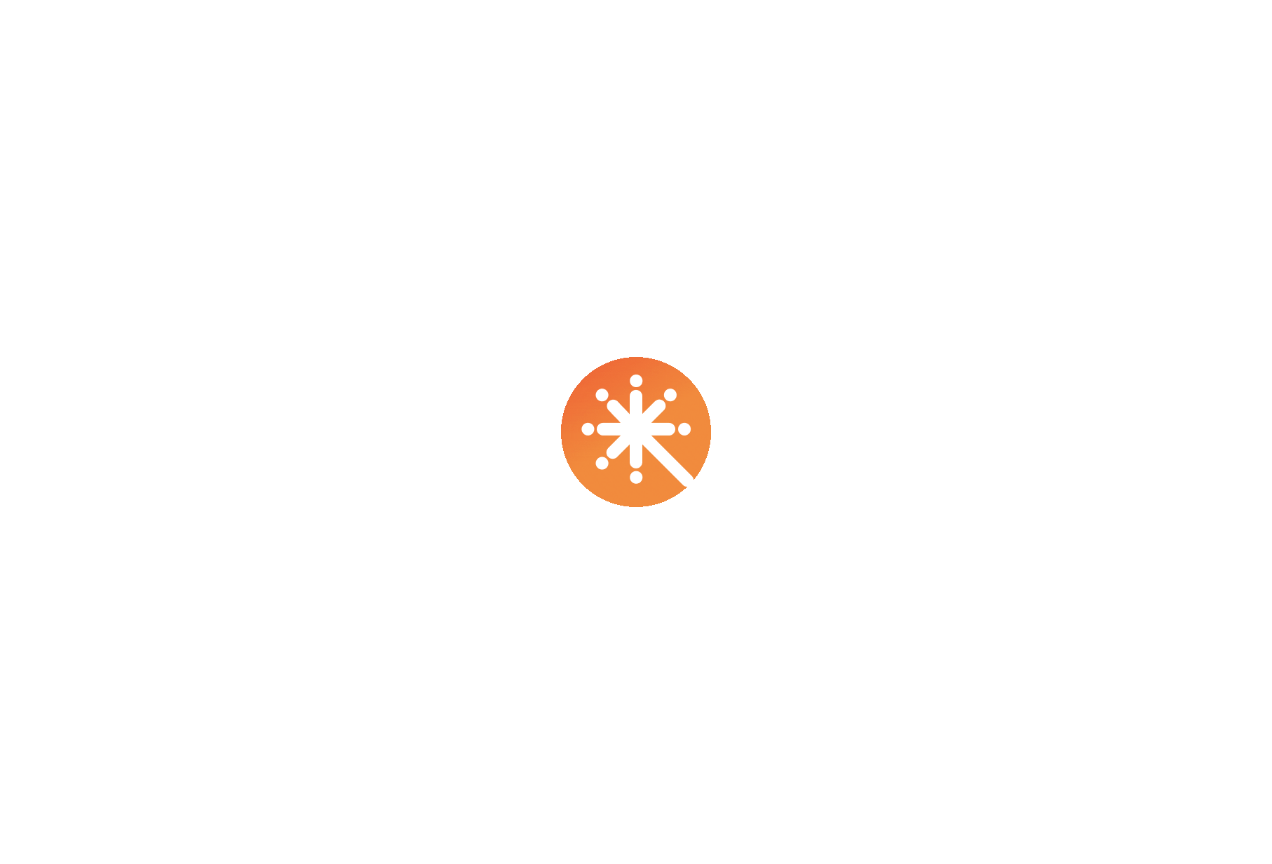 scroll, scrollTop: 0, scrollLeft: 0, axis: both 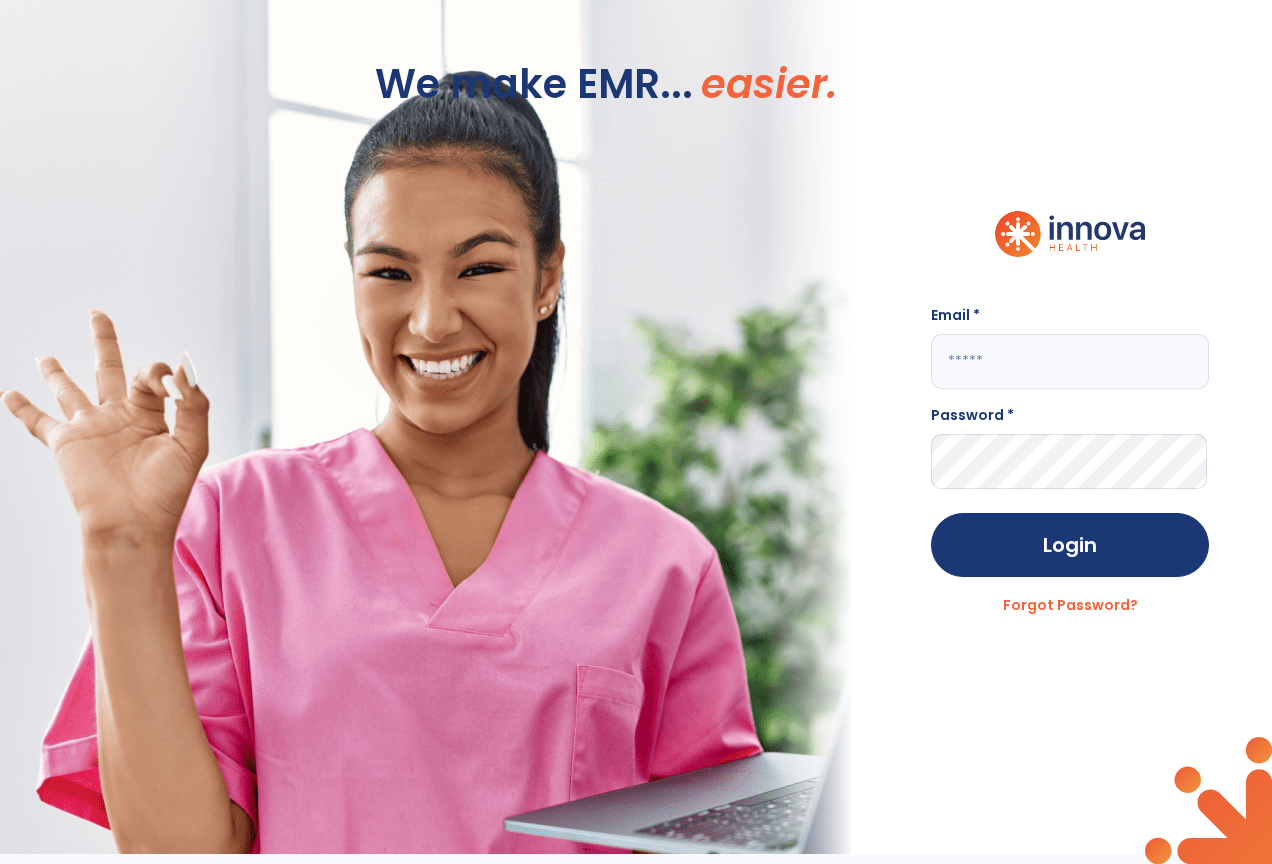 click 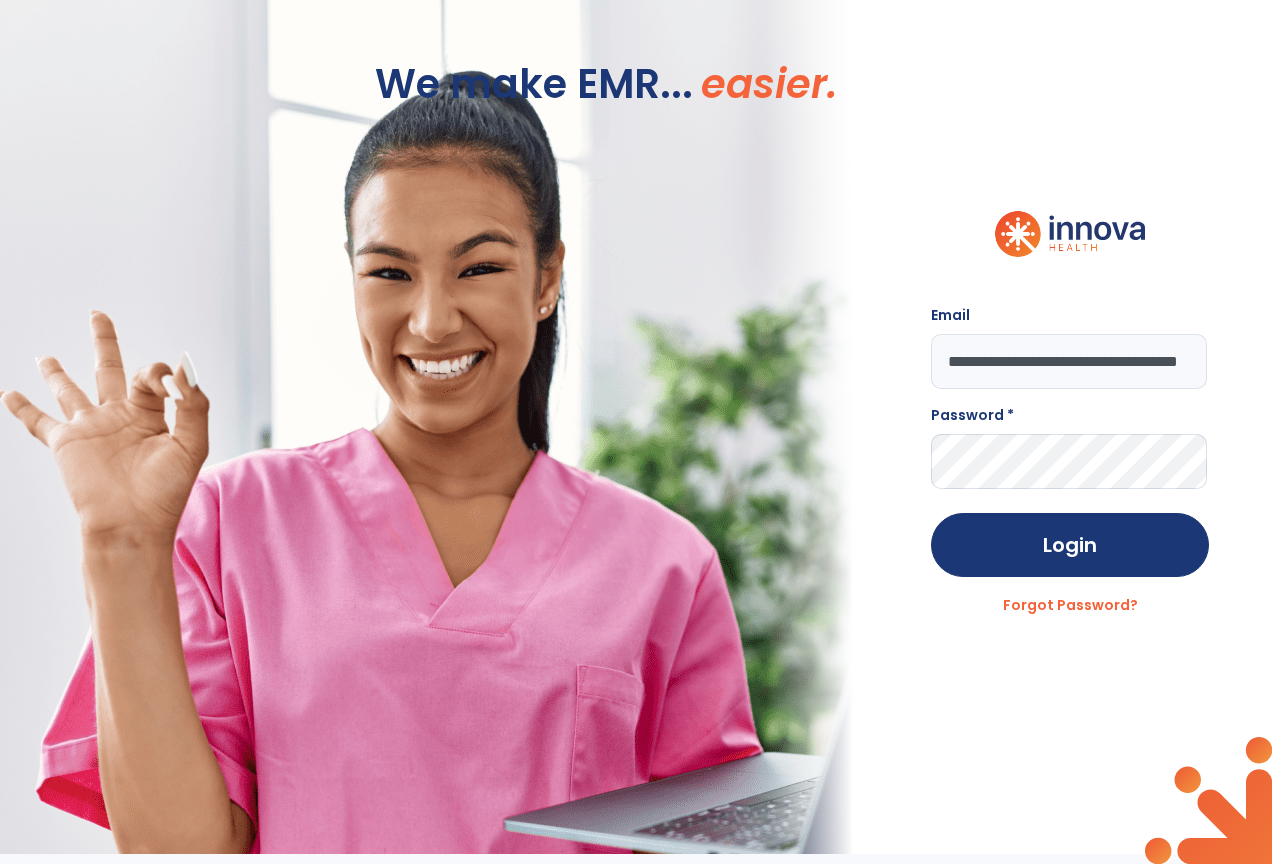 scroll, scrollTop: 0, scrollLeft: 70, axis: horizontal 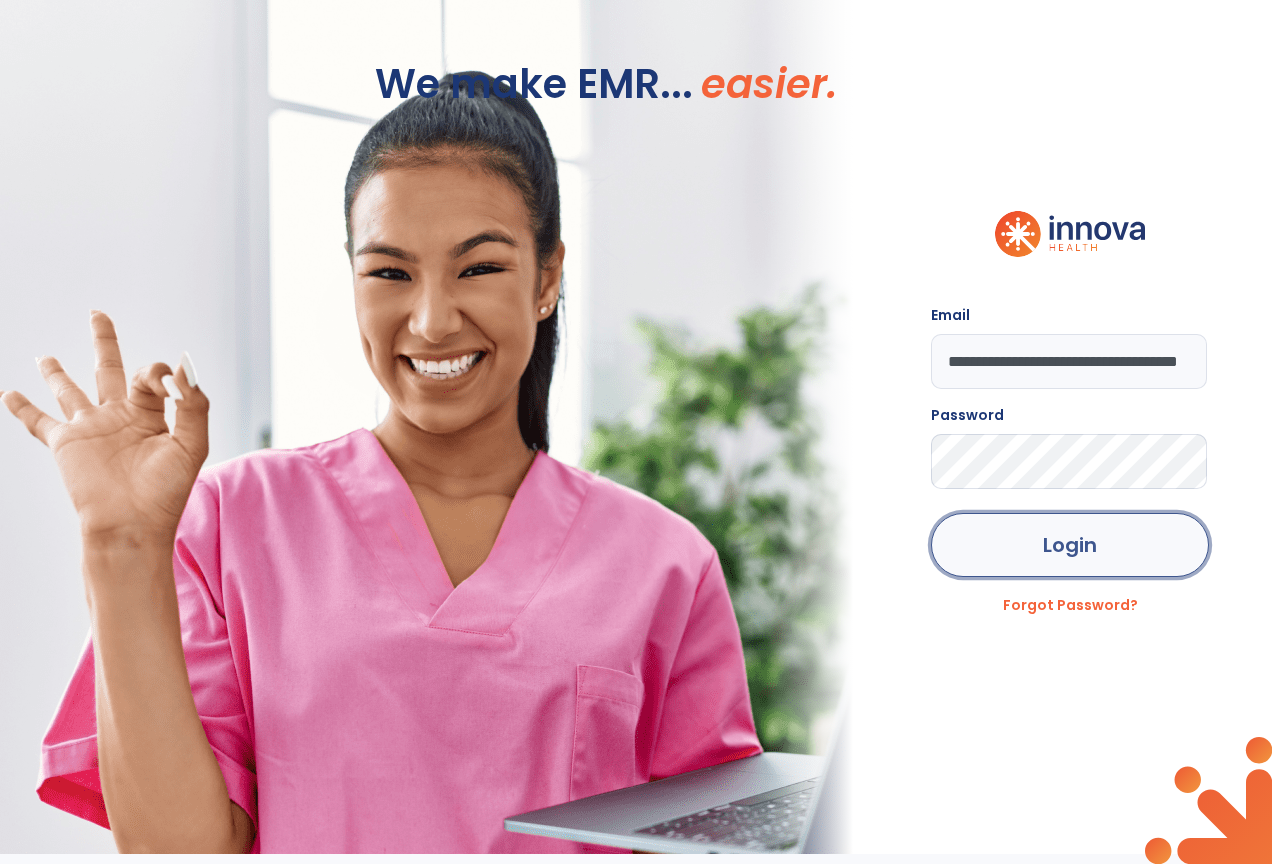 click on "Login" 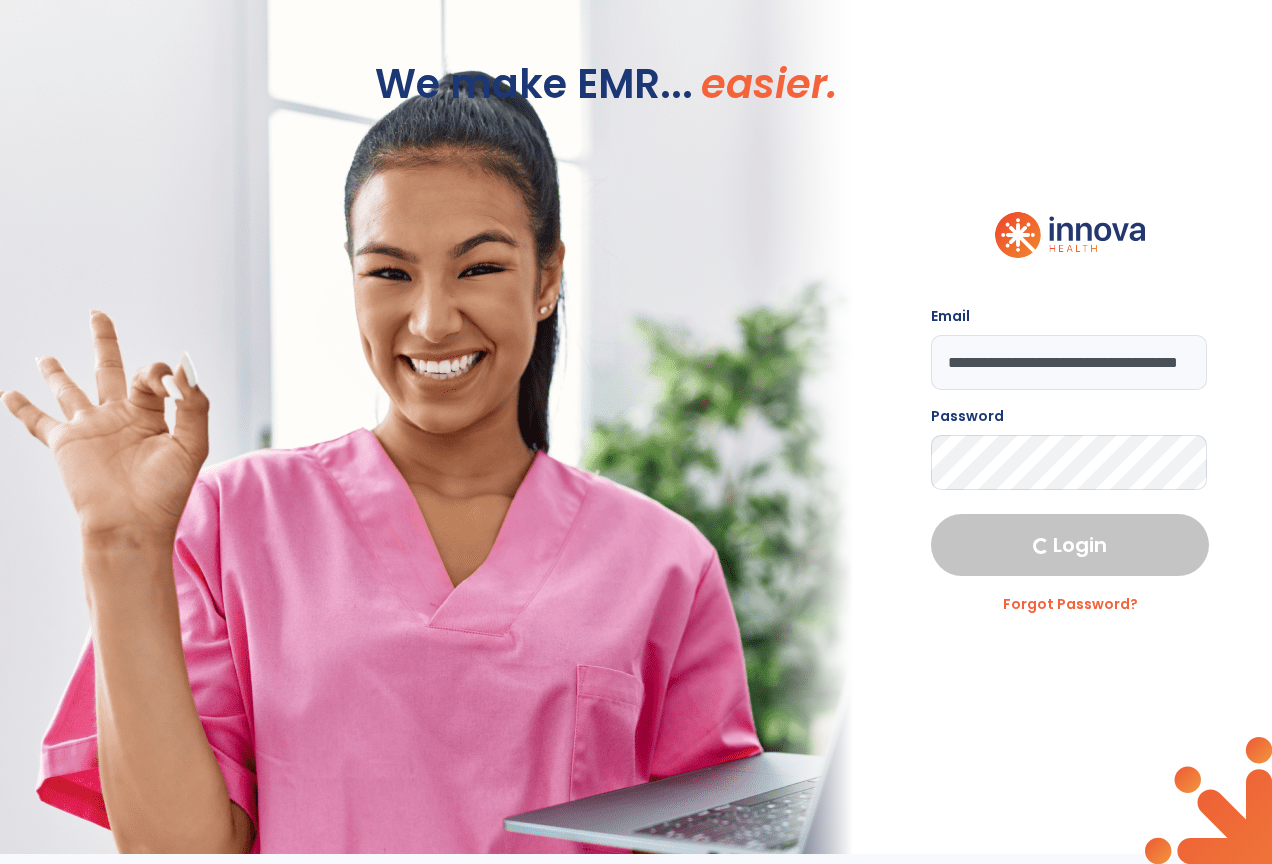 select on "***" 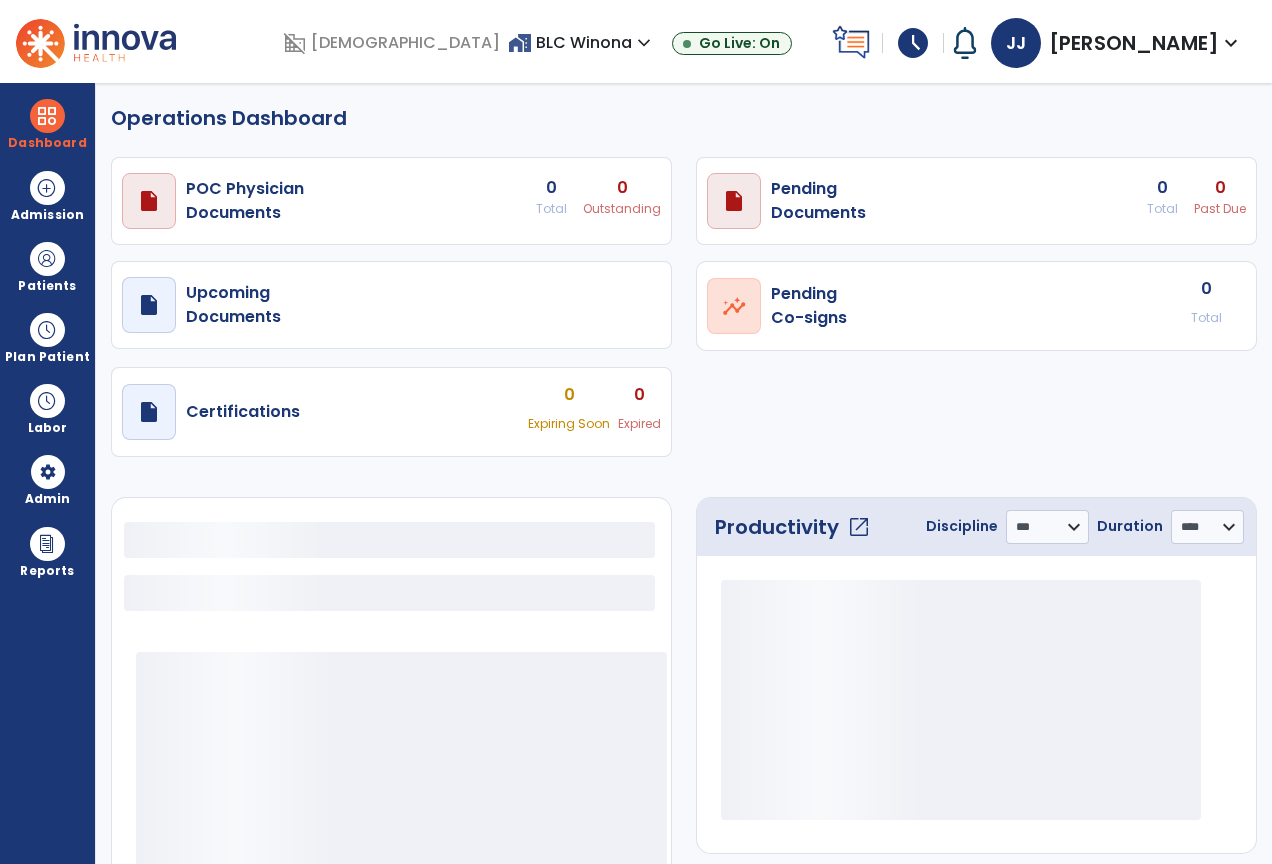 select on "***" 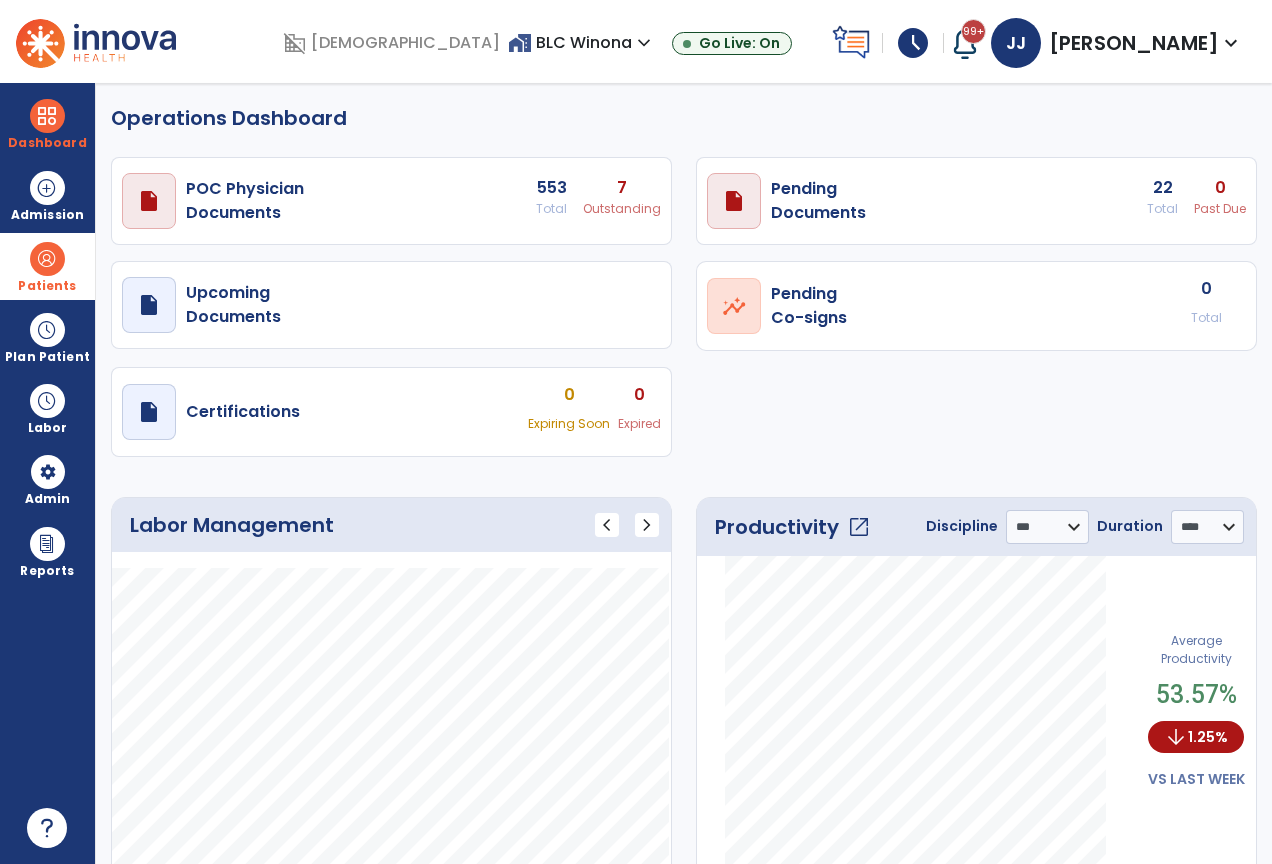 click at bounding box center [47, 259] 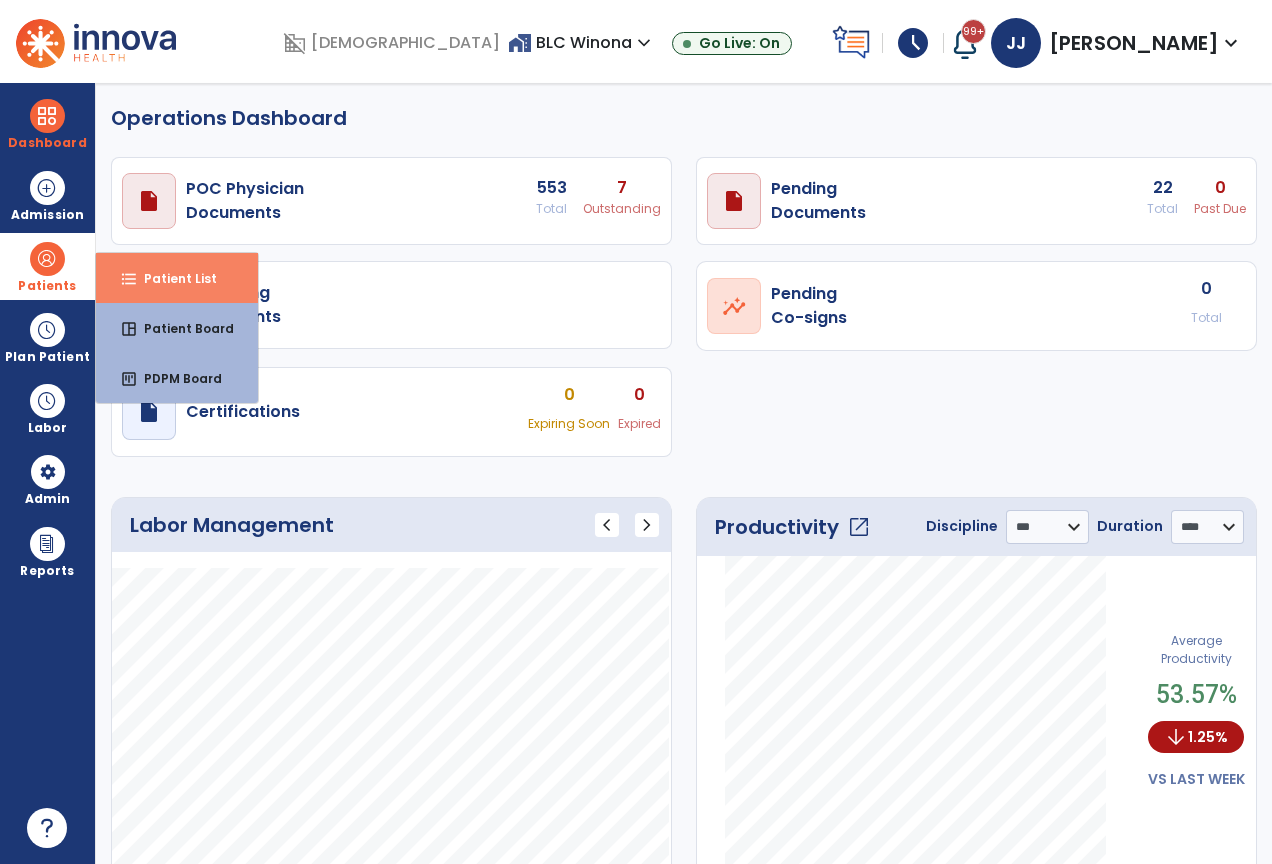 click on "format_list_bulleted  Patient List" at bounding box center (177, 278) 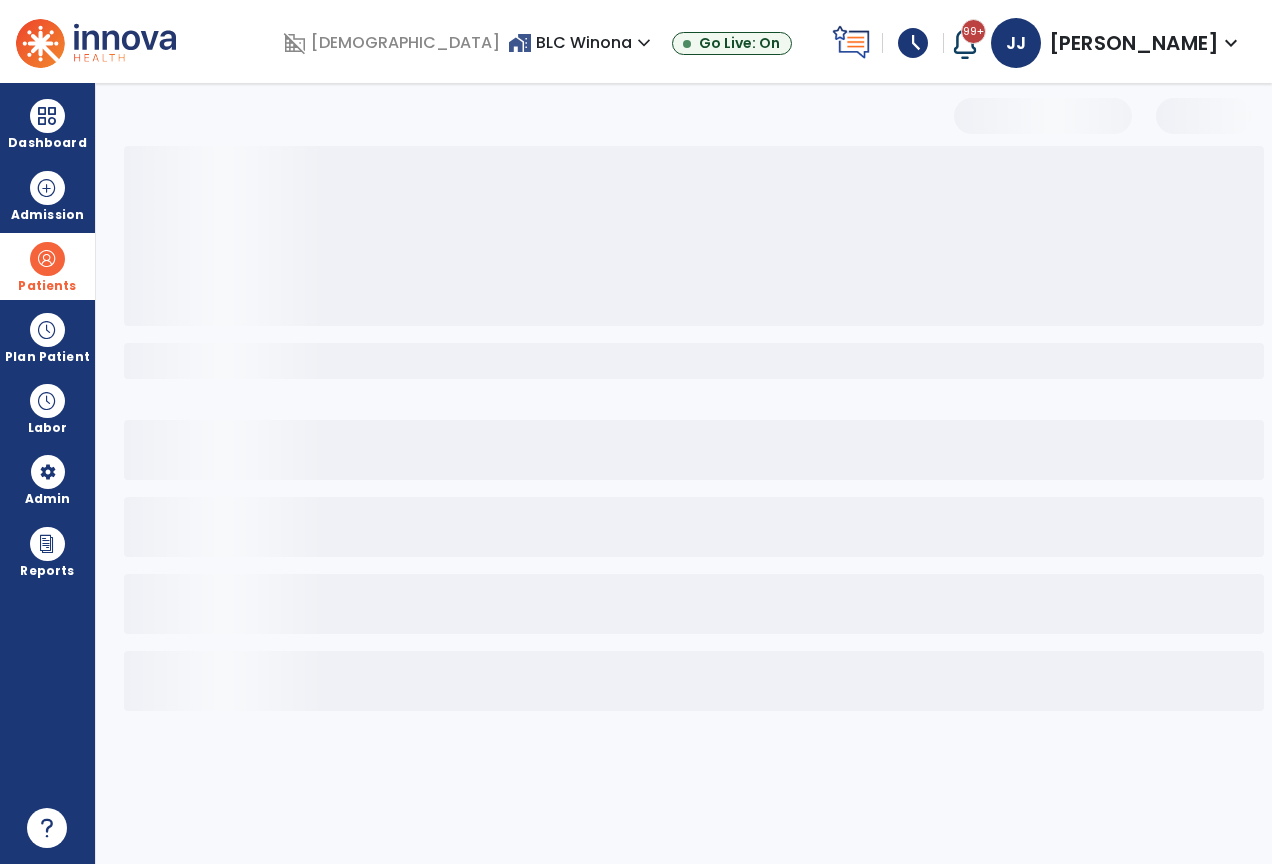 select on "***" 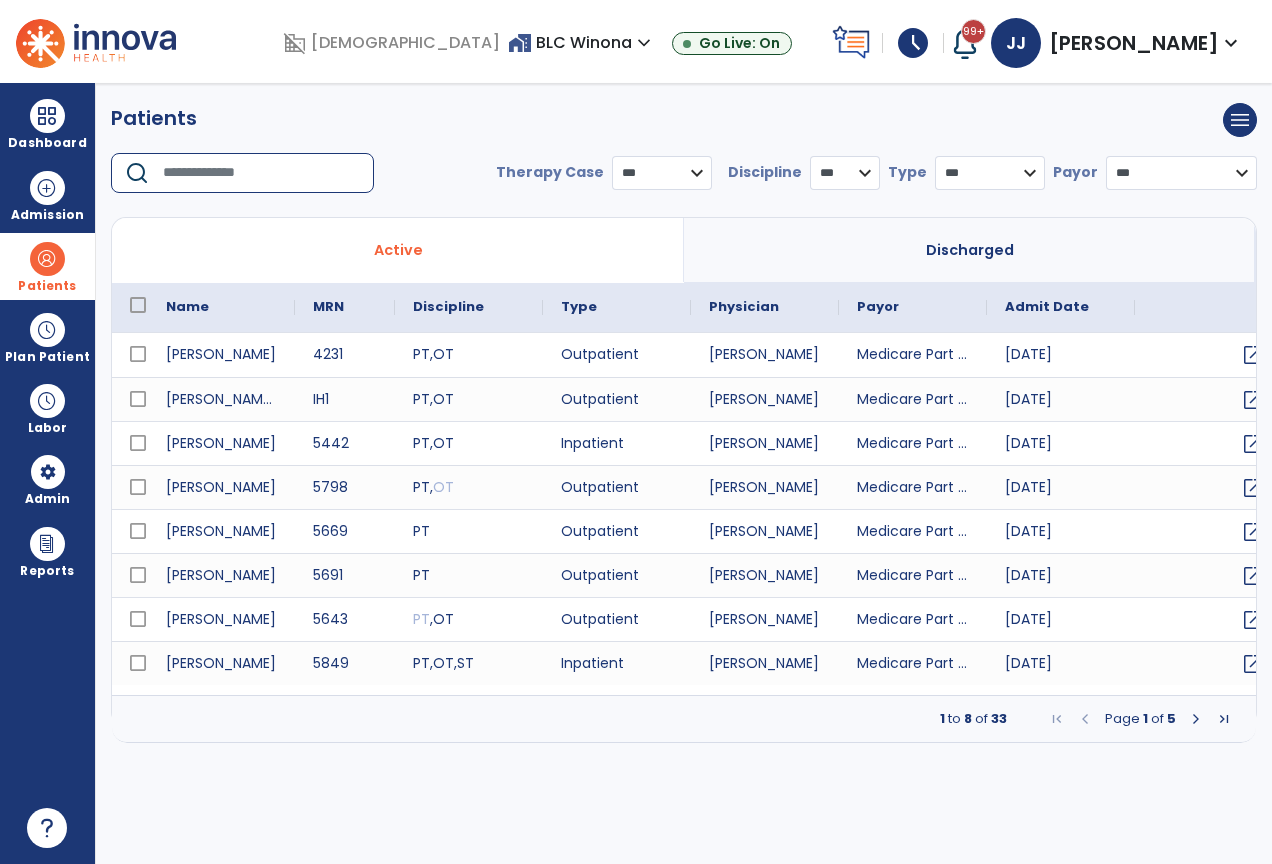 click at bounding box center [261, 173] 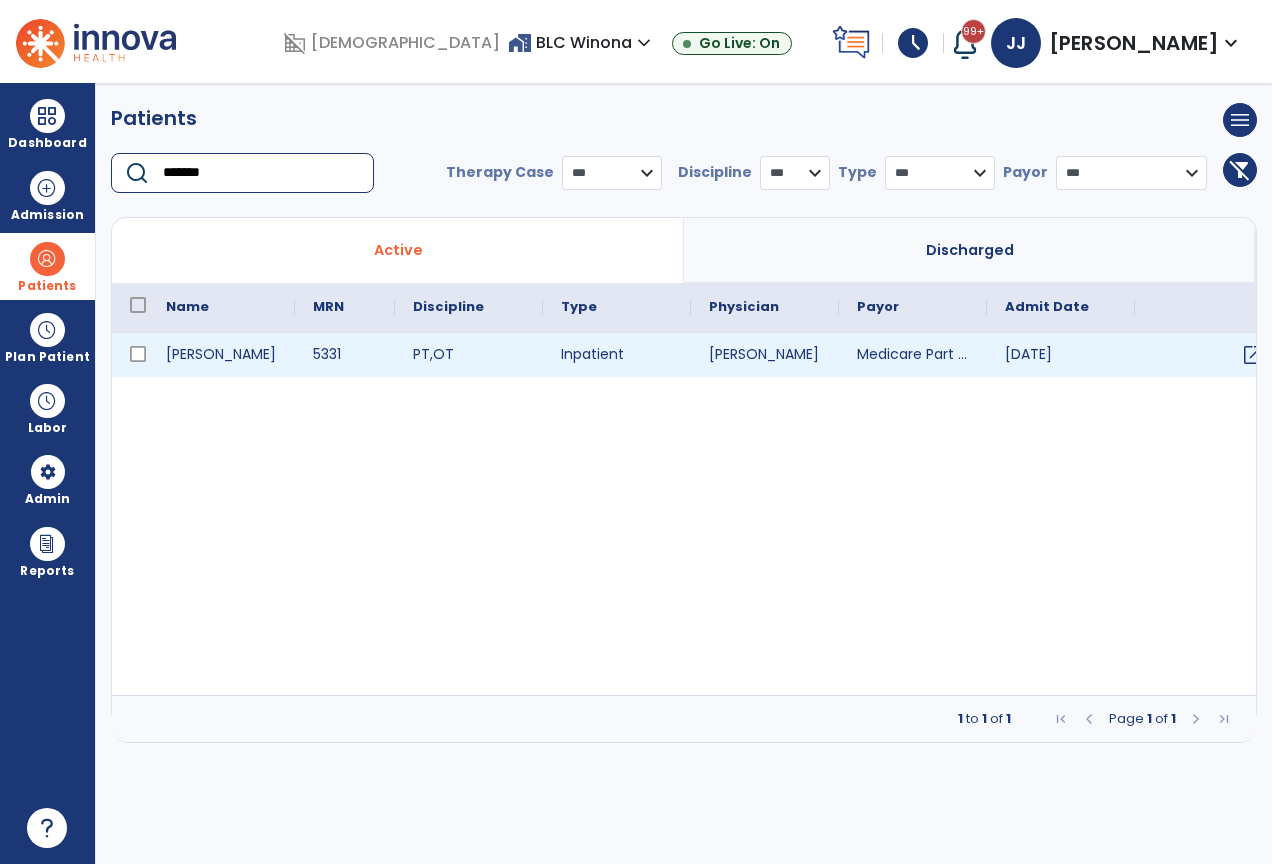 type on "*******" 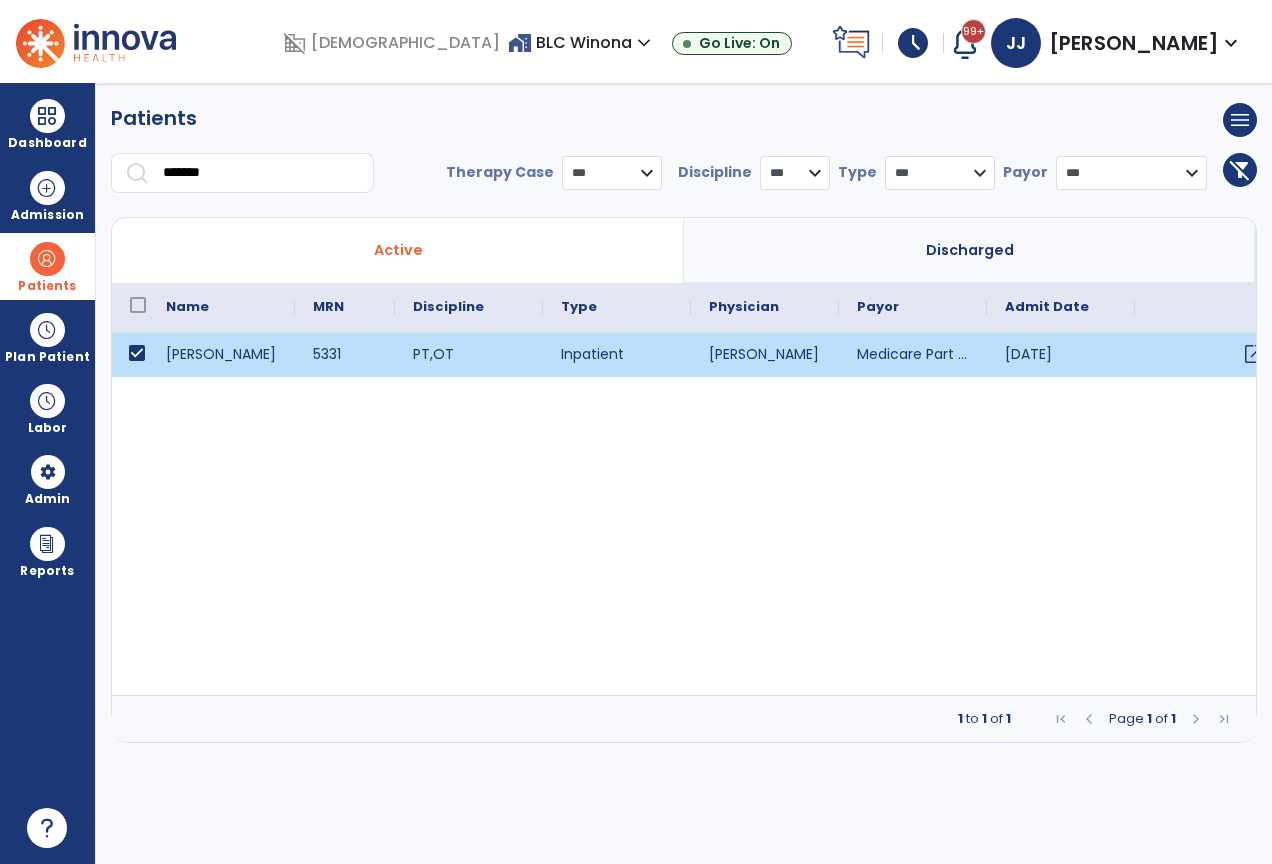 click on "open_in_new" at bounding box center [1254, 354] 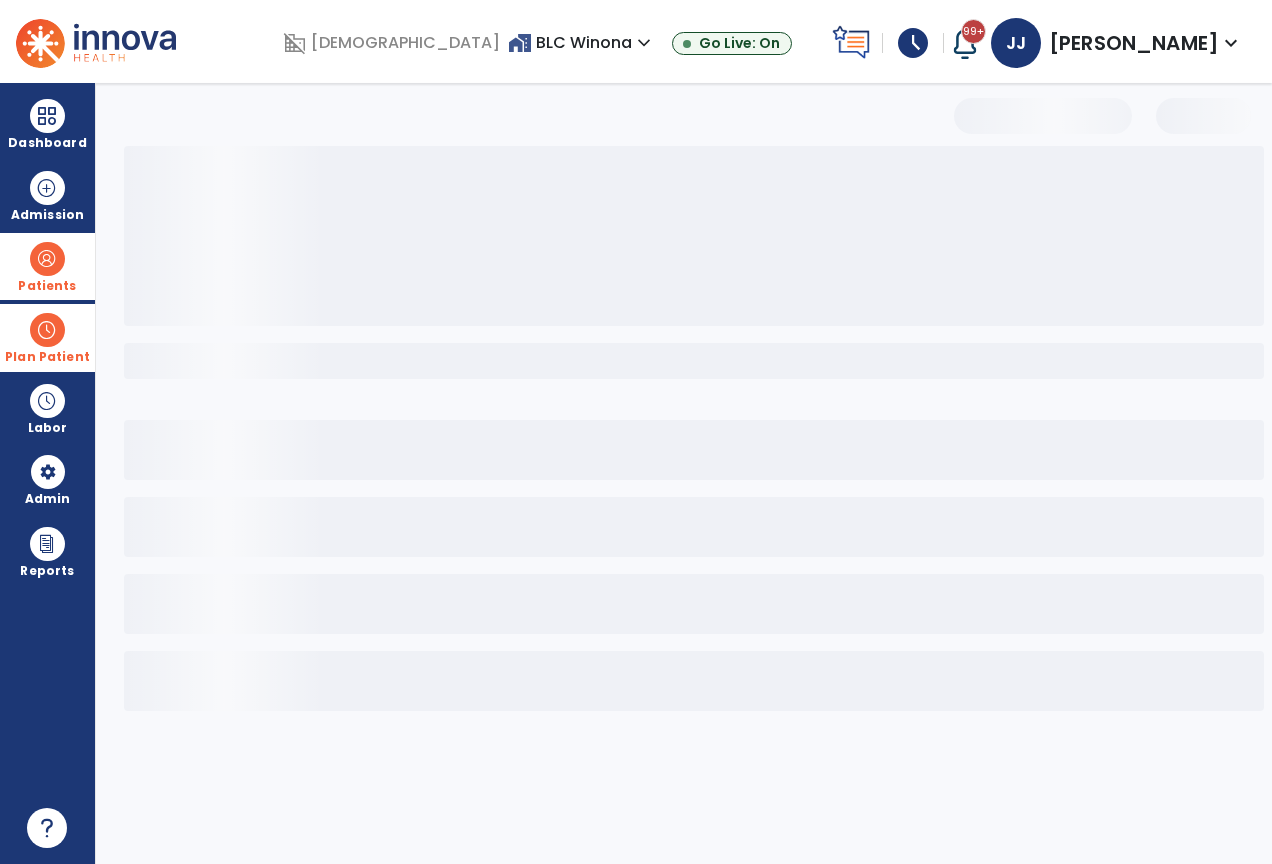 click at bounding box center [47, 330] 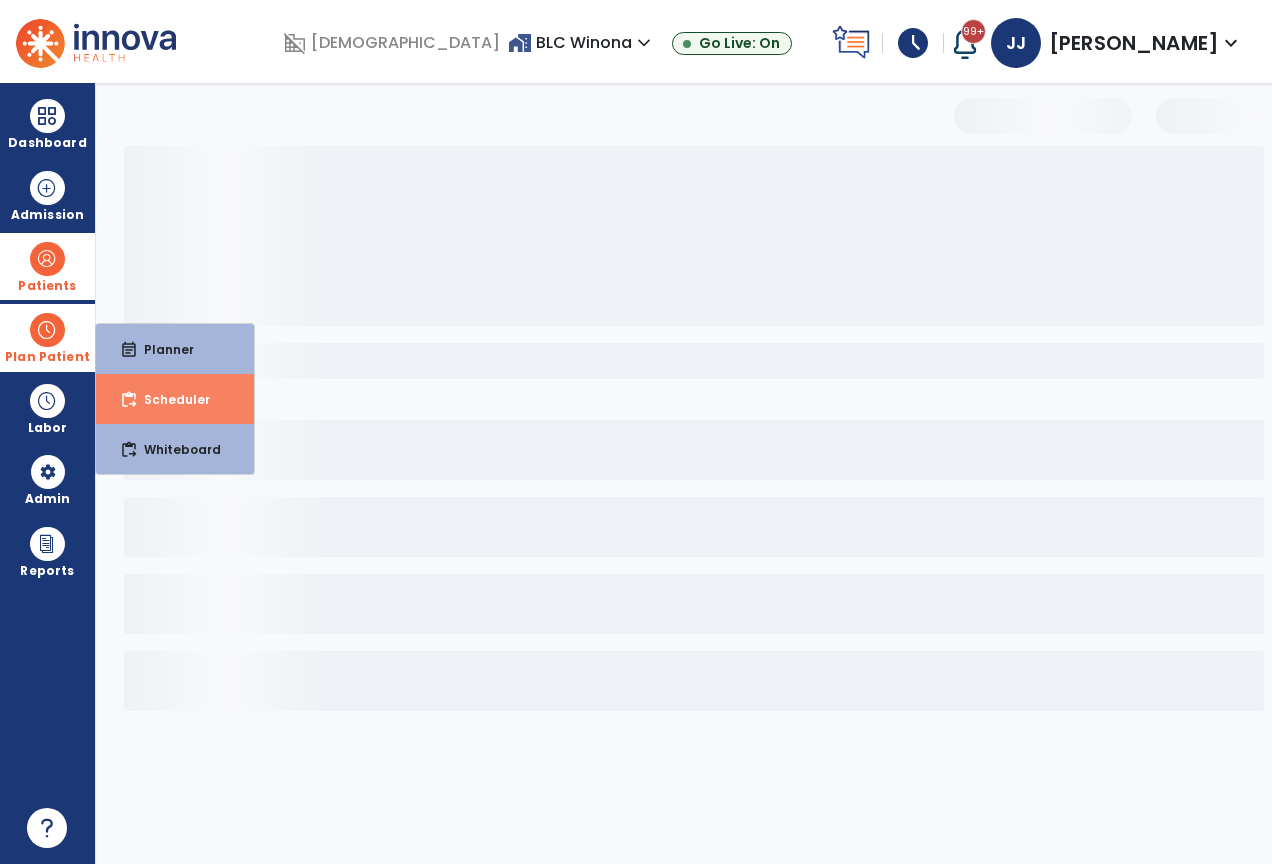 click on "Scheduler" at bounding box center (169, 399) 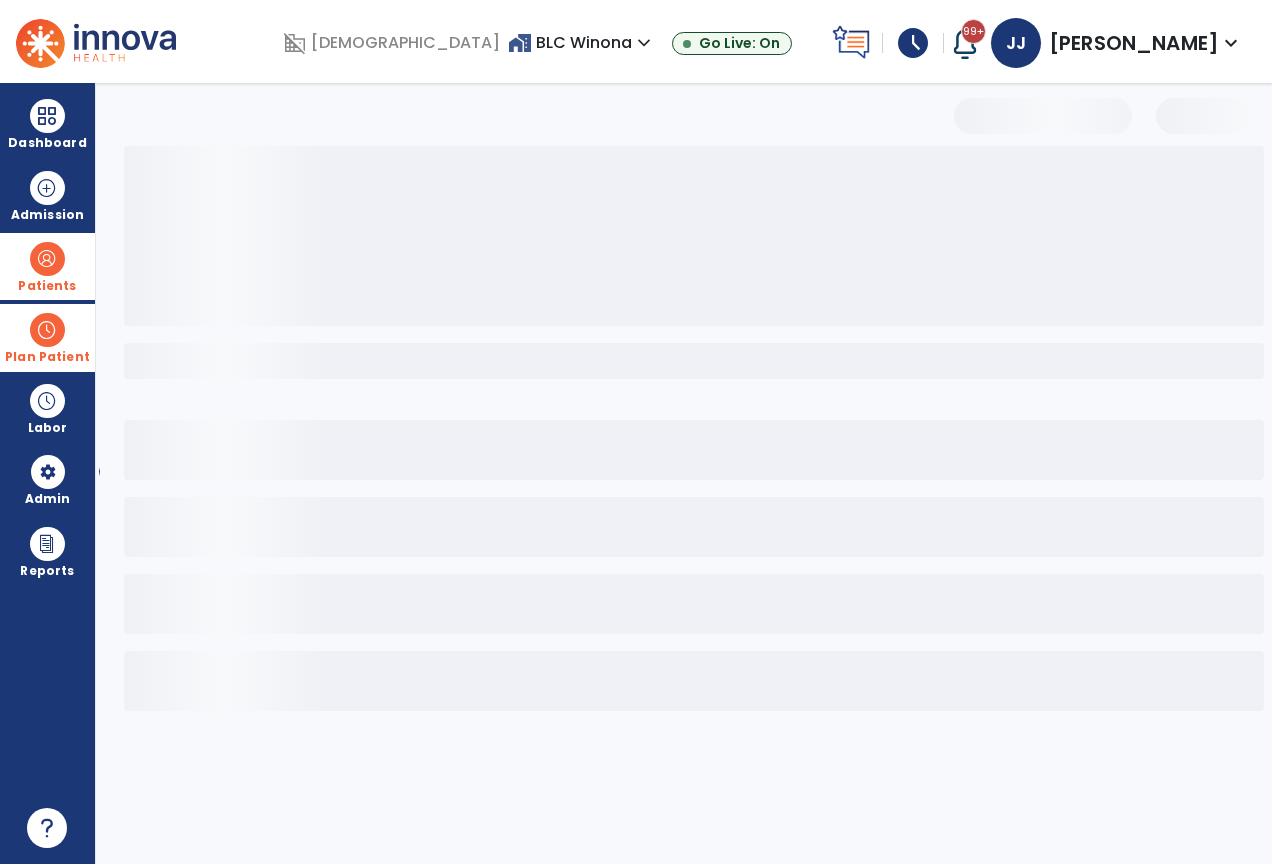click at bounding box center [47, 259] 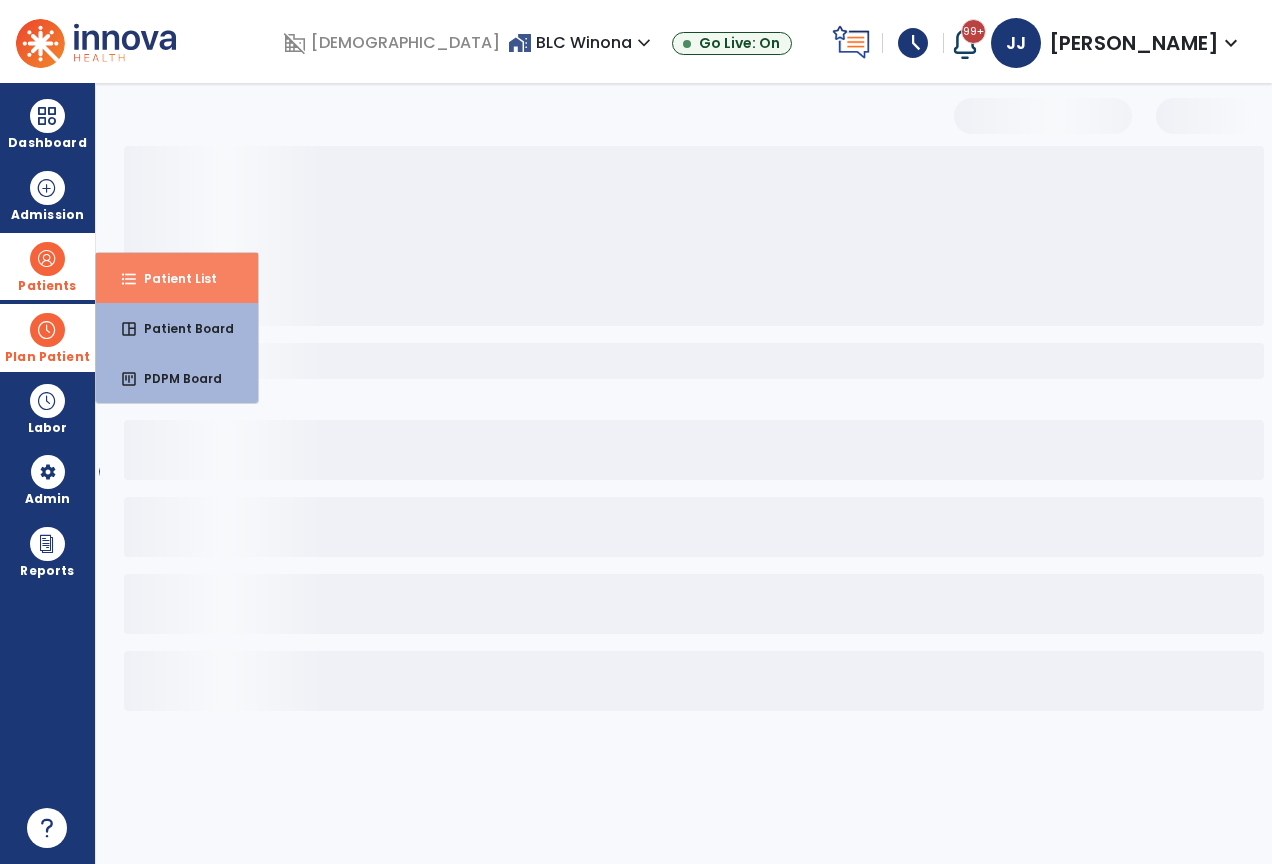 click on "format_list_bulleted  Patient List" at bounding box center (177, 278) 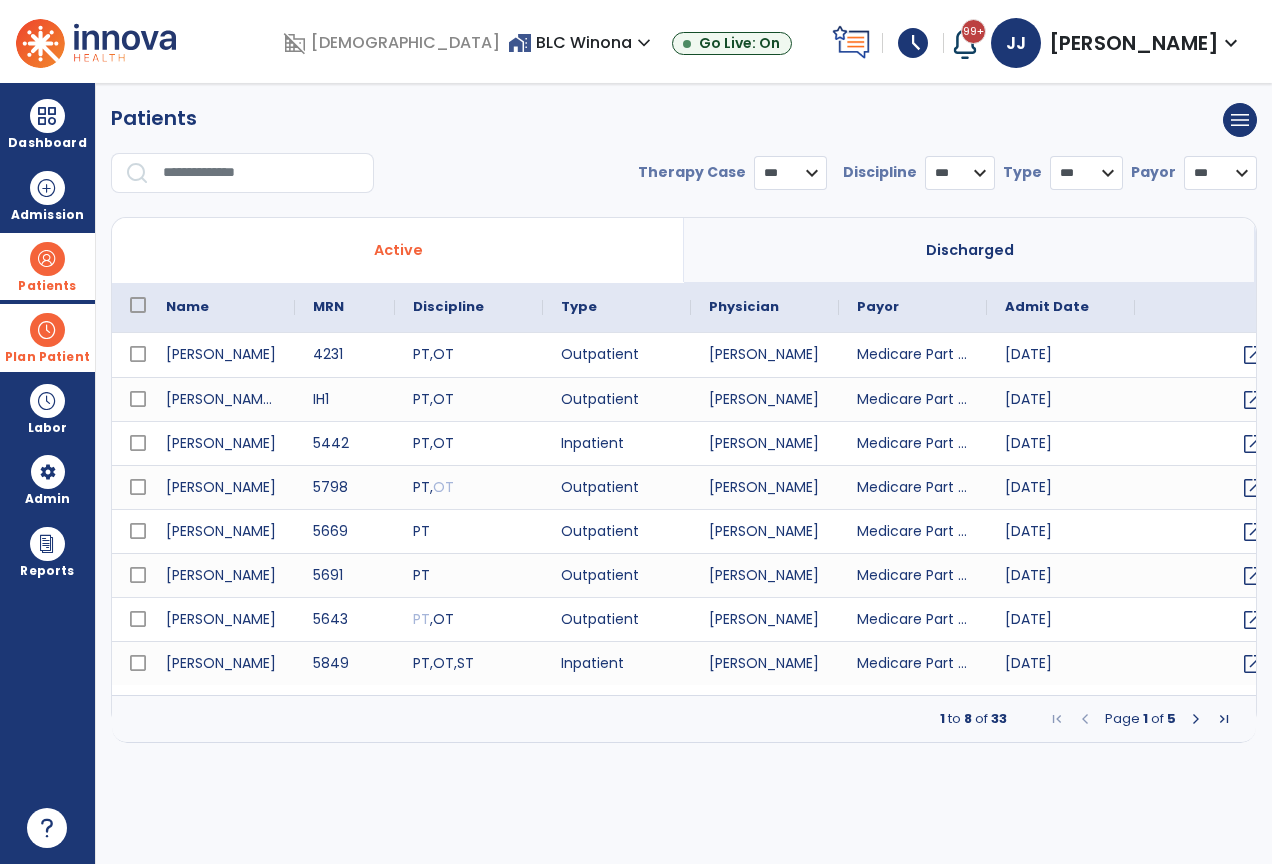 select on "***" 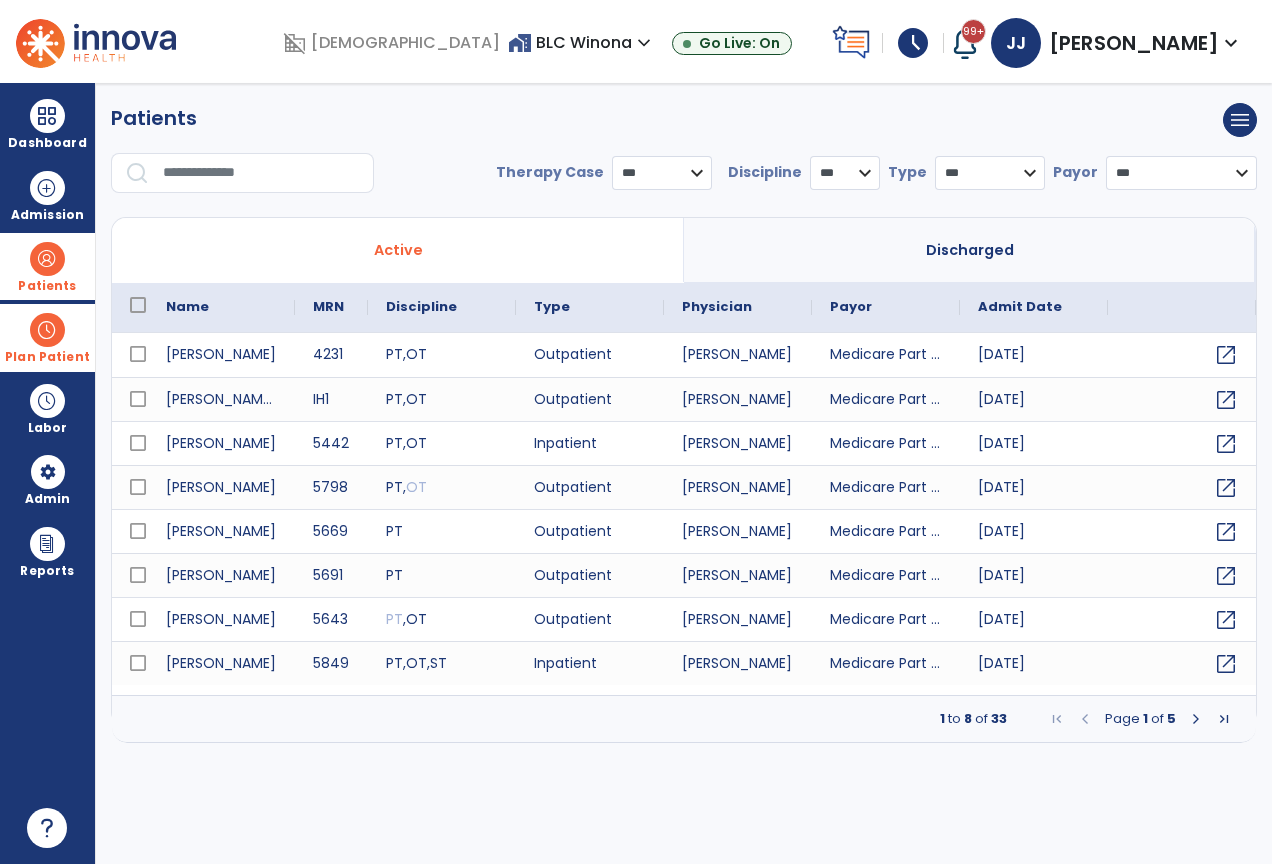 click at bounding box center (261, 173) 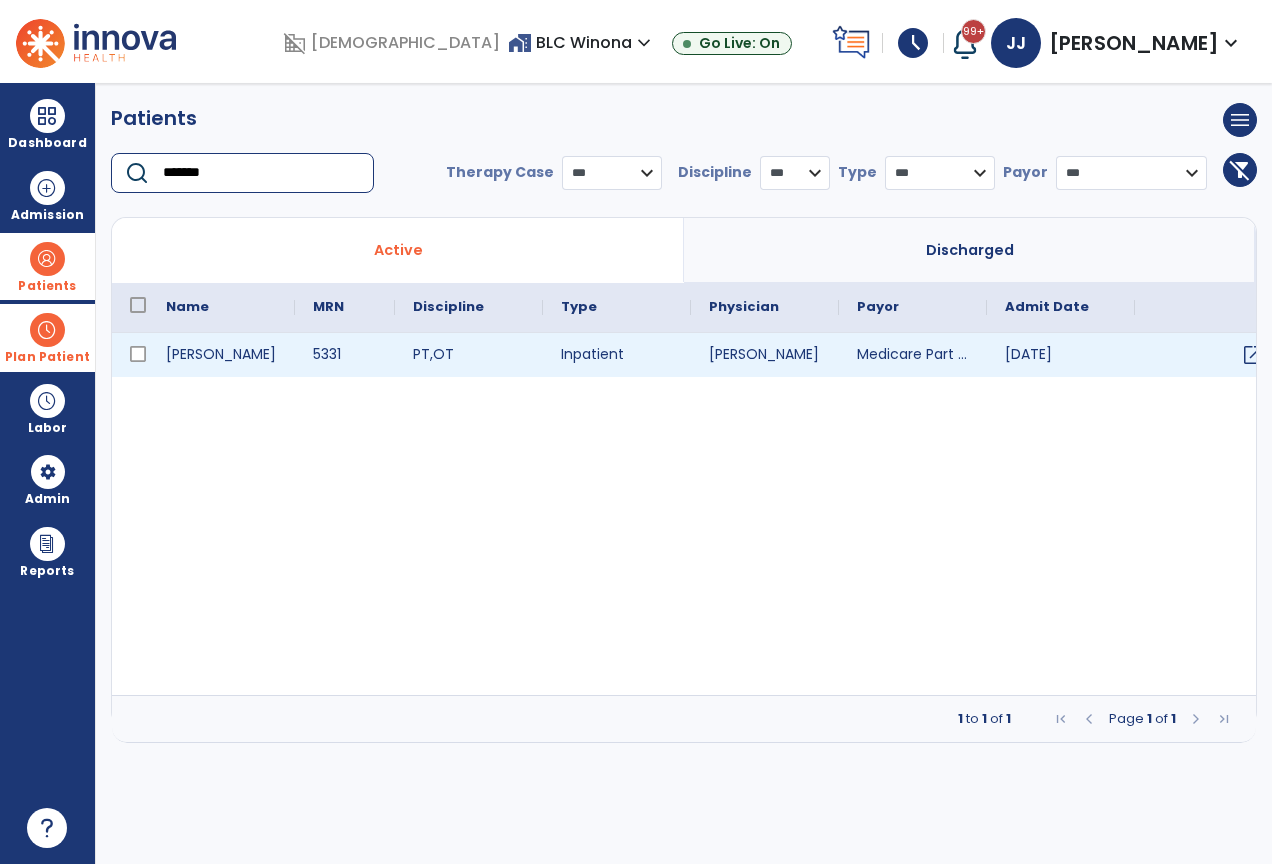 type on "*******" 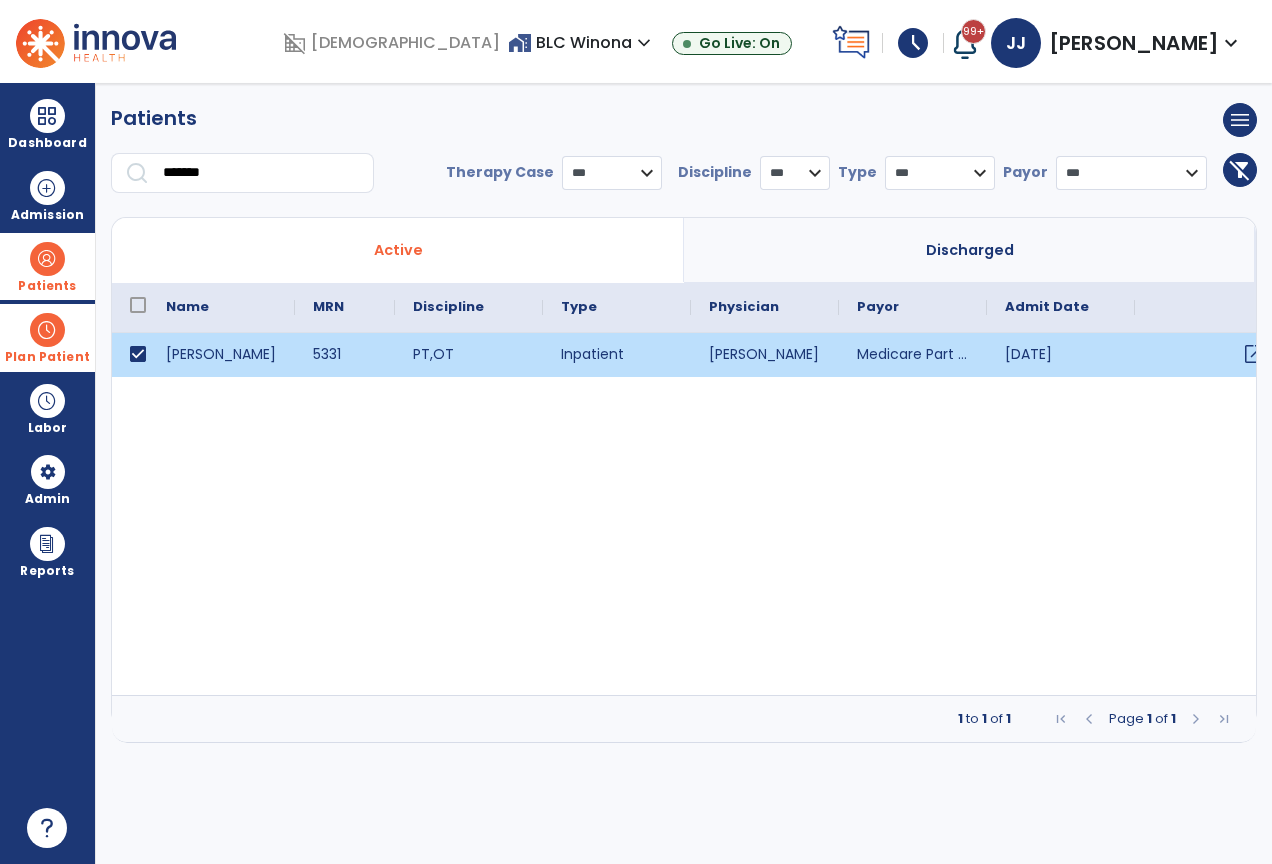 click on "open_in_new" at bounding box center [1254, 354] 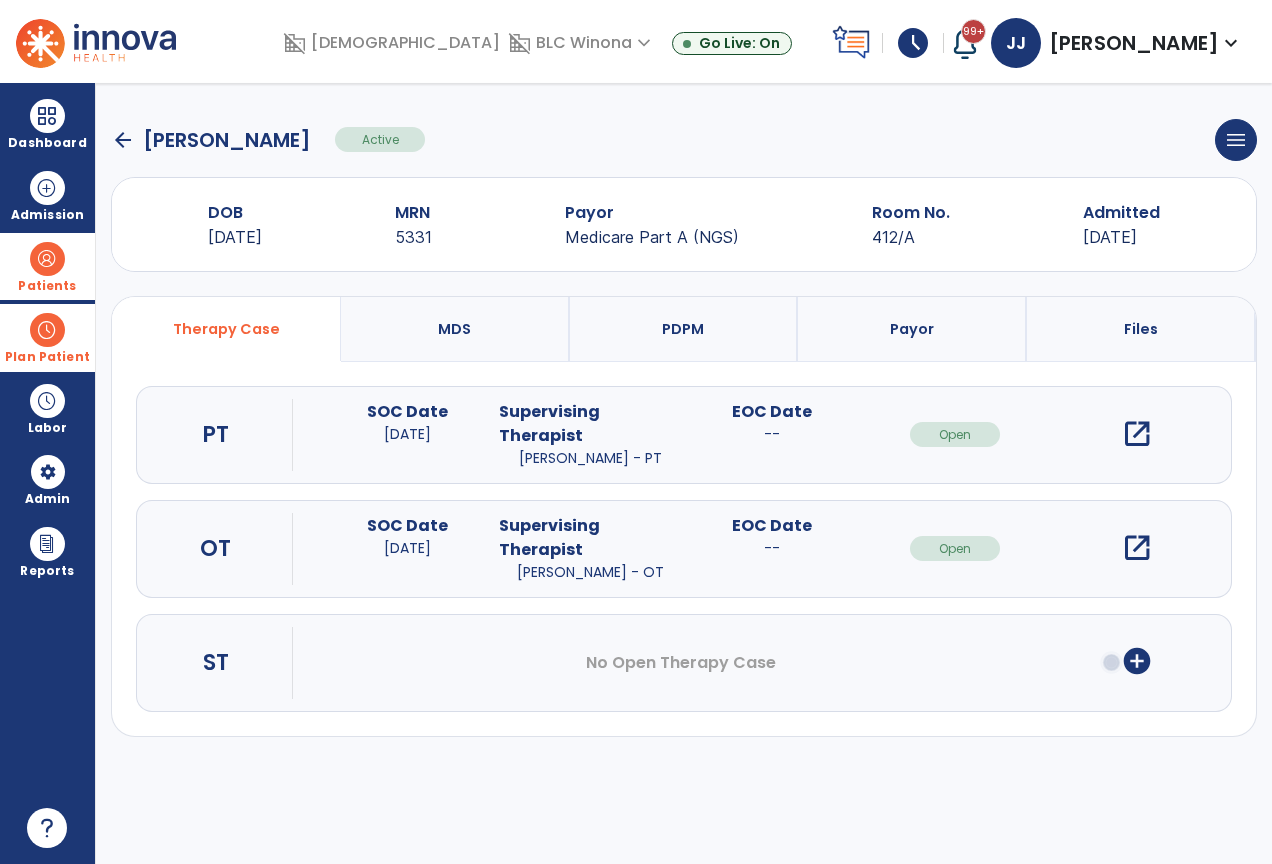 click on "open_in_new" at bounding box center [1137, 434] 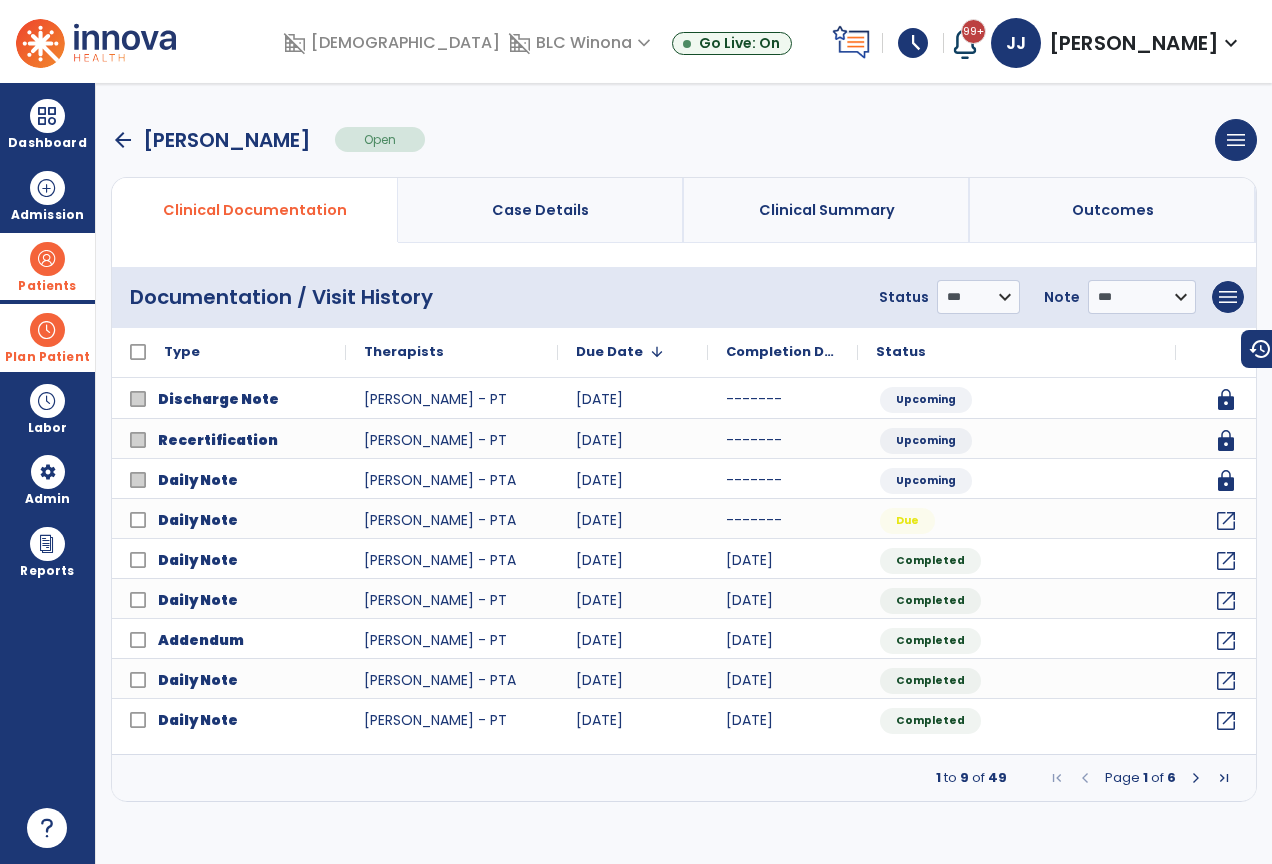 click at bounding box center (1196, 778) 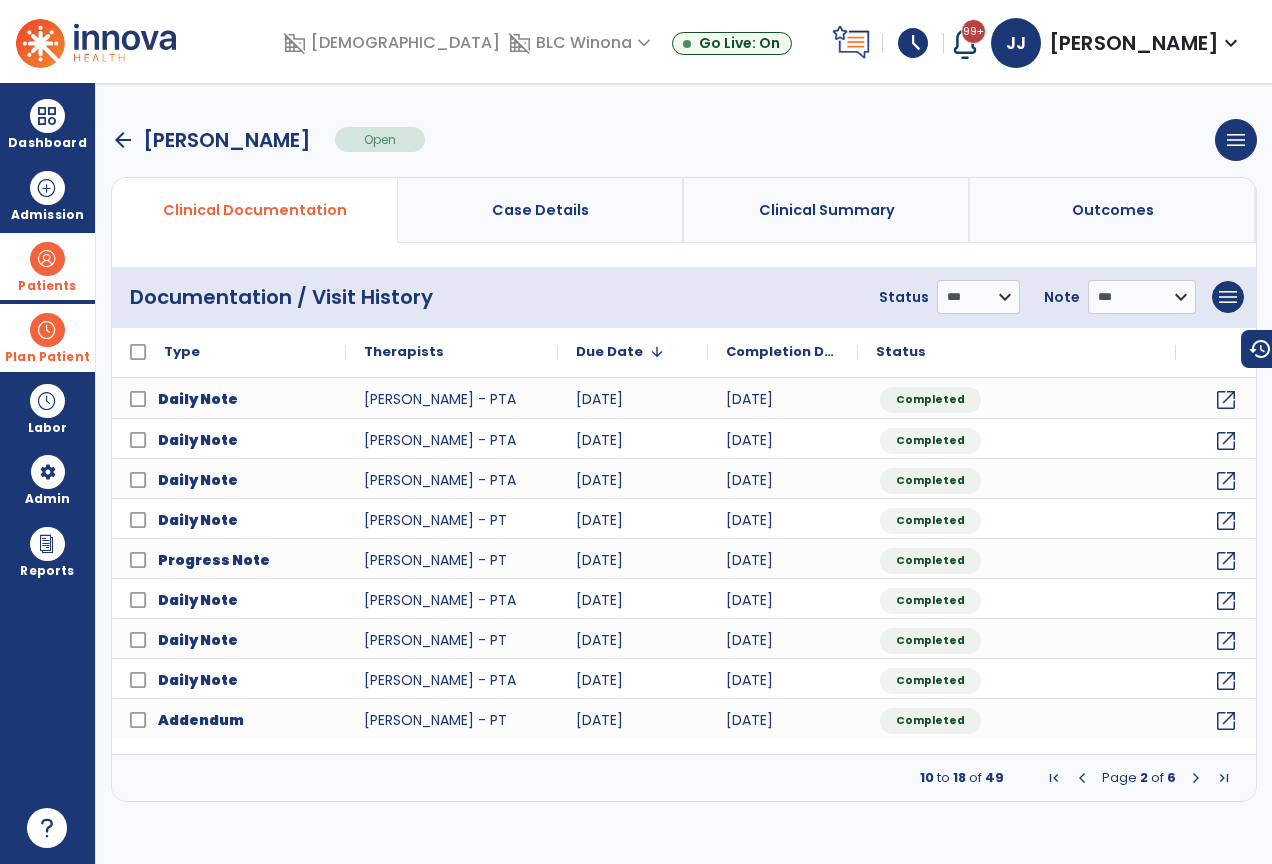 click at bounding box center [1196, 778] 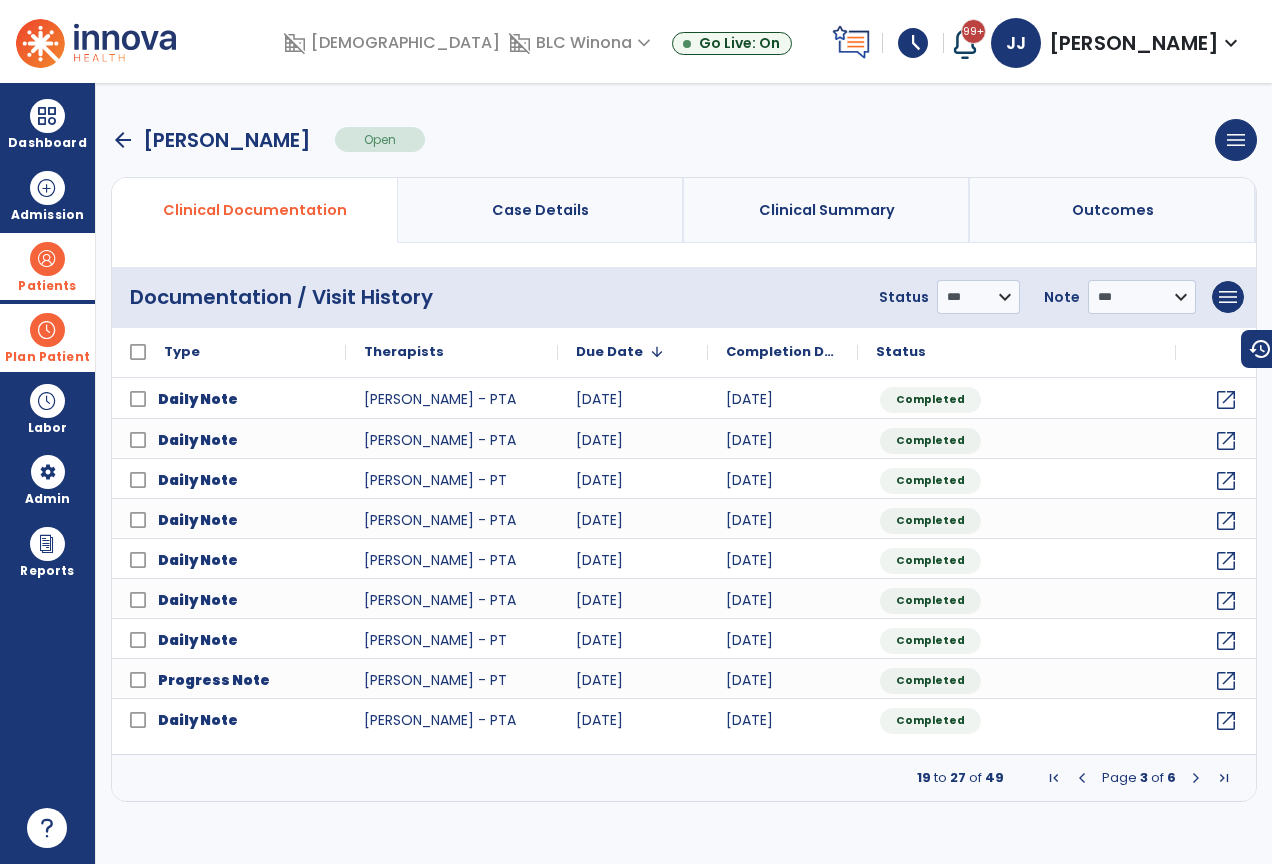 click at bounding box center [1196, 778] 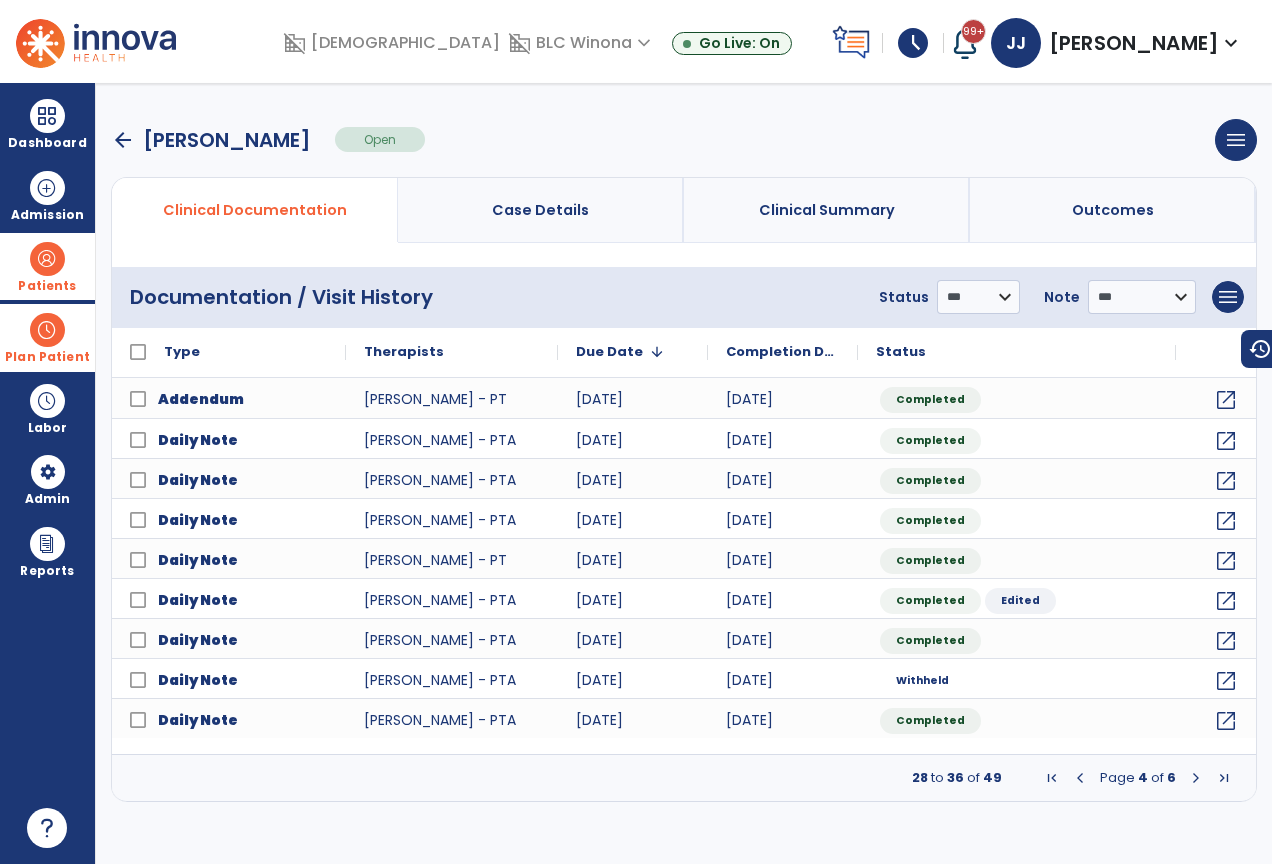 click at bounding box center [1196, 778] 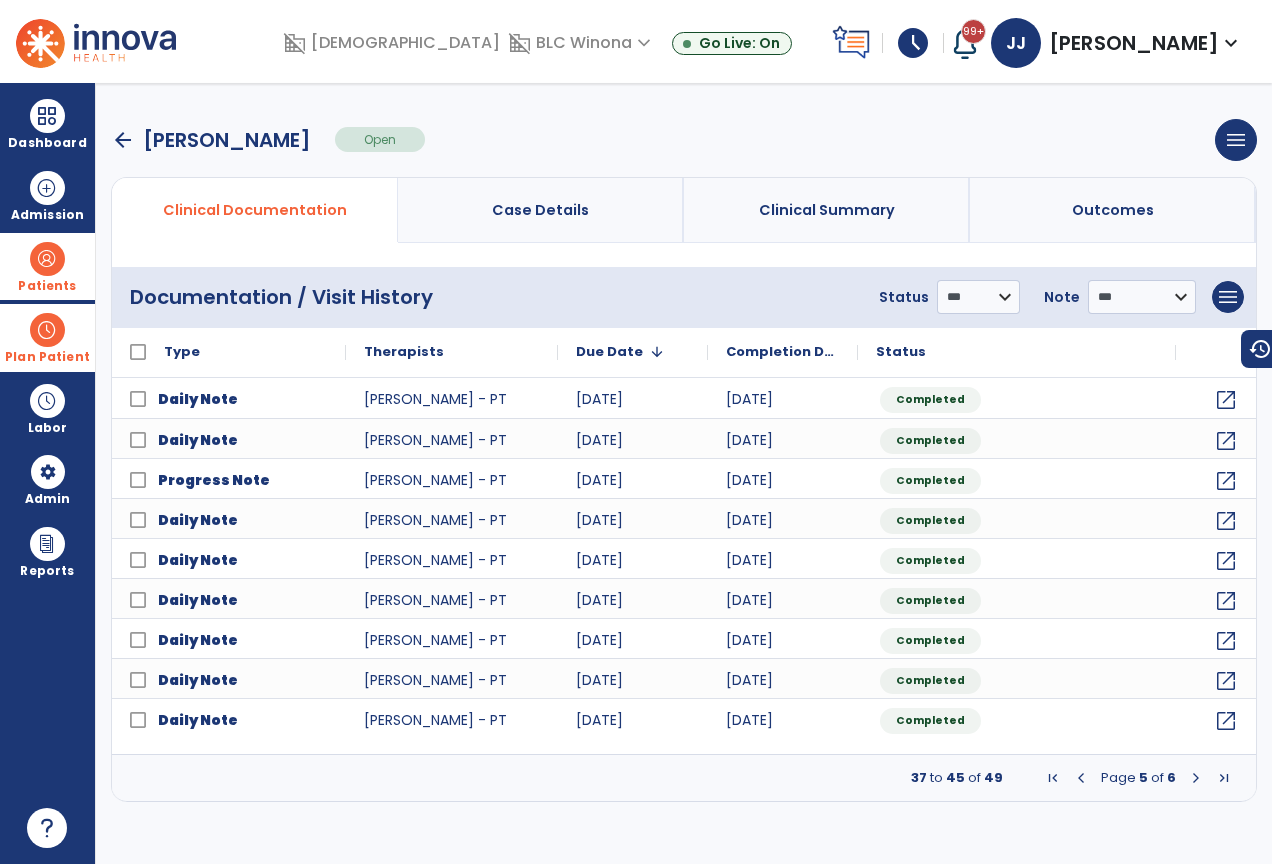 click at bounding box center (1196, 778) 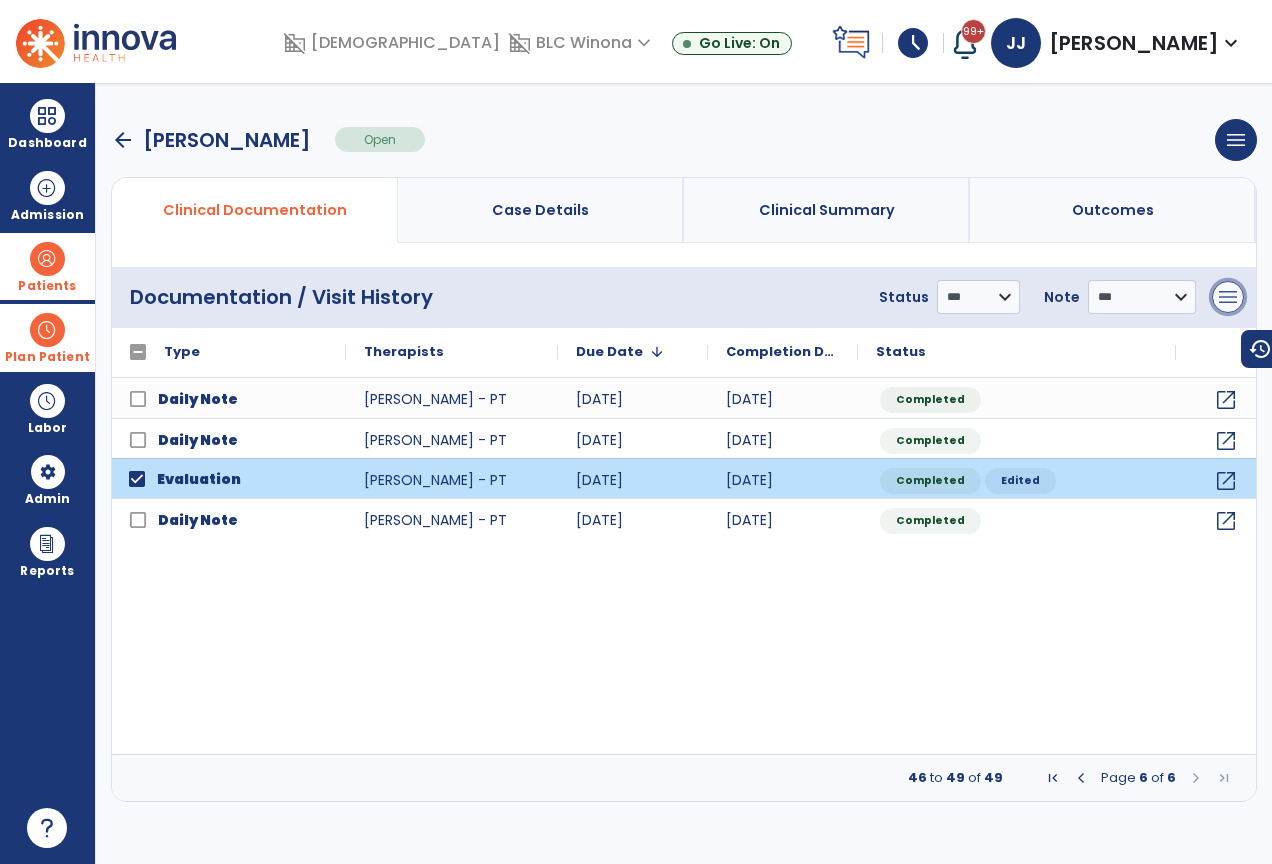 click on "menu" at bounding box center [1228, 297] 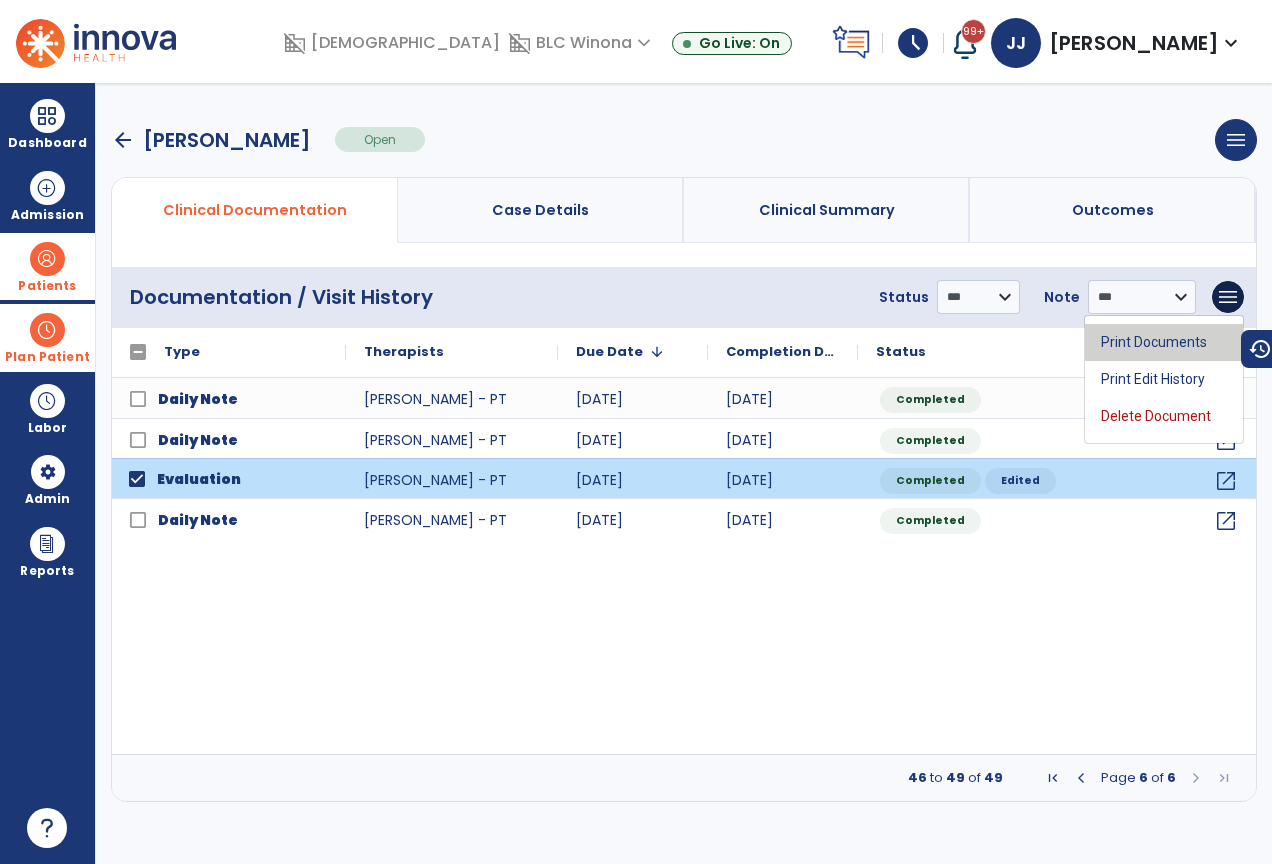 click on "Print Documents" at bounding box center [1164, 342] 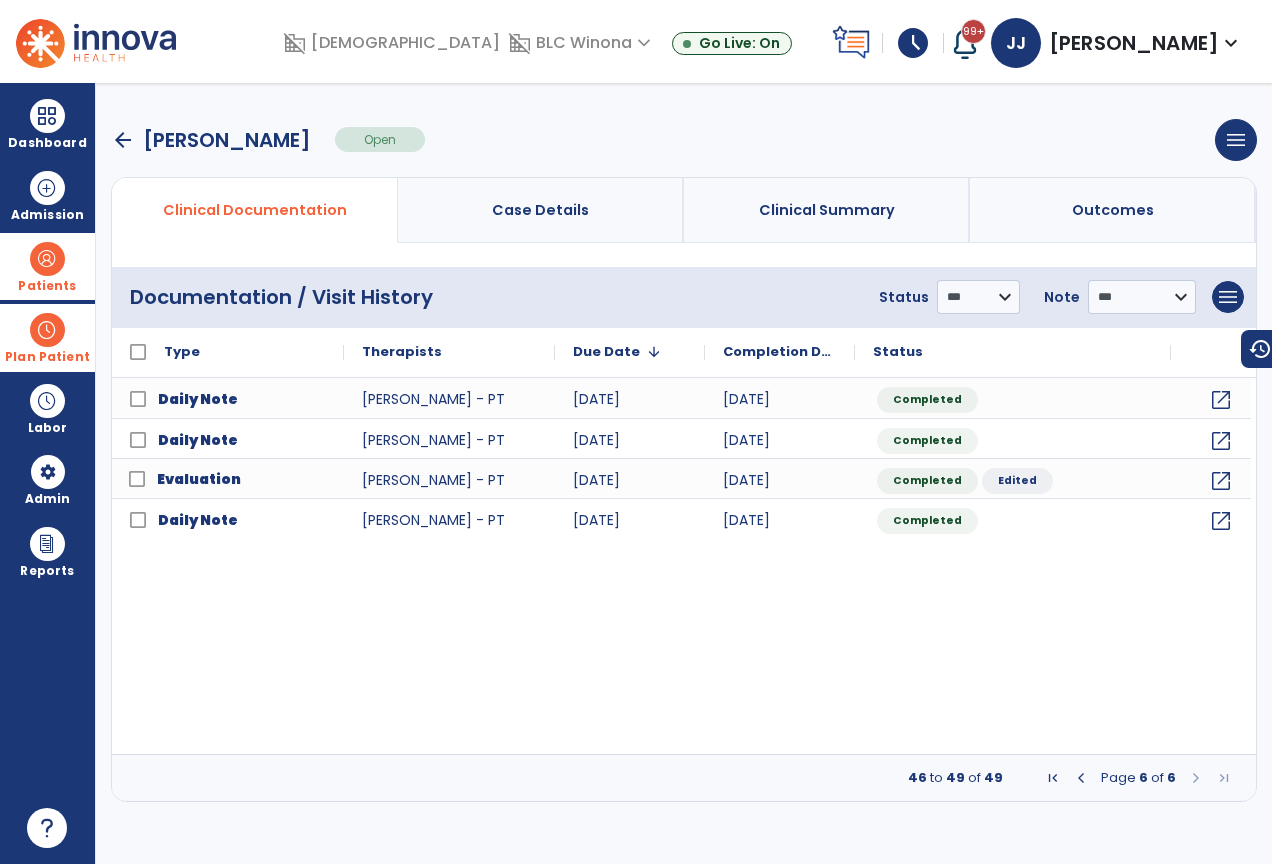 click on "arrow_back" at bounding box center [123, 140] 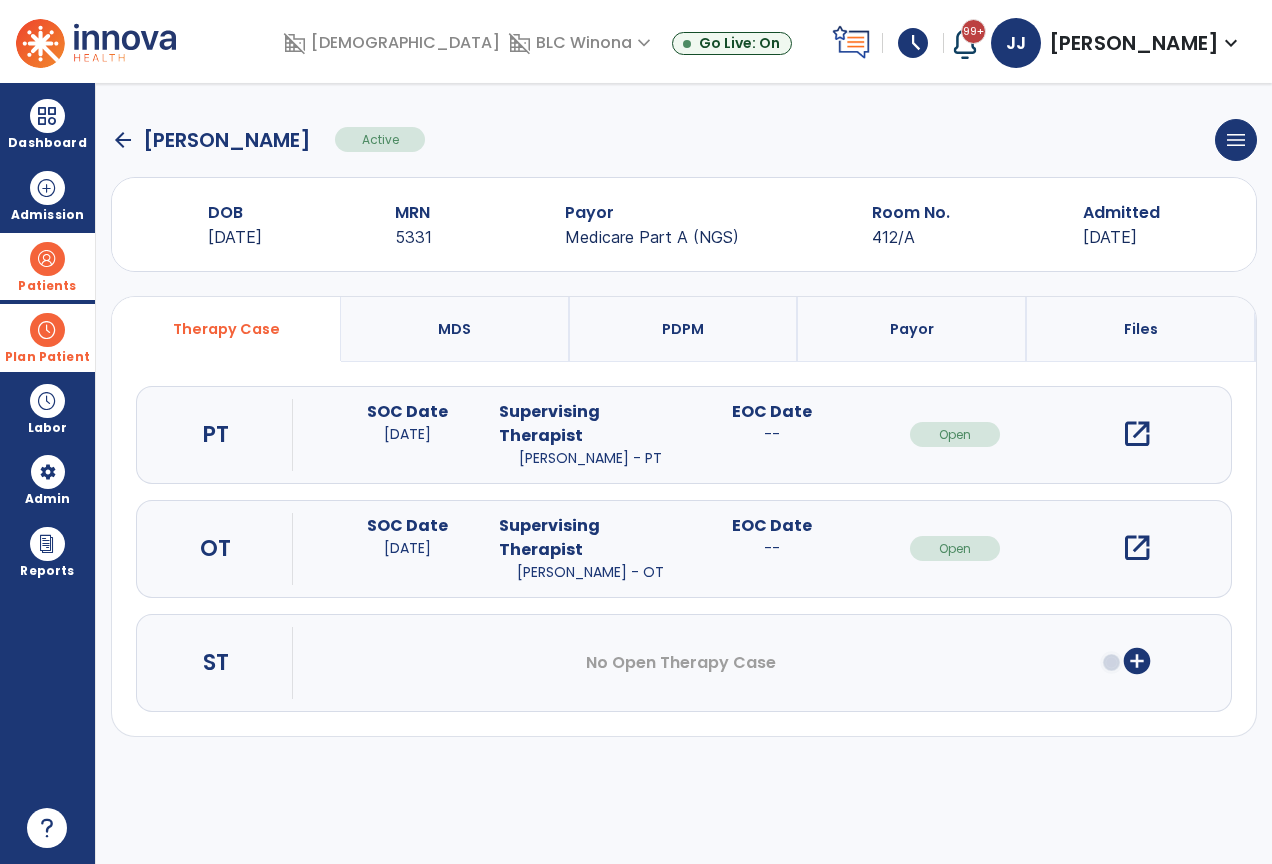 click on "open_in_new" at bounding box center [1137, 548] 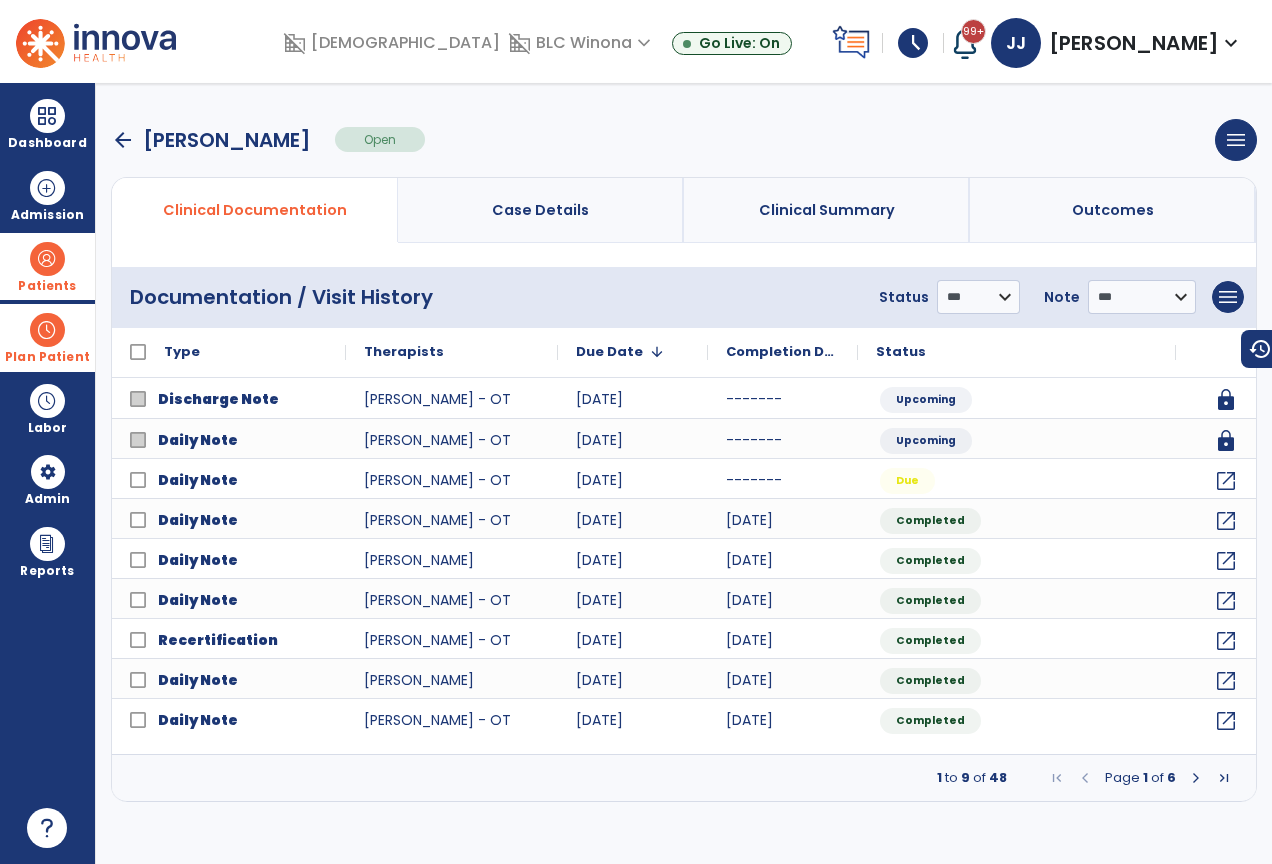 click at bounding box center [1196, 778] 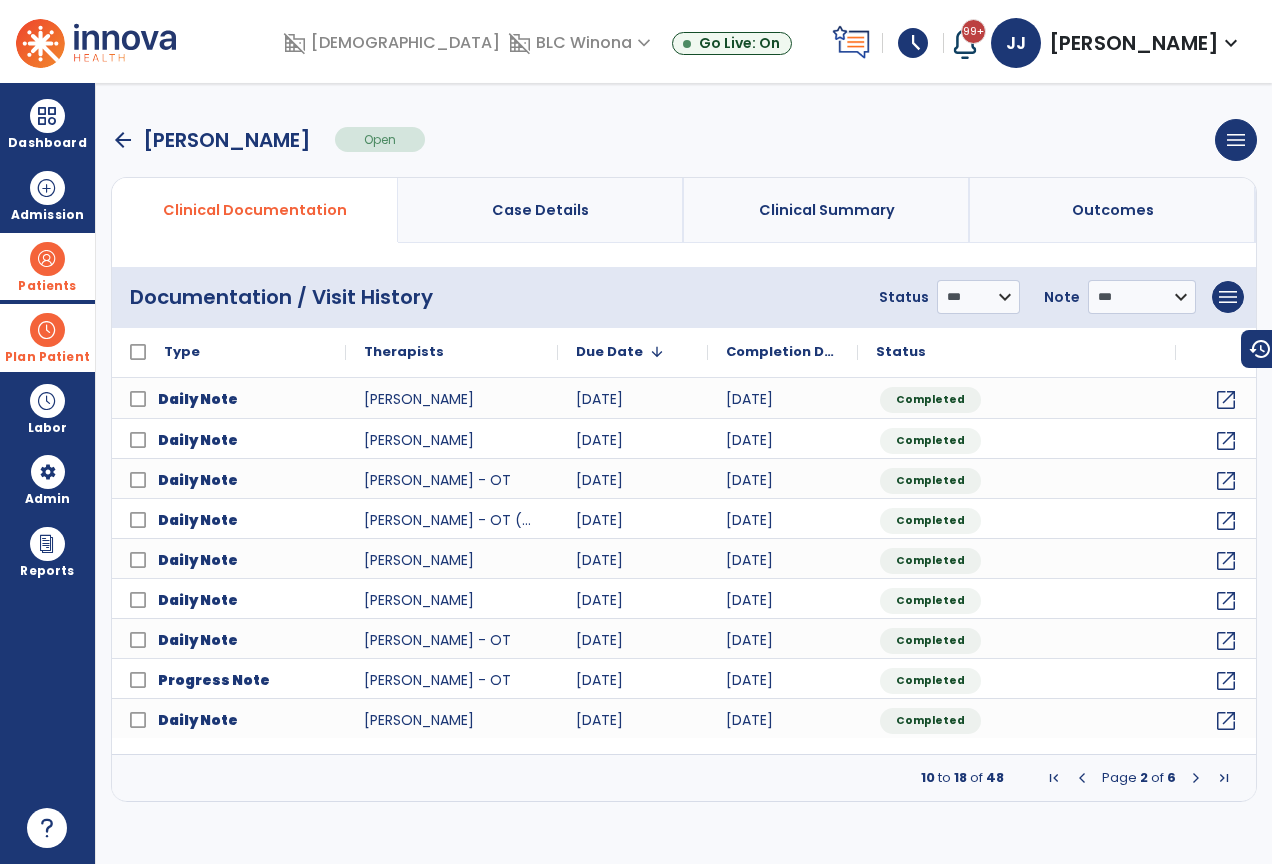 click at bounding box center (1196, 778) 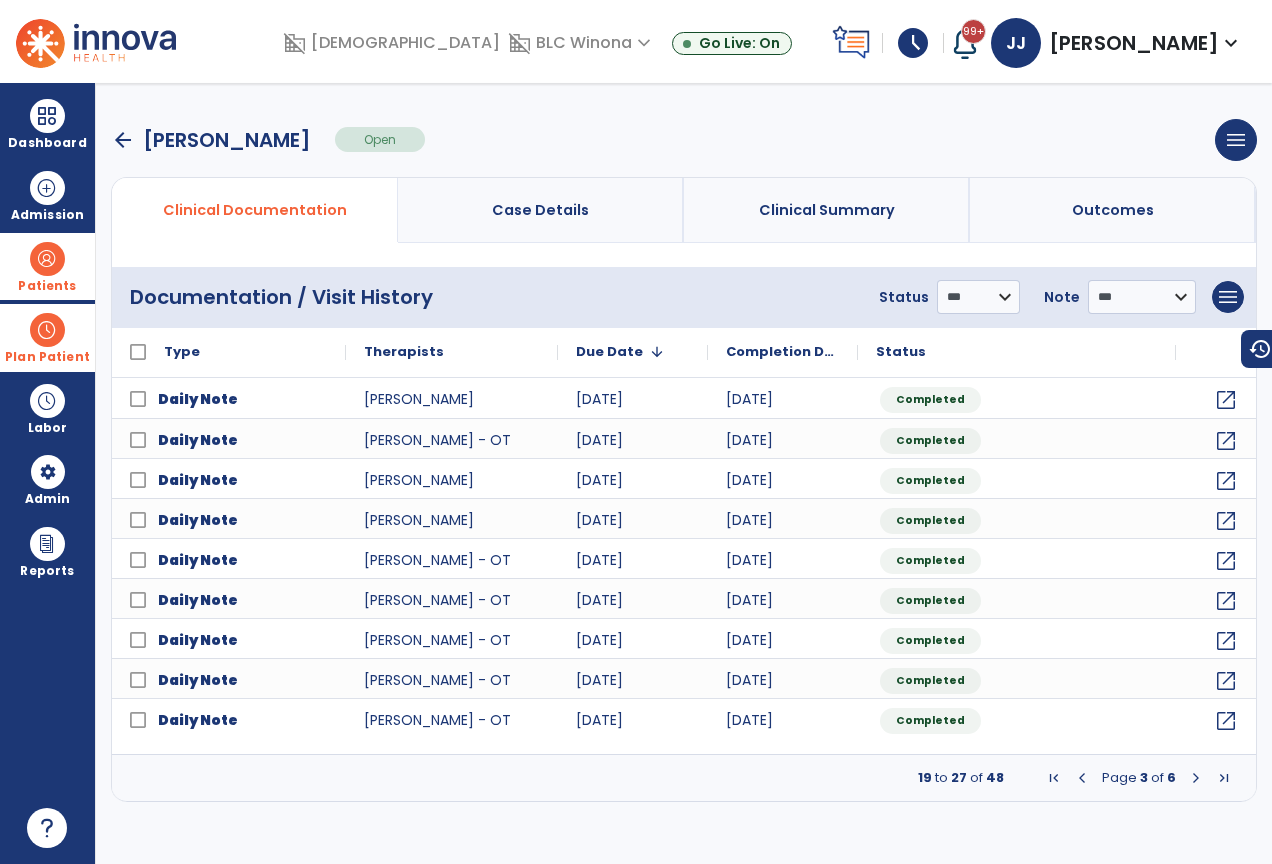 click at bounding box center [1196, 778] 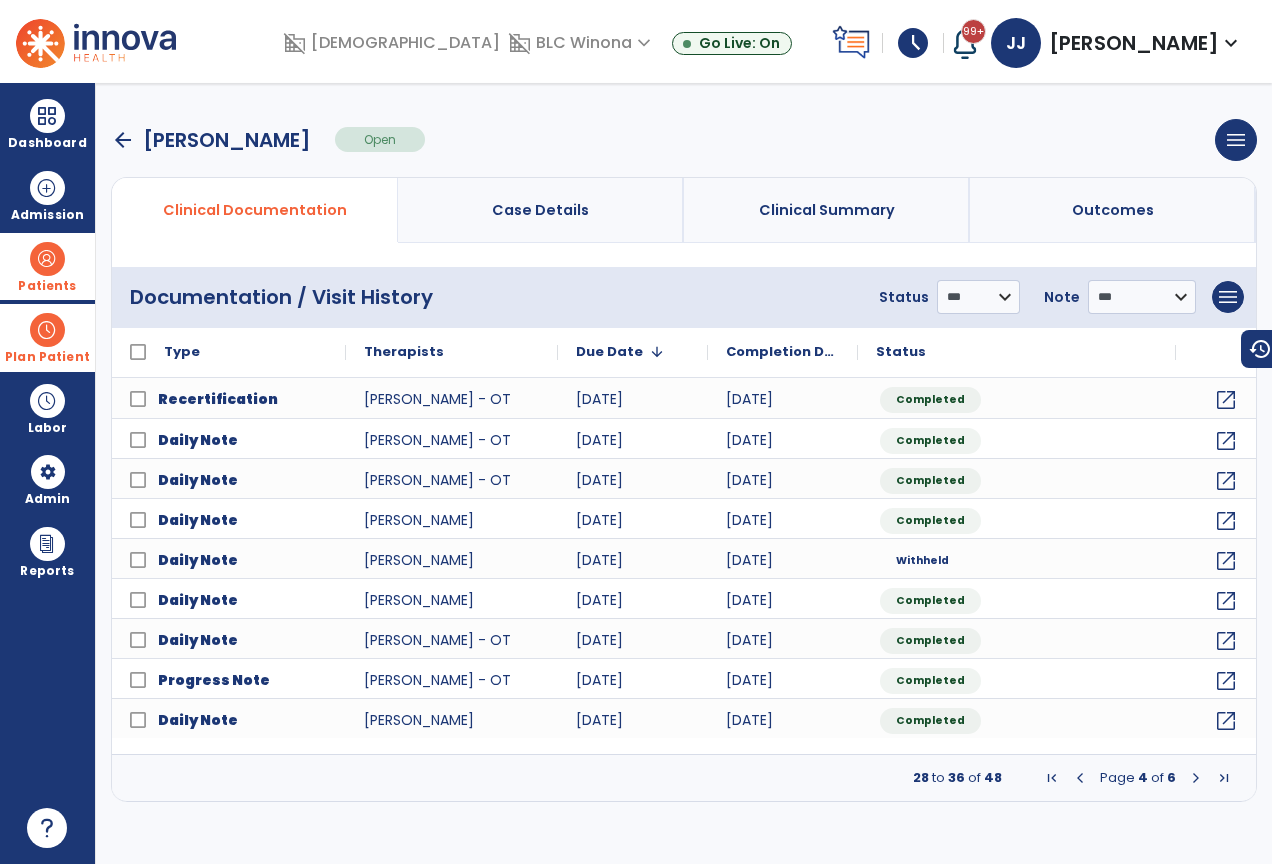 click at bounding box center [1196, 778] 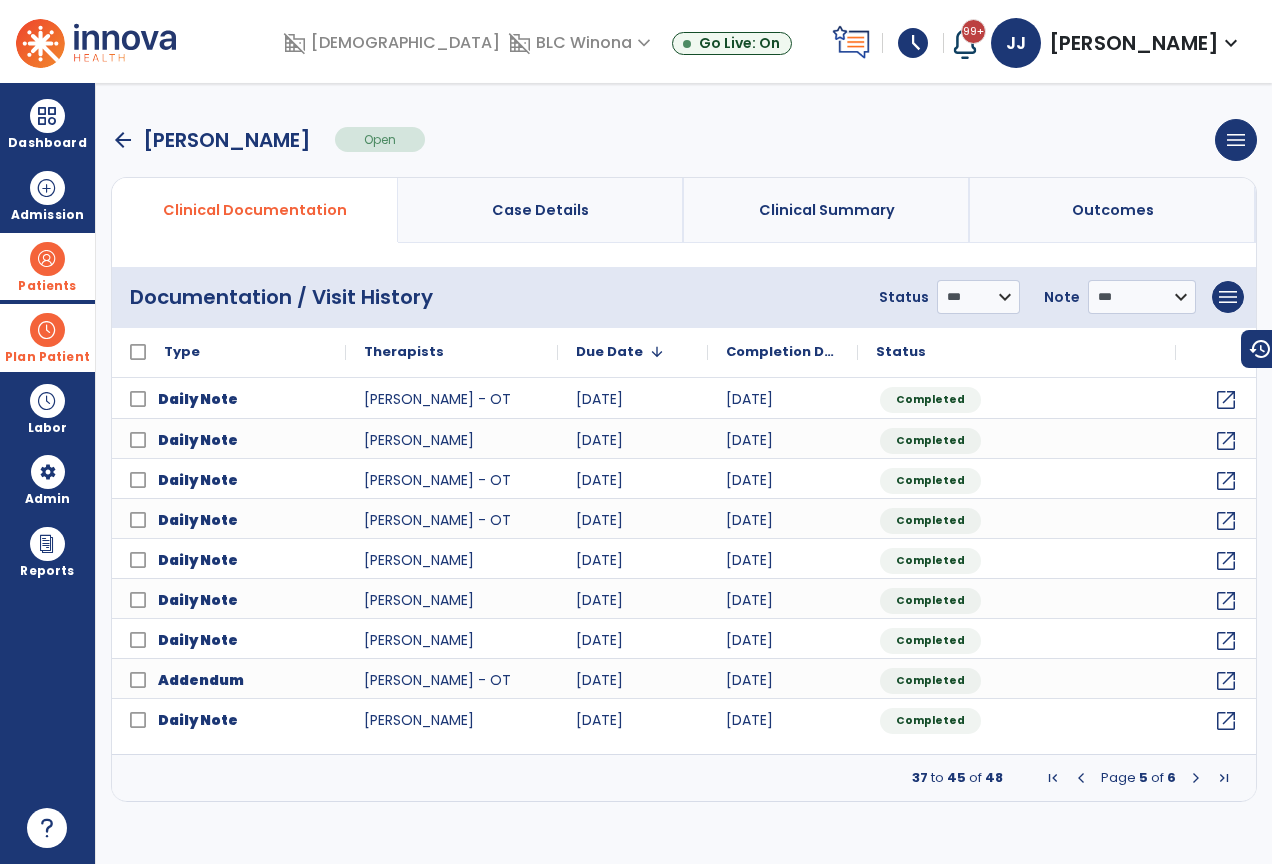 click at bounding box center (1196, 778) 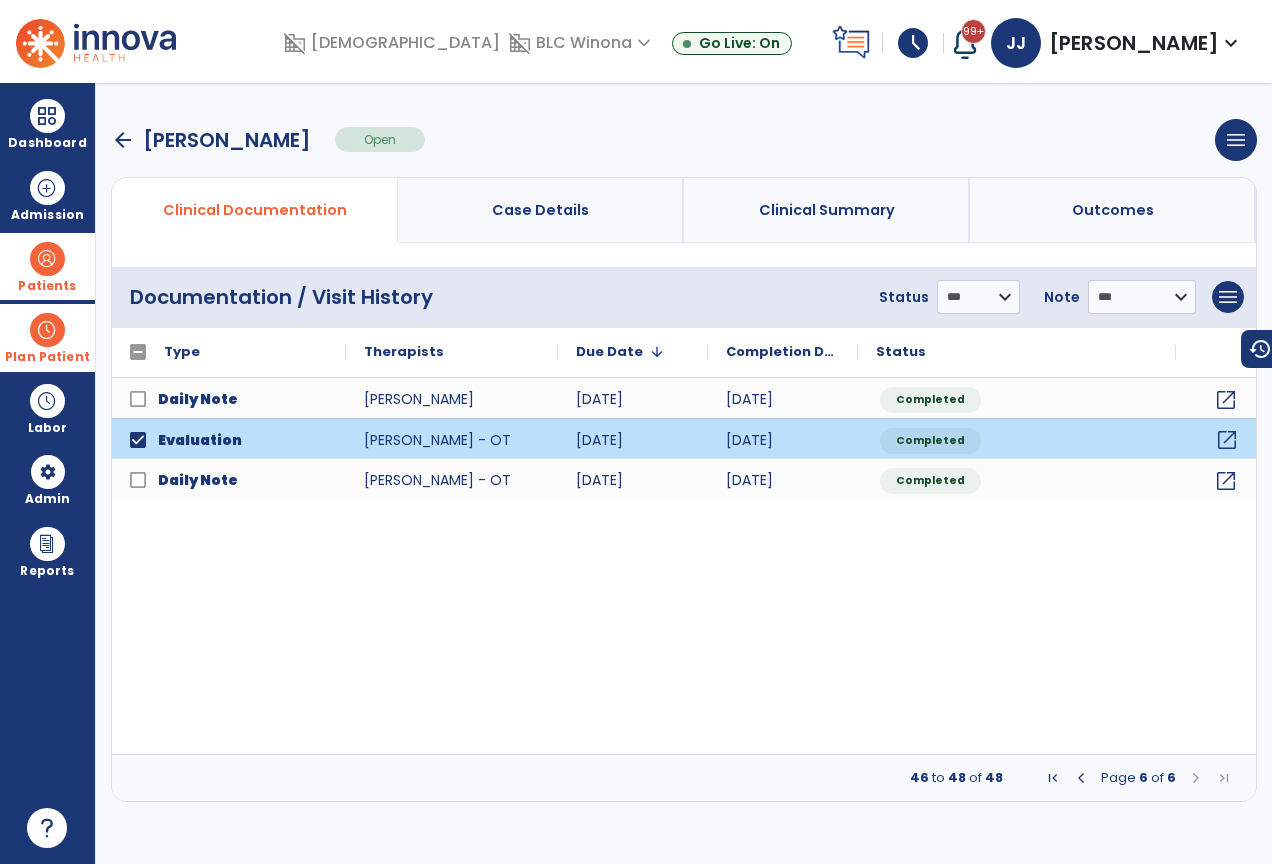 click on "open_in_new" 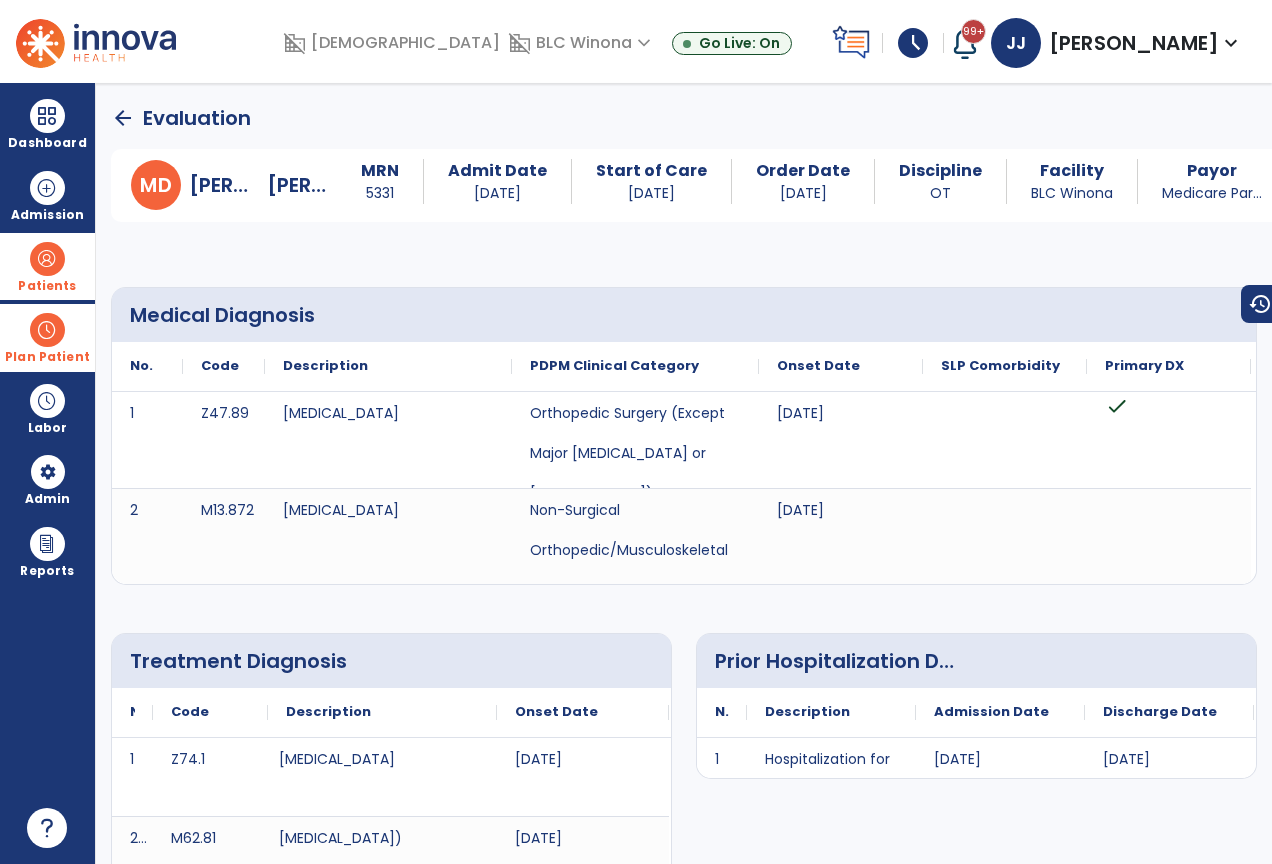 click on "arrow_back" 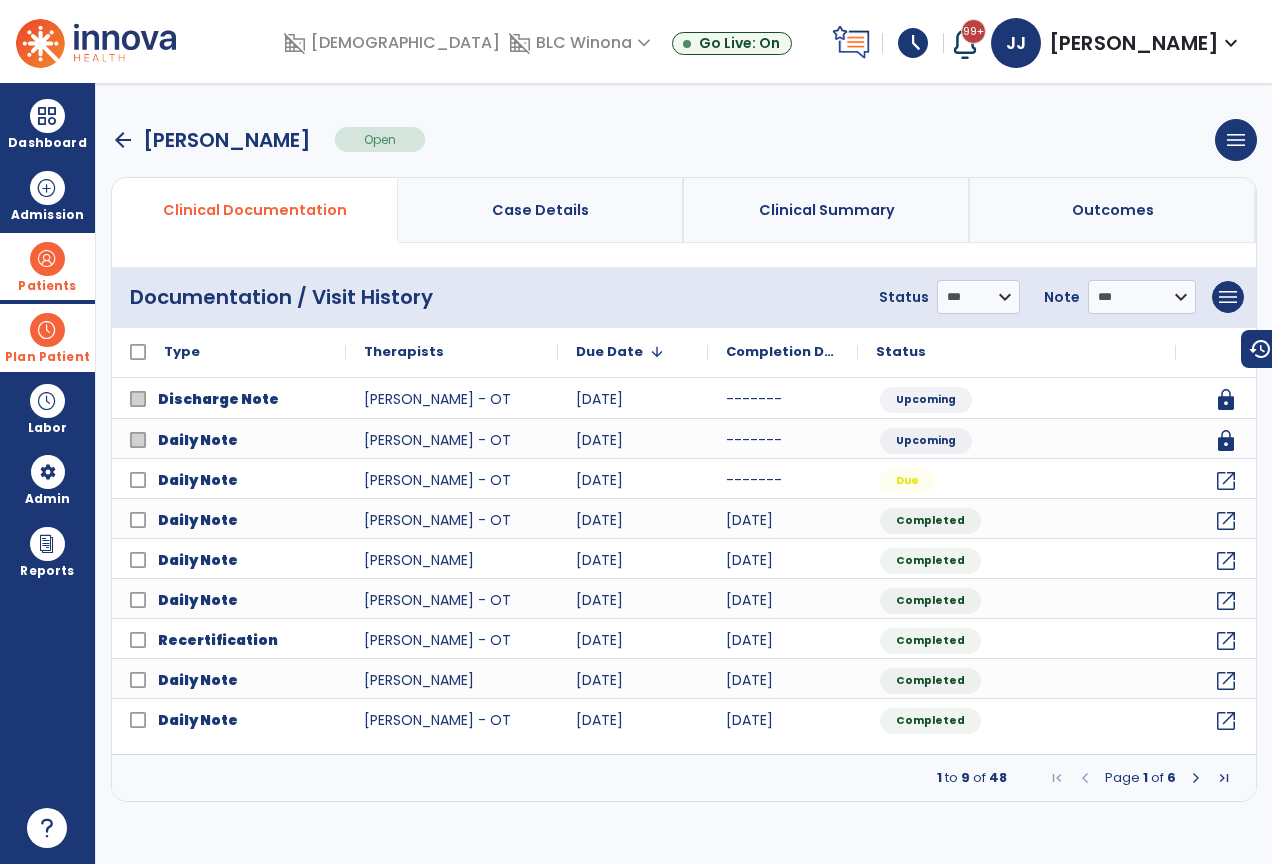 click at bounding box center [1196, 778] 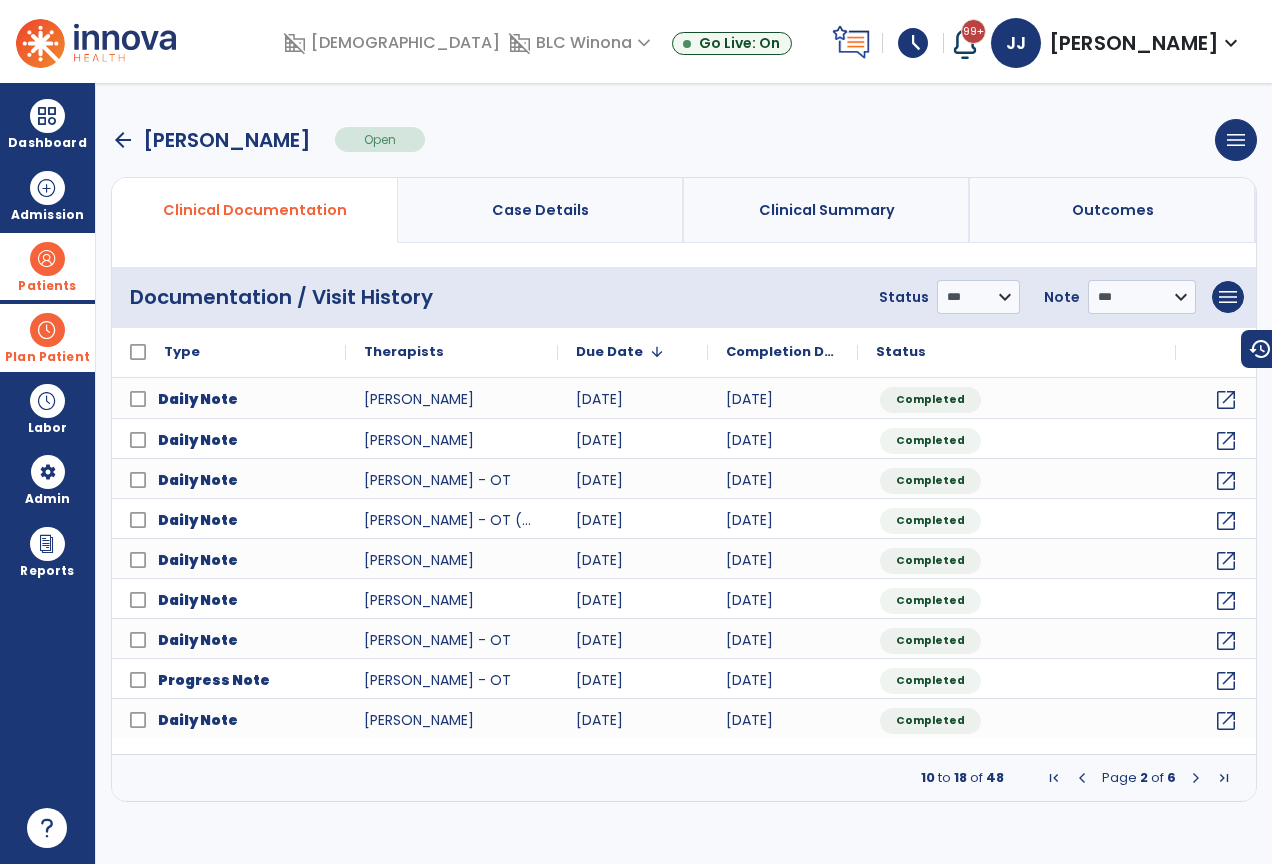 click at bounding box center [1196, 778] 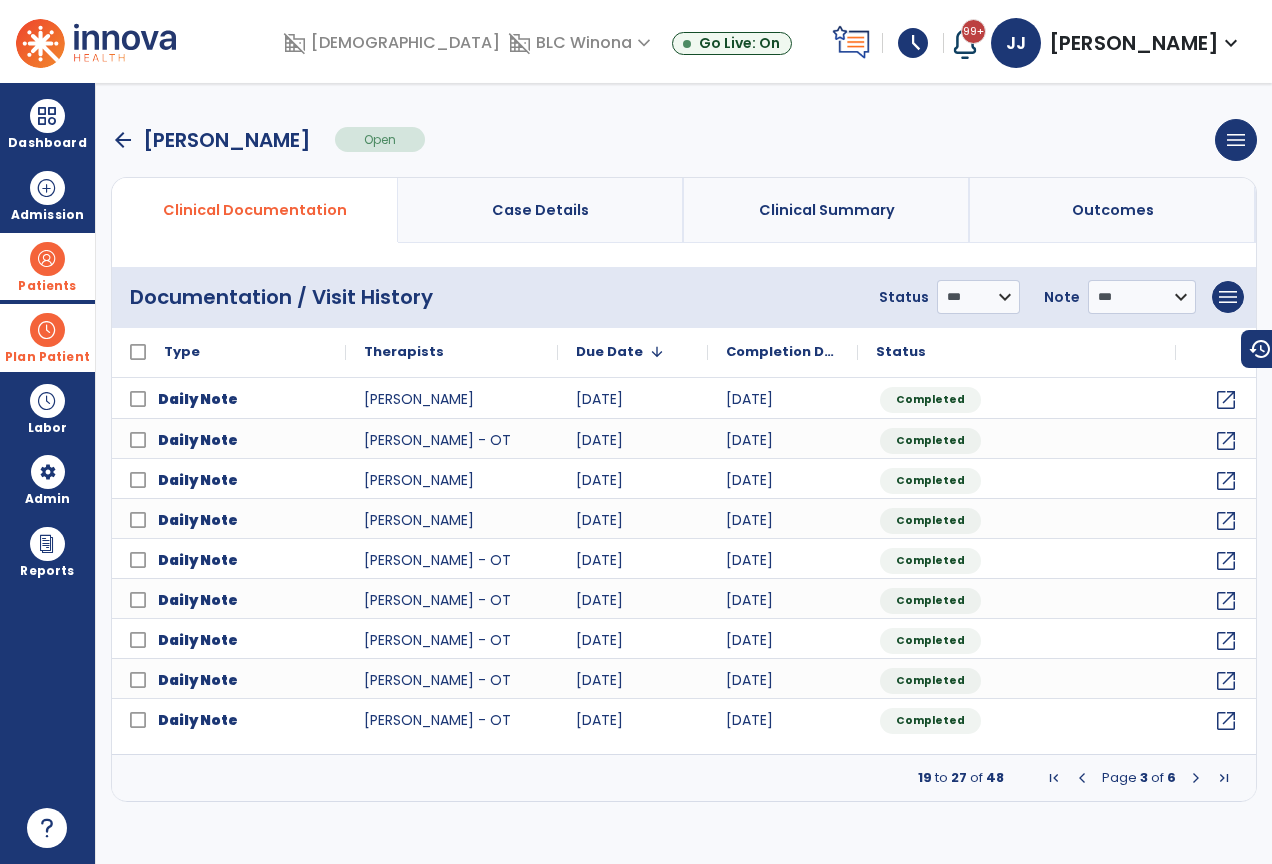 click at bounding box center (1196, 778) 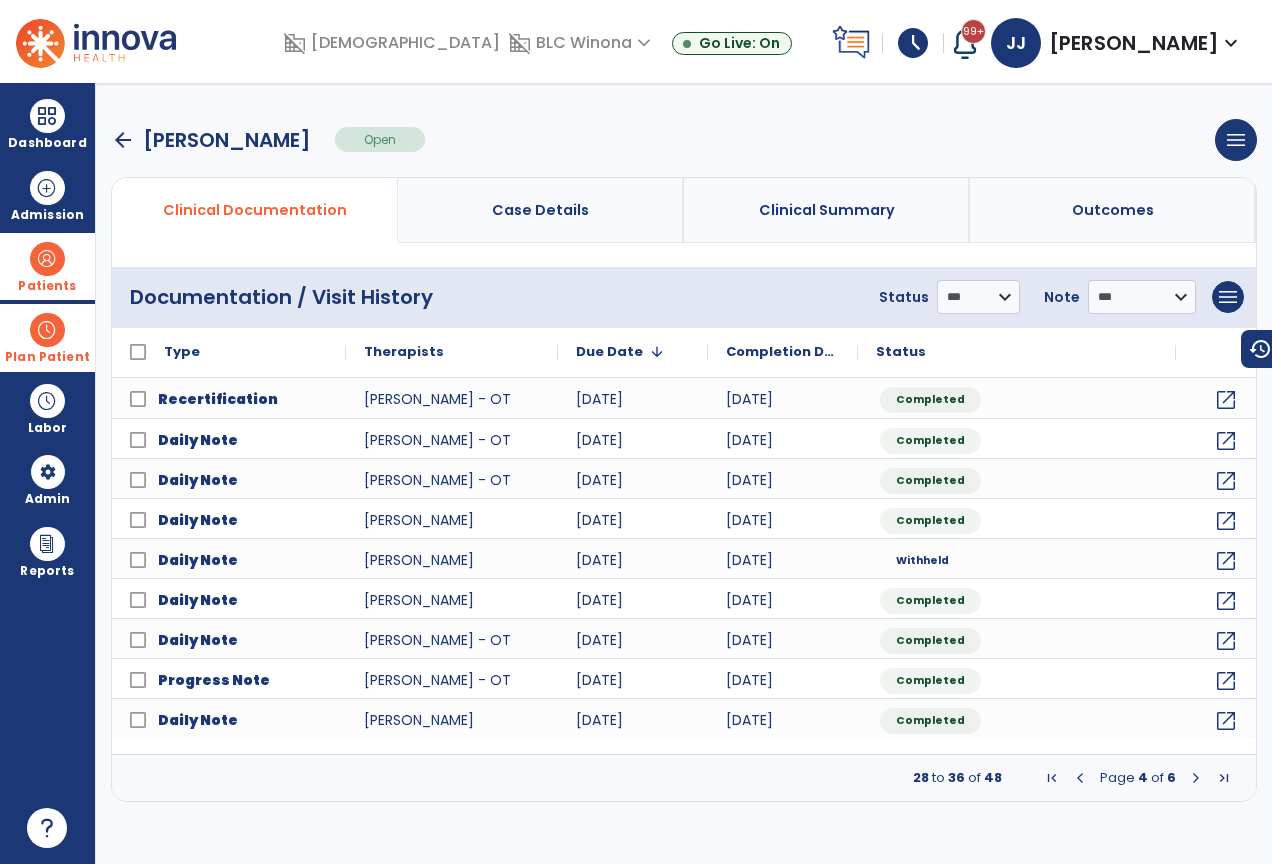 click at bounding box center (1196, 778) 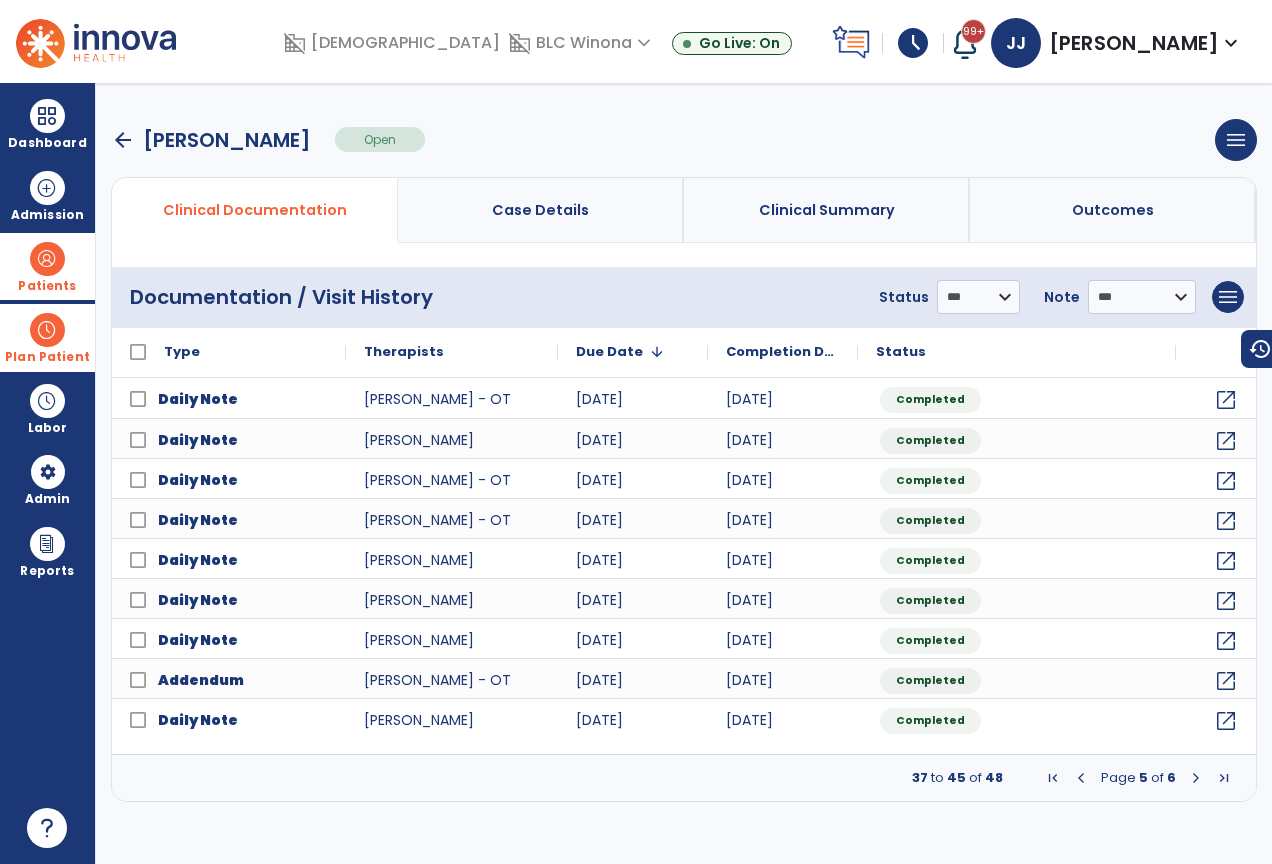 click at bounding box center [1196, 778] 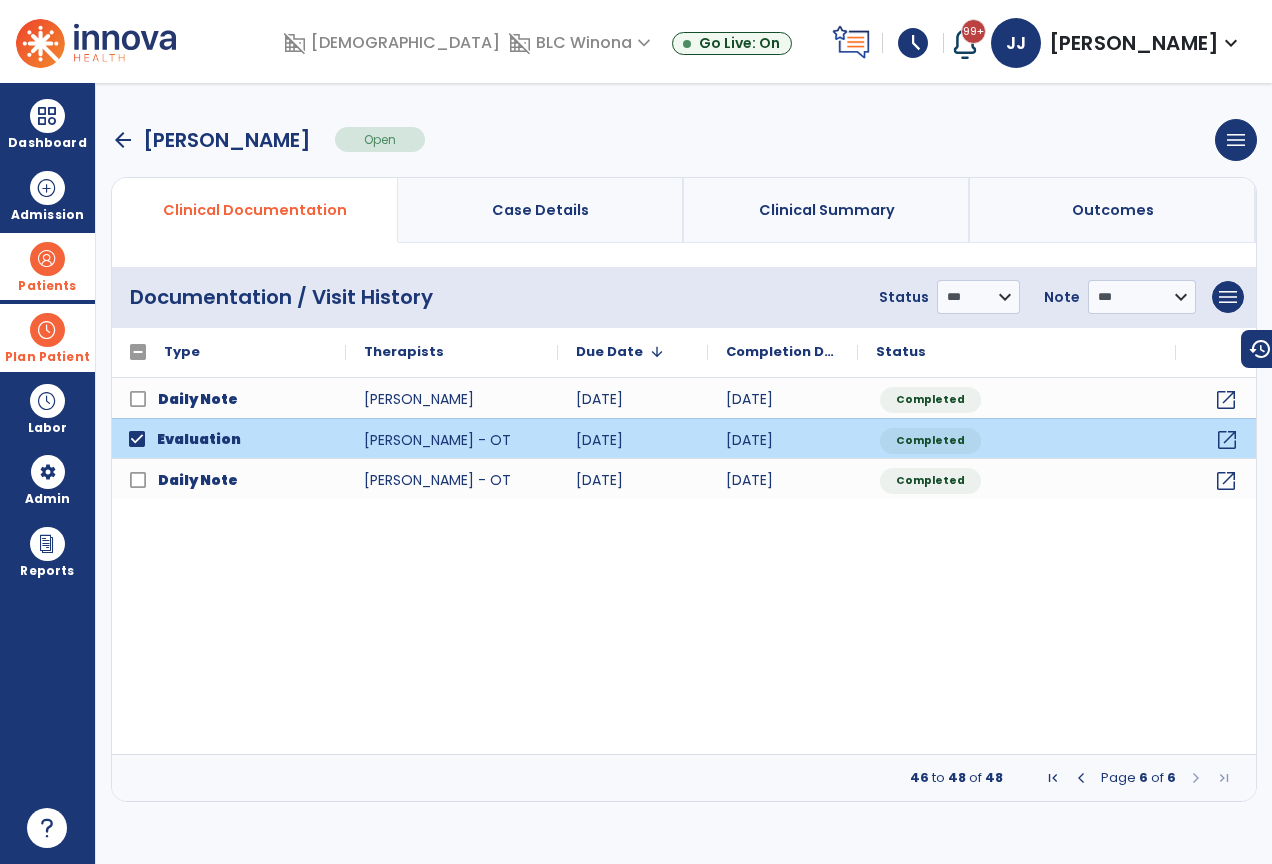 click on "open_in_new" 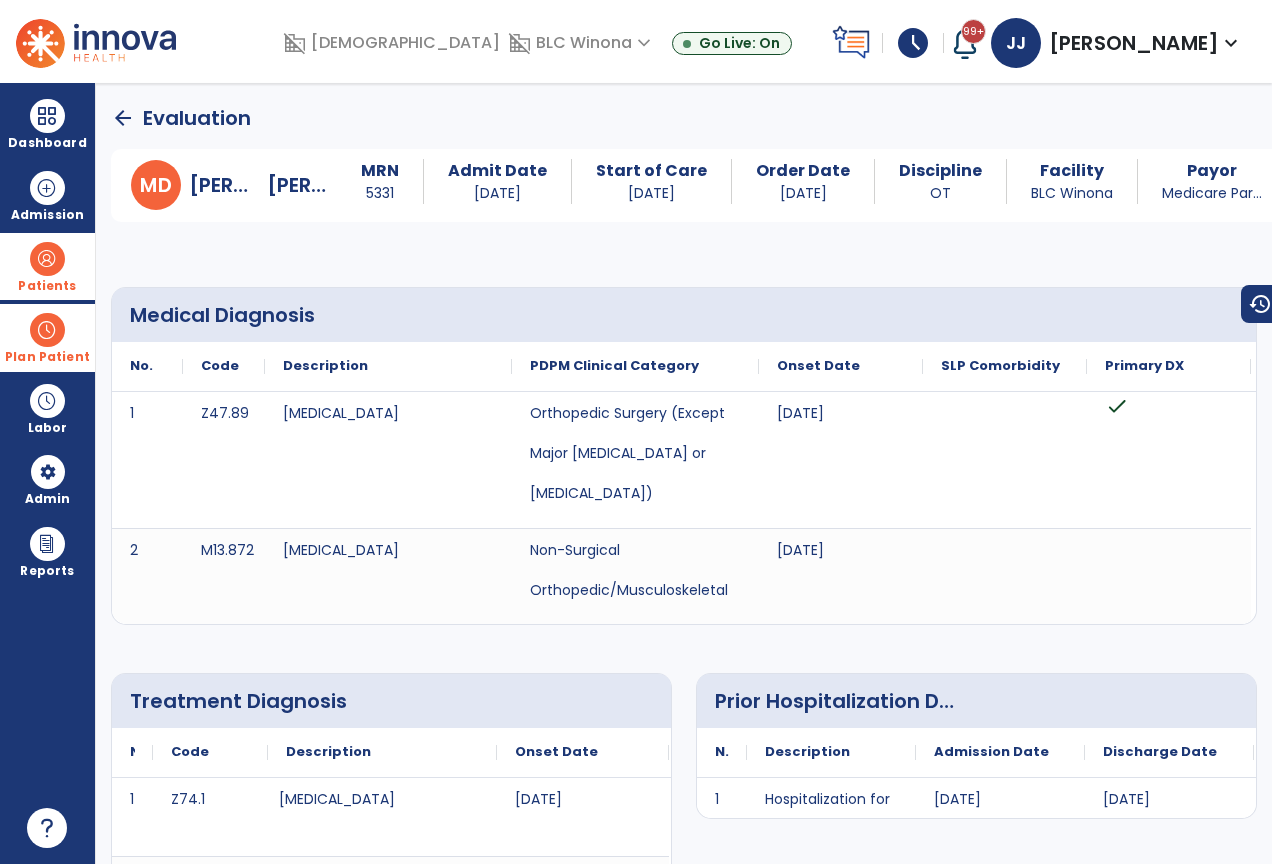 click on "arrow_back" 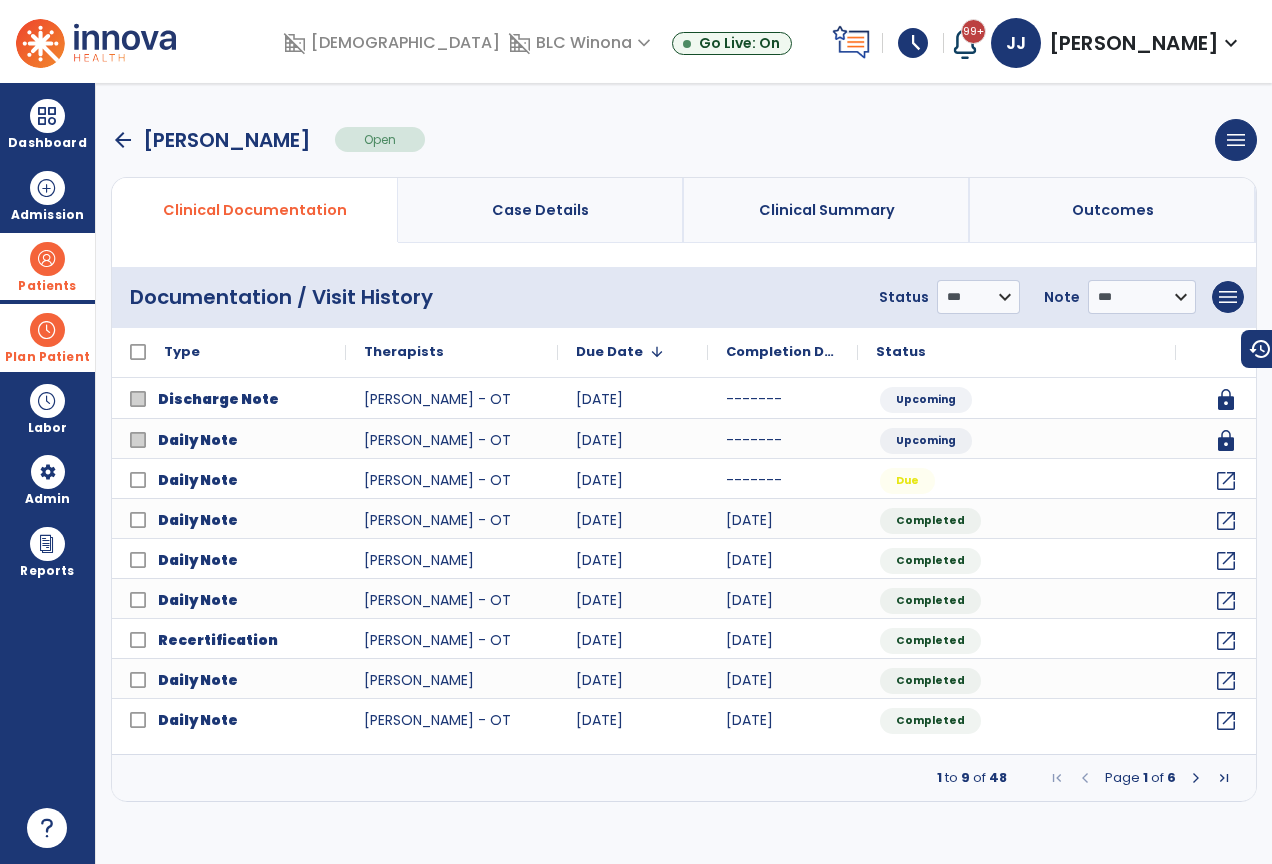 click at bounding box center (1196, 778) 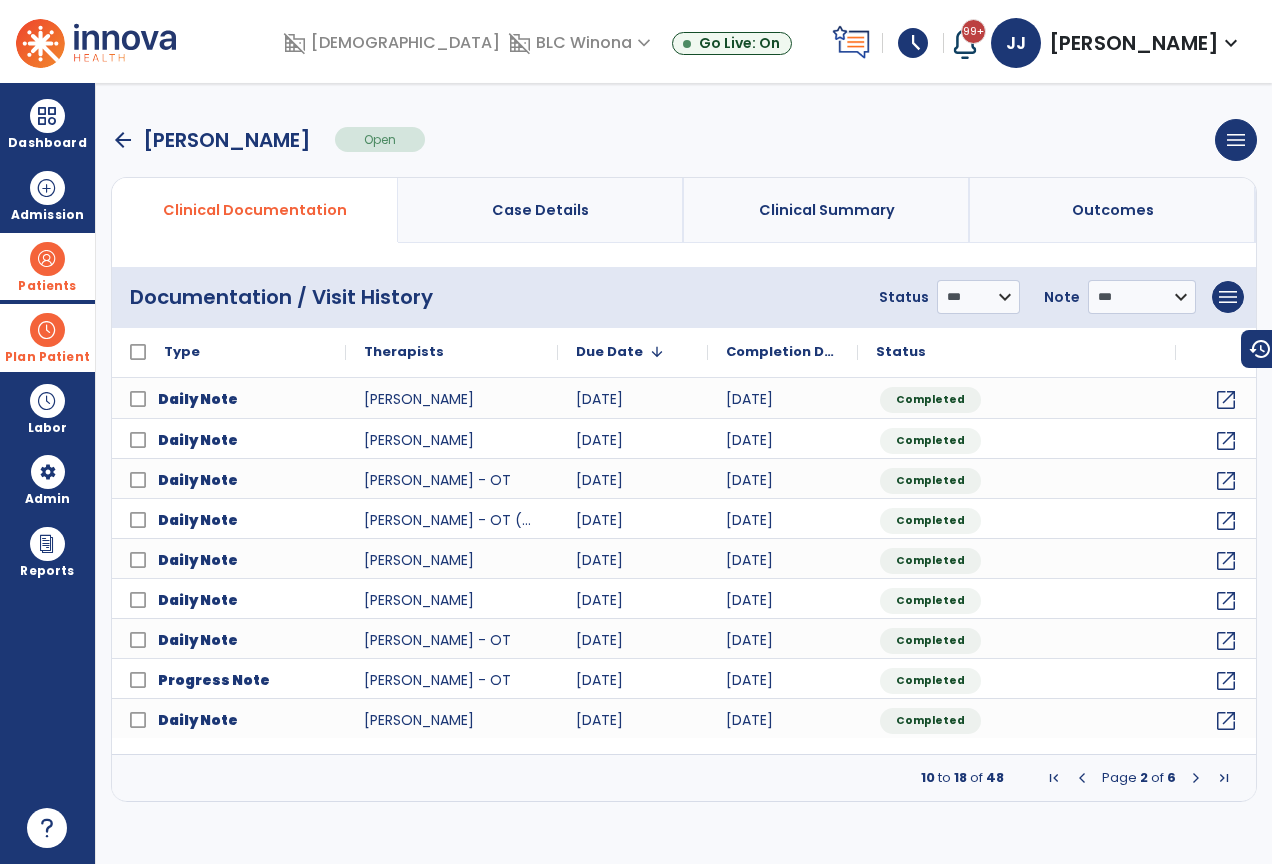 click at bounding box center (1196, 778) 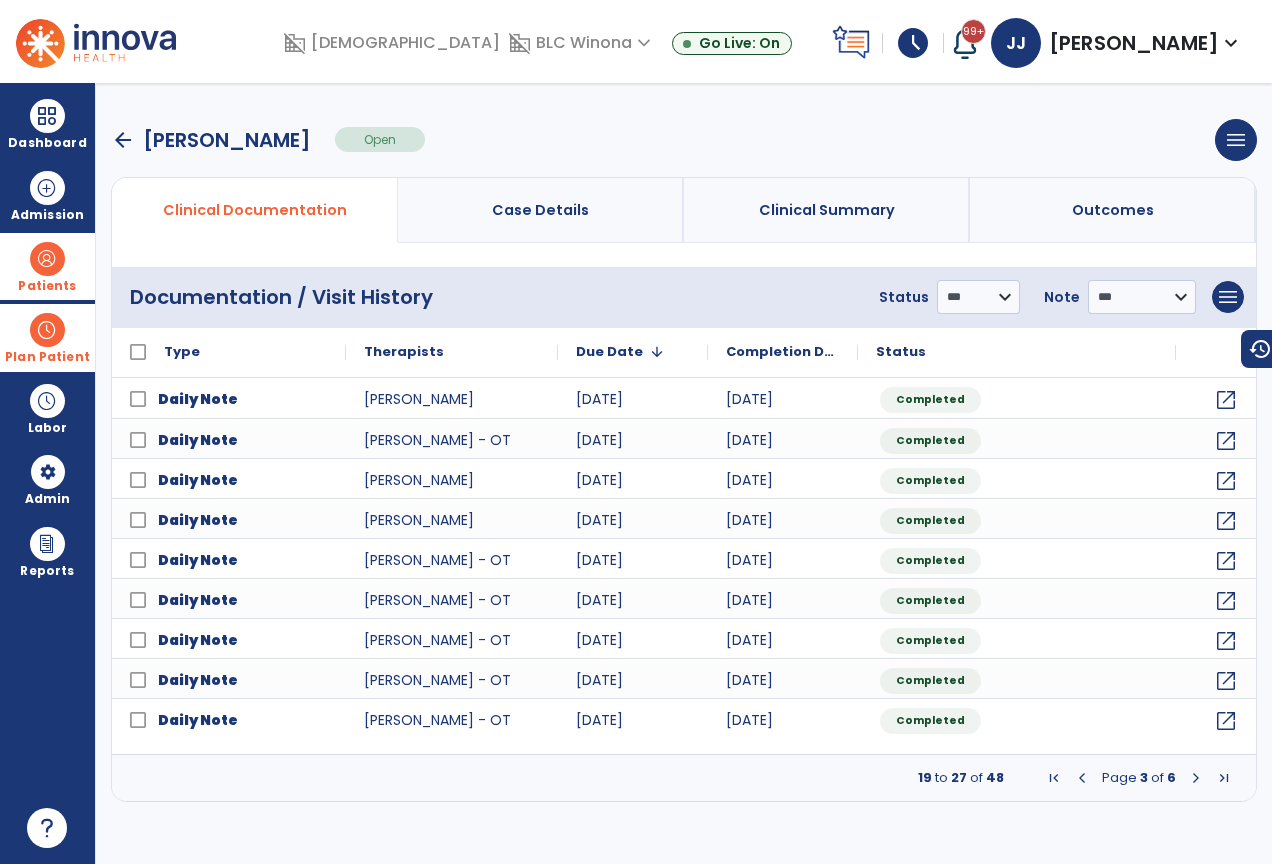 click at bounding box center [1196, 778] 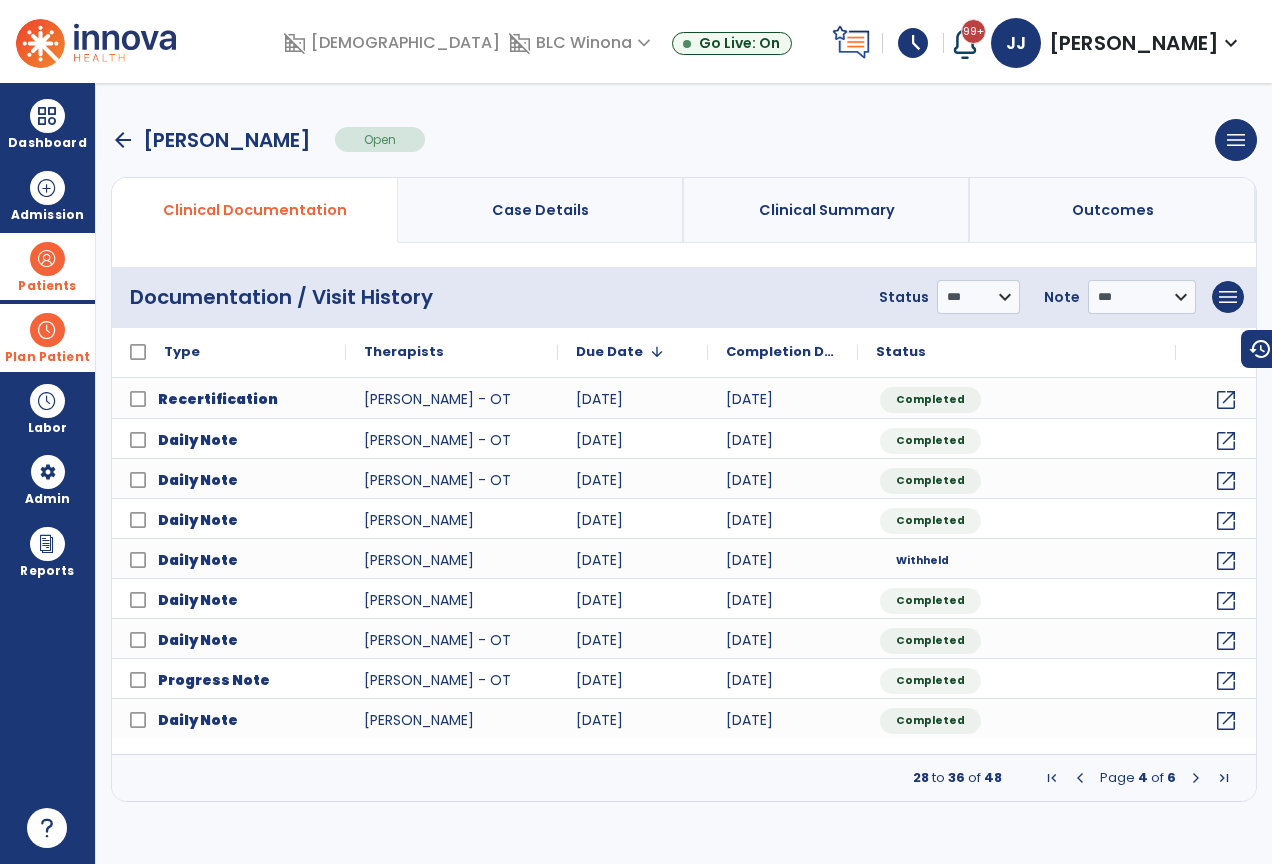 click at bounding box center (1196, 778) 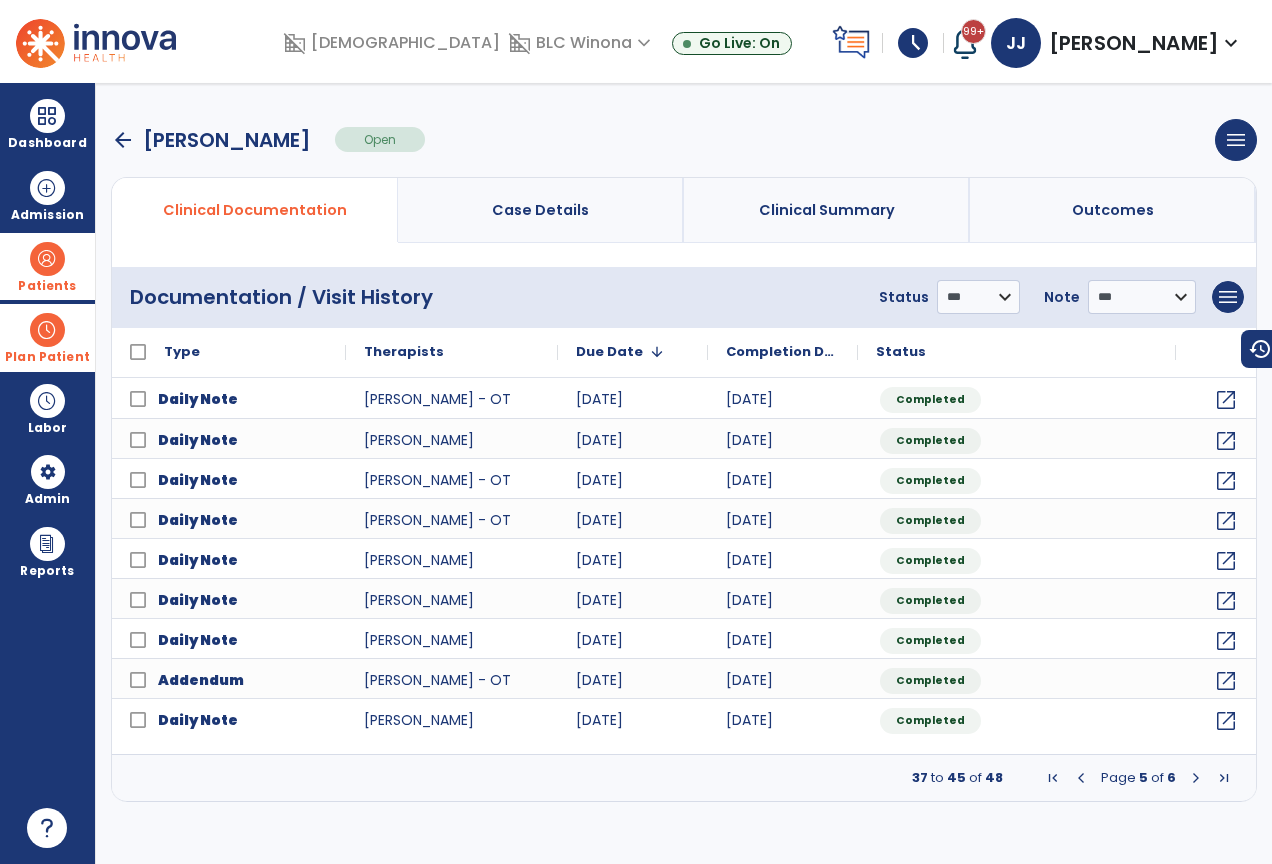 click at bounding box center (1196, 778) 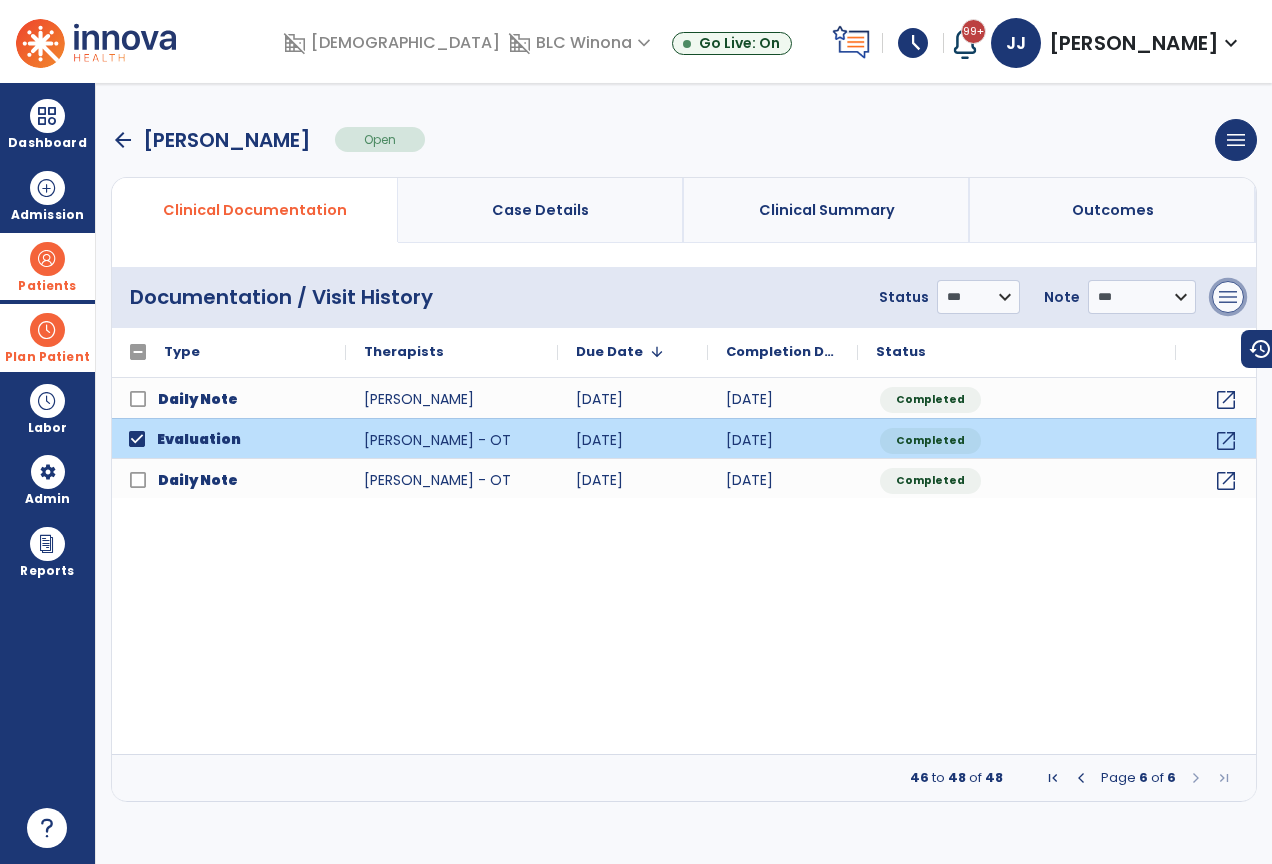 click on "menu" at bounding box center [1228, 297] 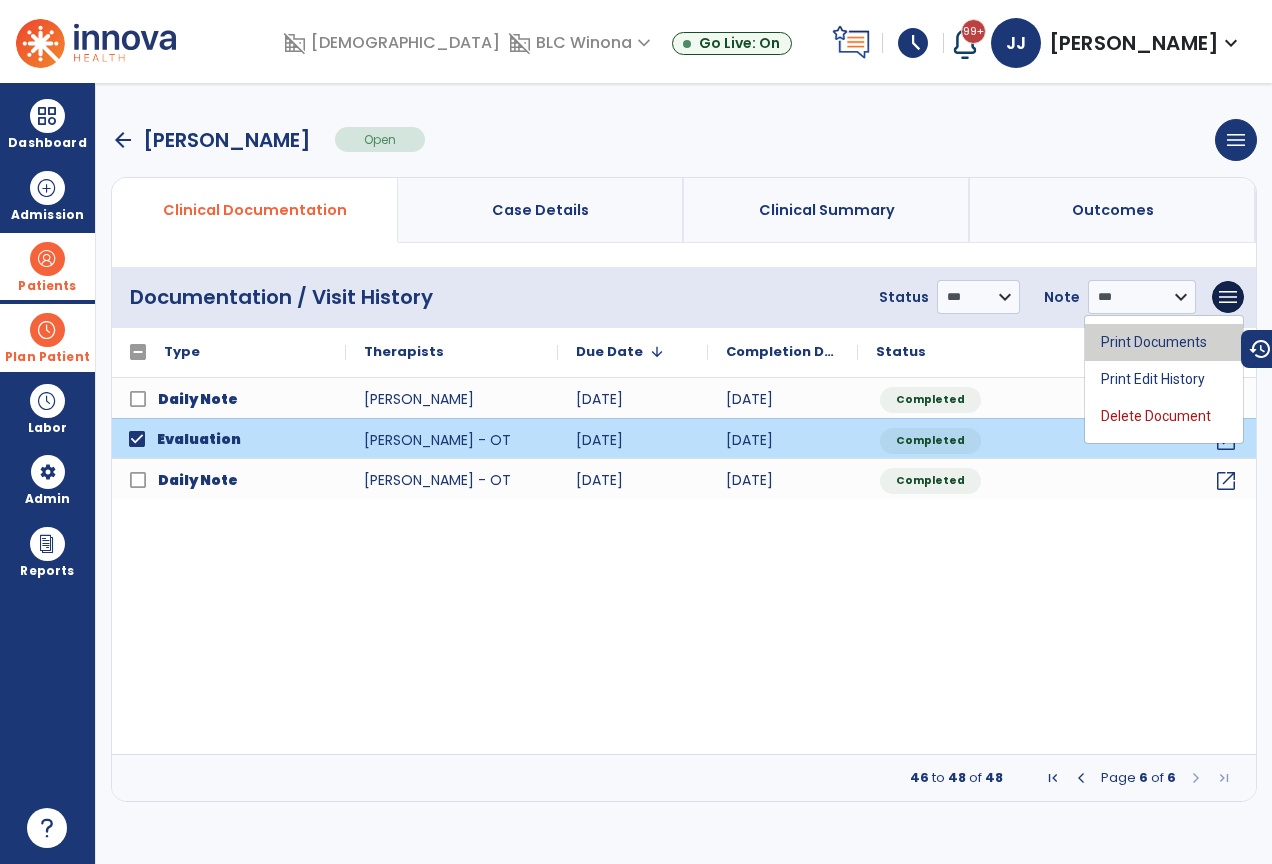 click on "Print Documents" at bounding box center [1164, 342] 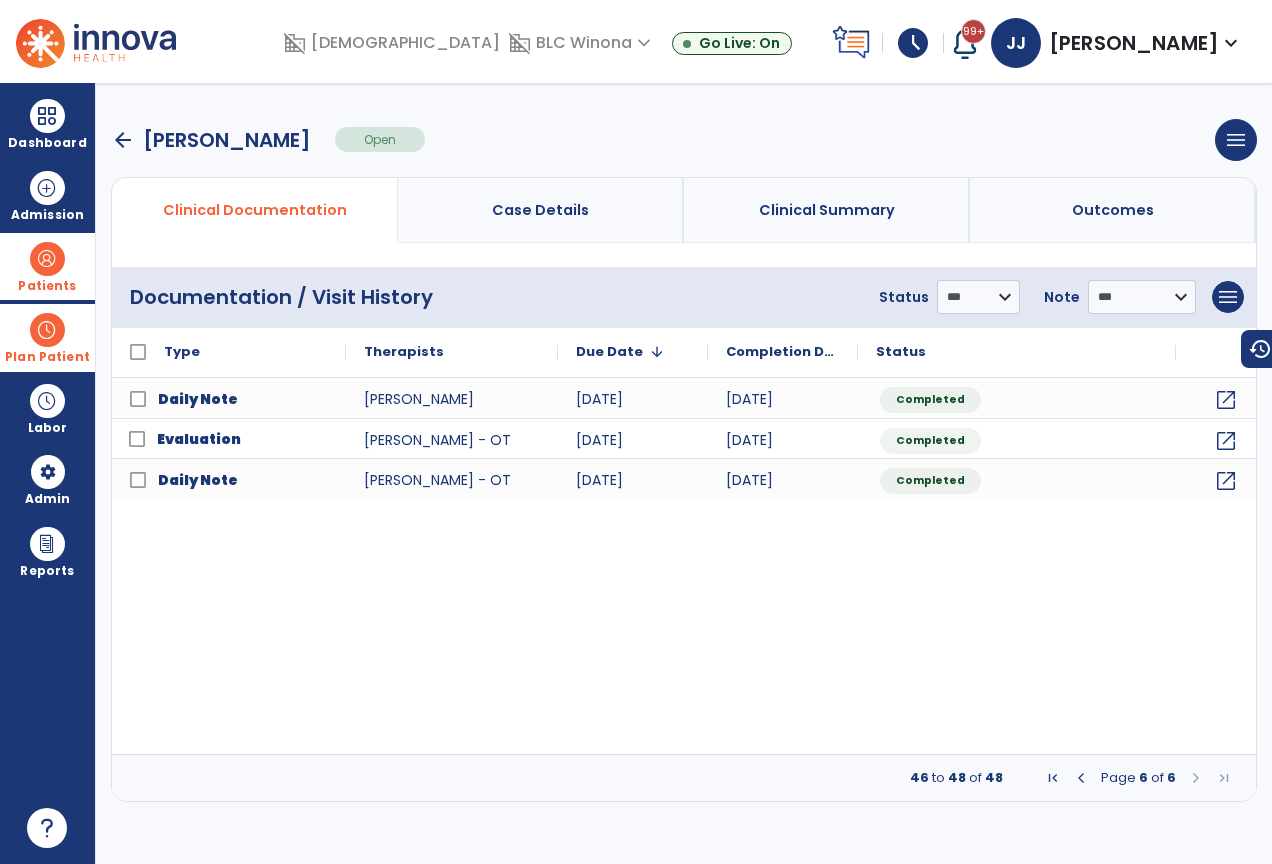click 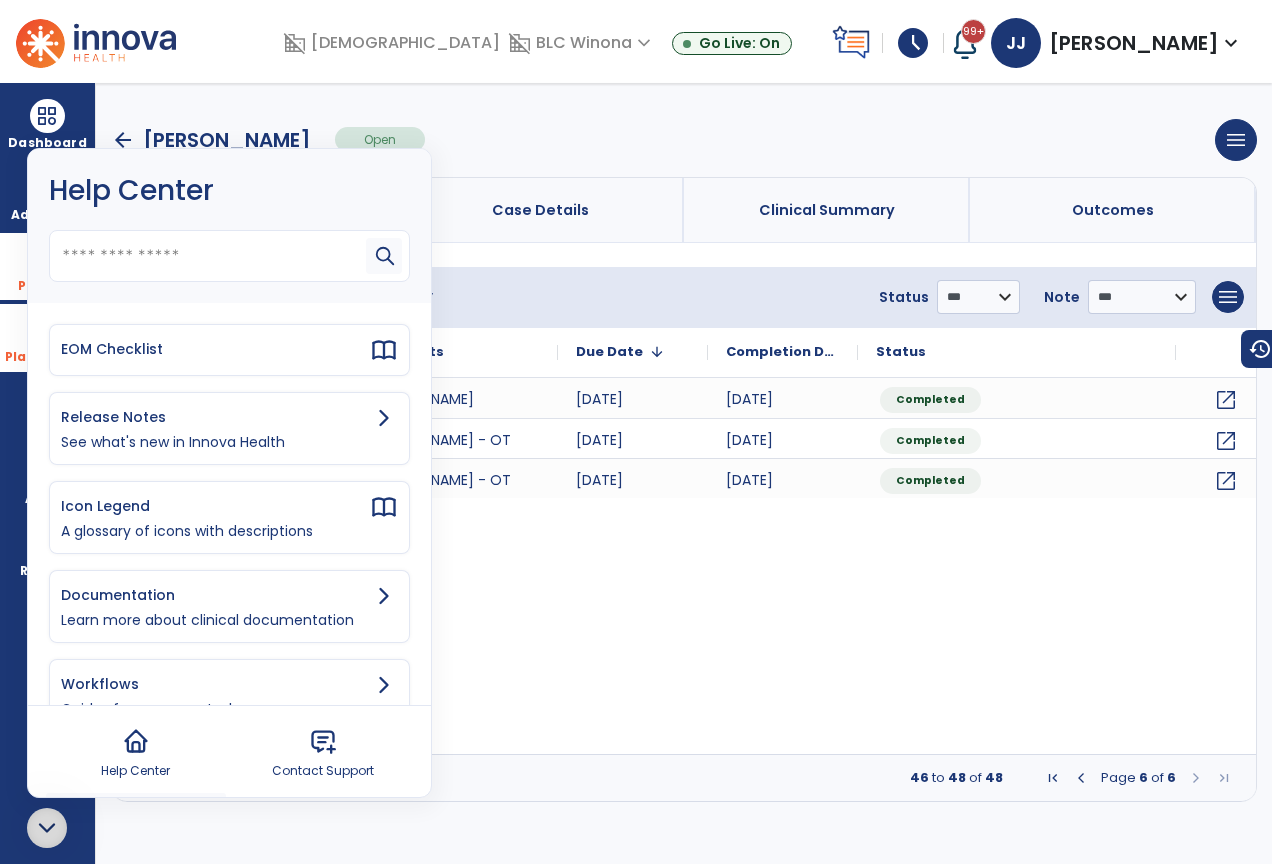 click on "Daily Note  [PERSON_NAME] [DATE] [DATE] Completed open_in_new
Evaluation  [PERSON_NAME] - OT [DATE] [DATE] Completed open_in_new
Daily Note  [PERSON_NAME] - OT [DATE] [DATE] Completed open_in_new" 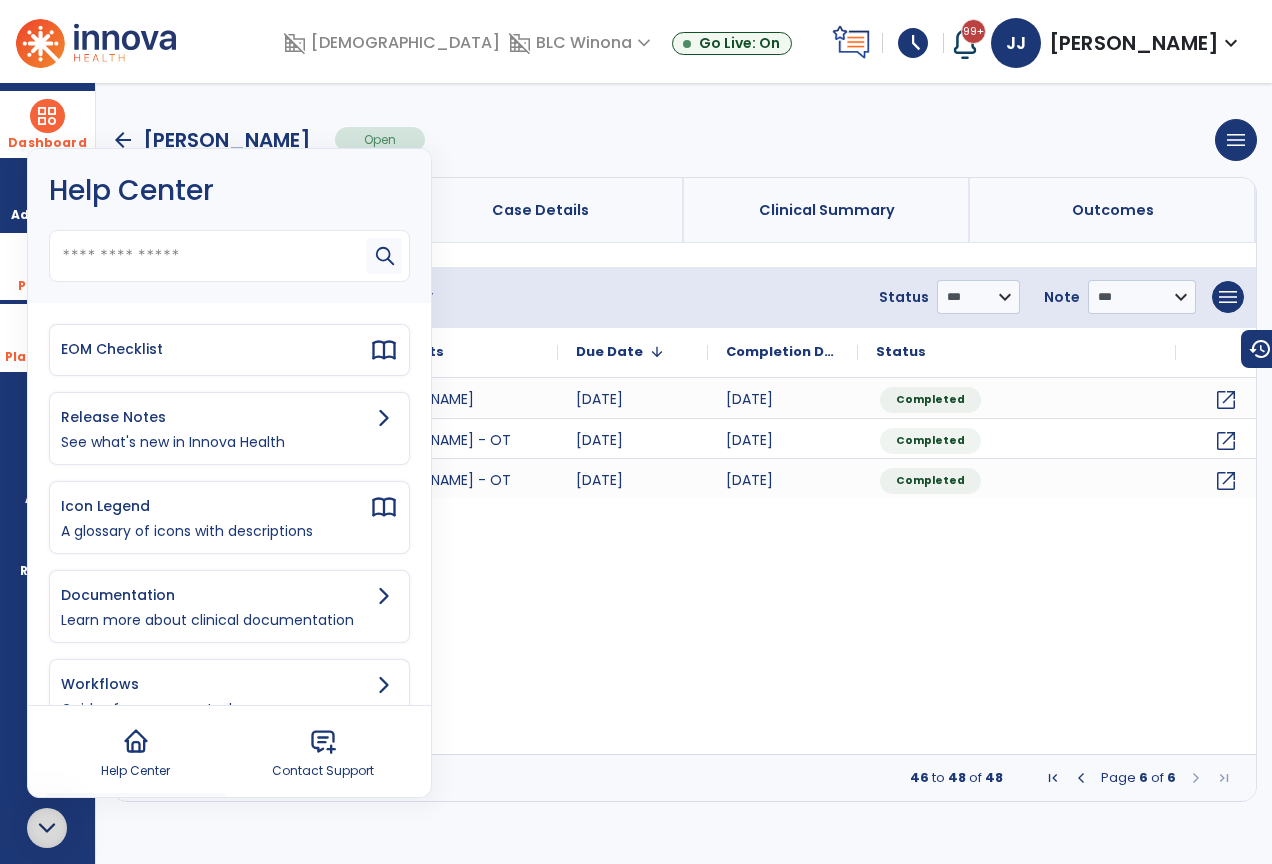 click at bounding box center [47, 116] 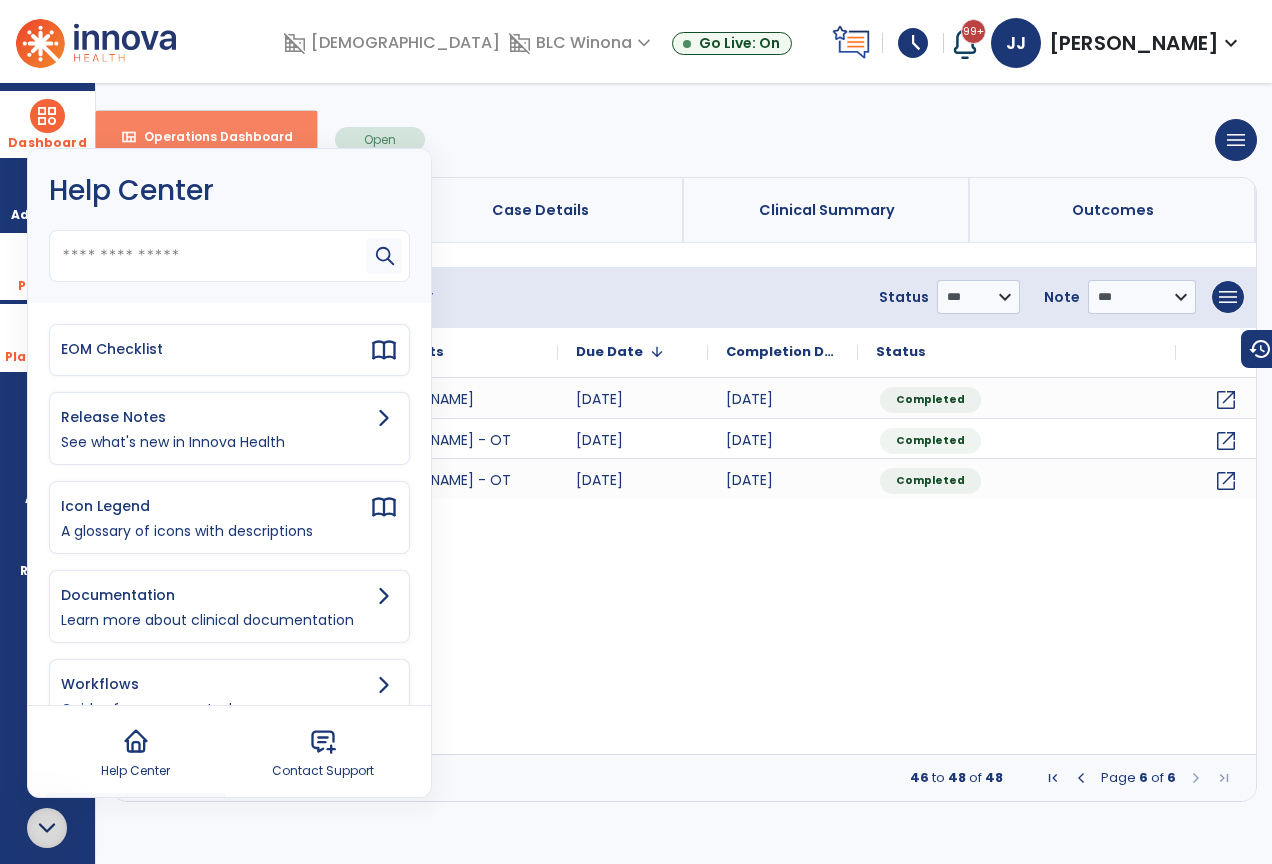 click on "view_quilt  Operations Dashboard" at bounding box center (206, 136) 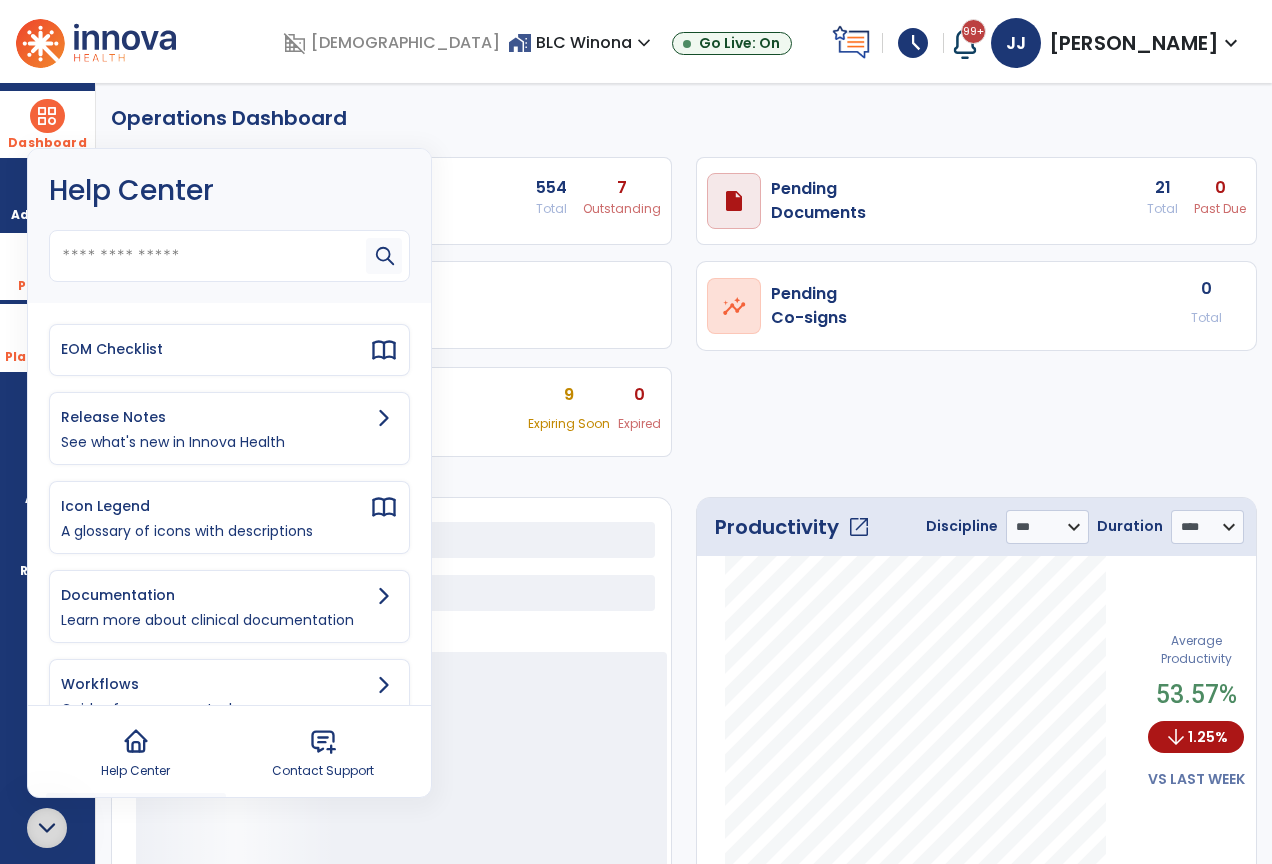 select on "***" 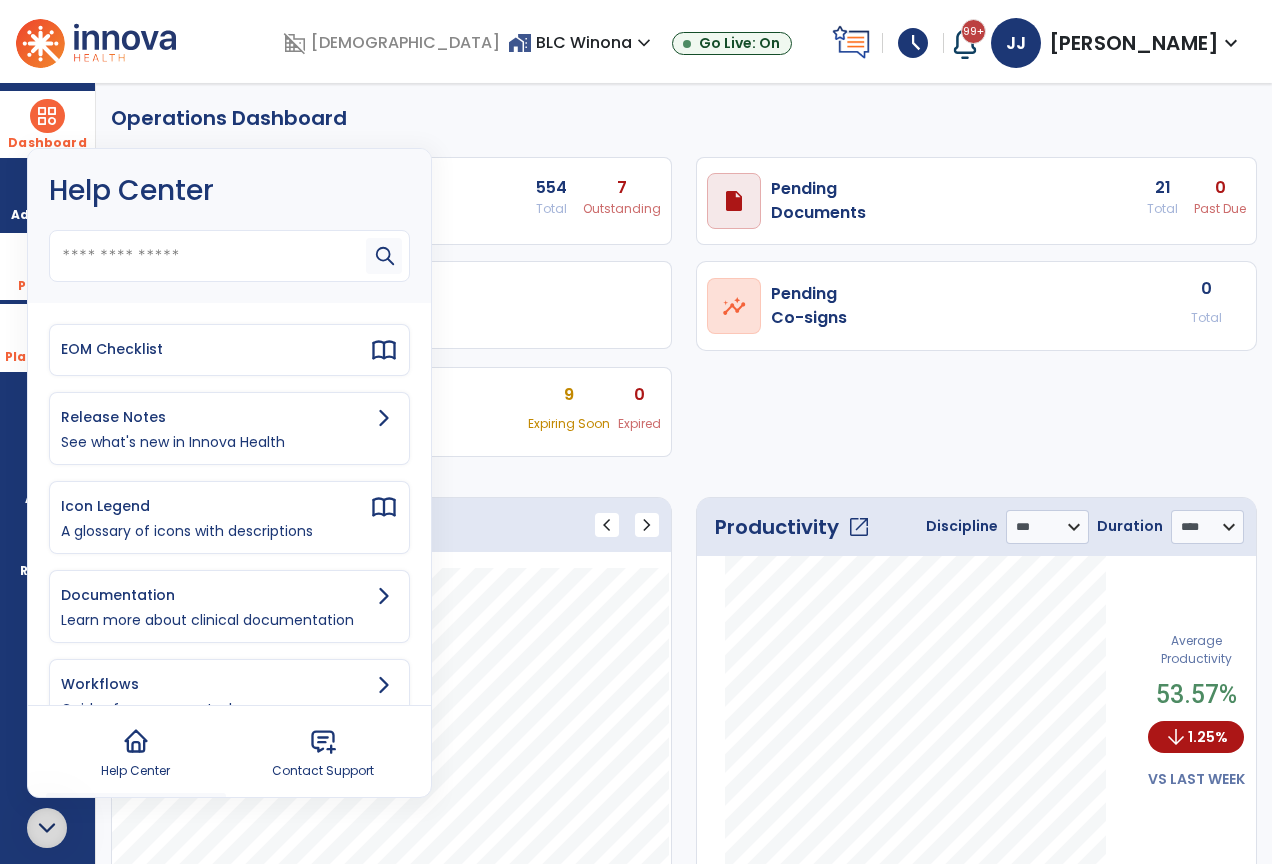 click 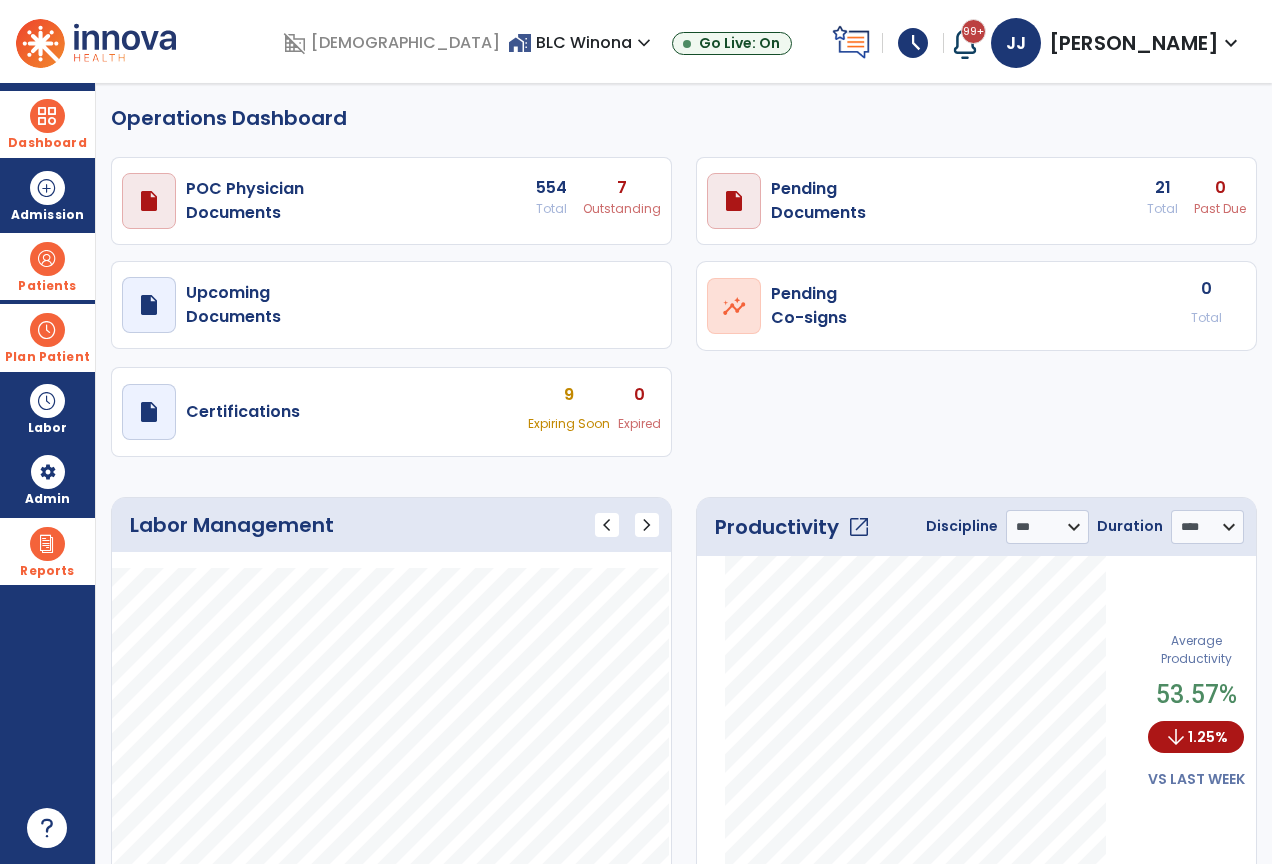 click at bounding box center [47, 544] 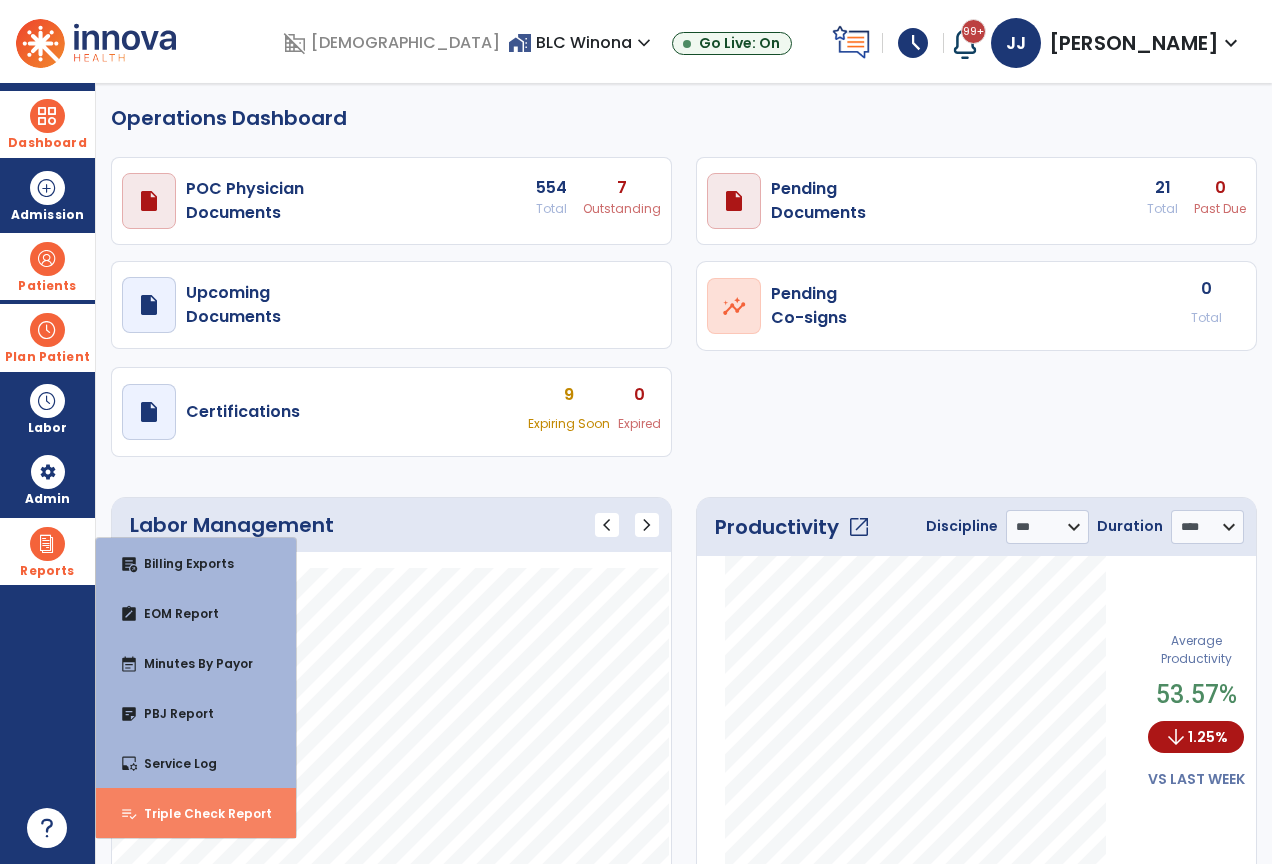 click on "Triple Check Report" at bounding box center [200, 813] 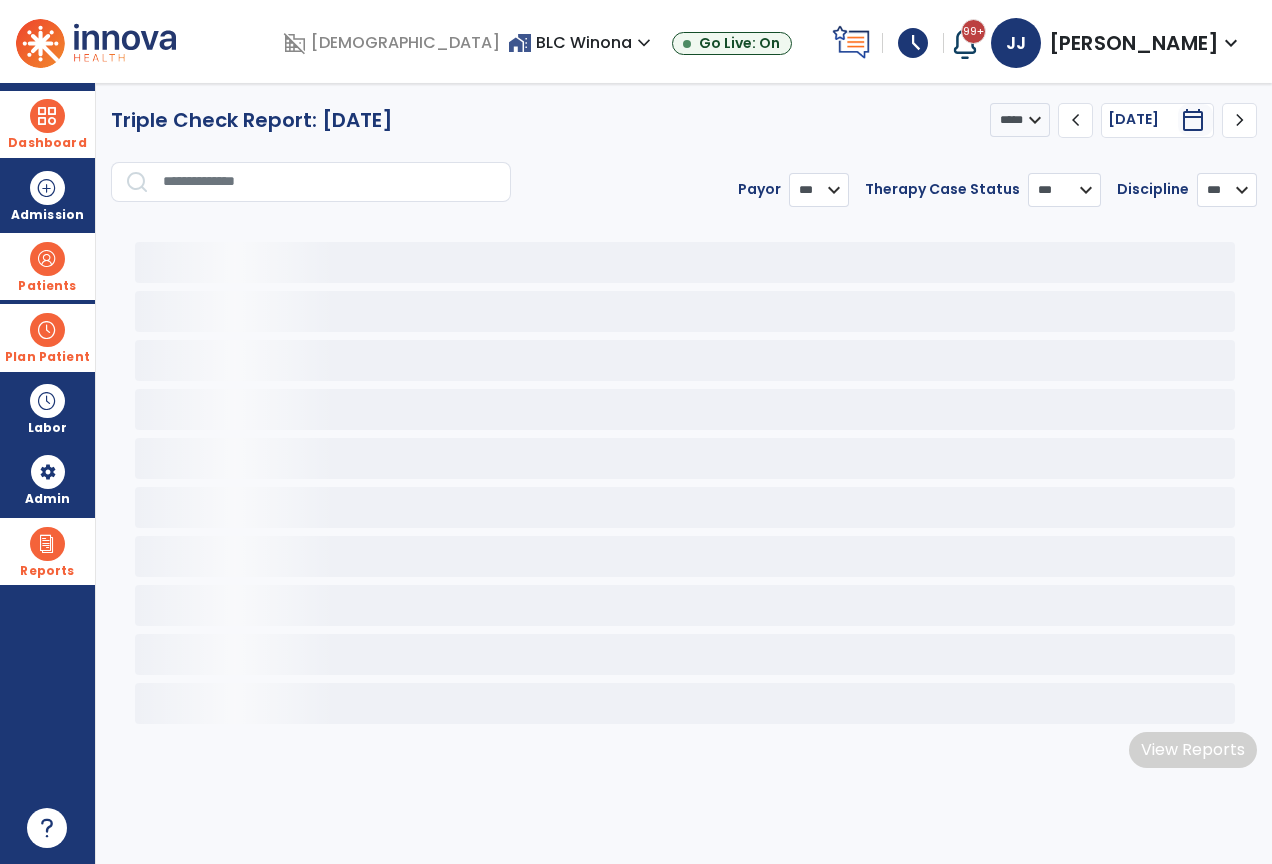 select on "***" 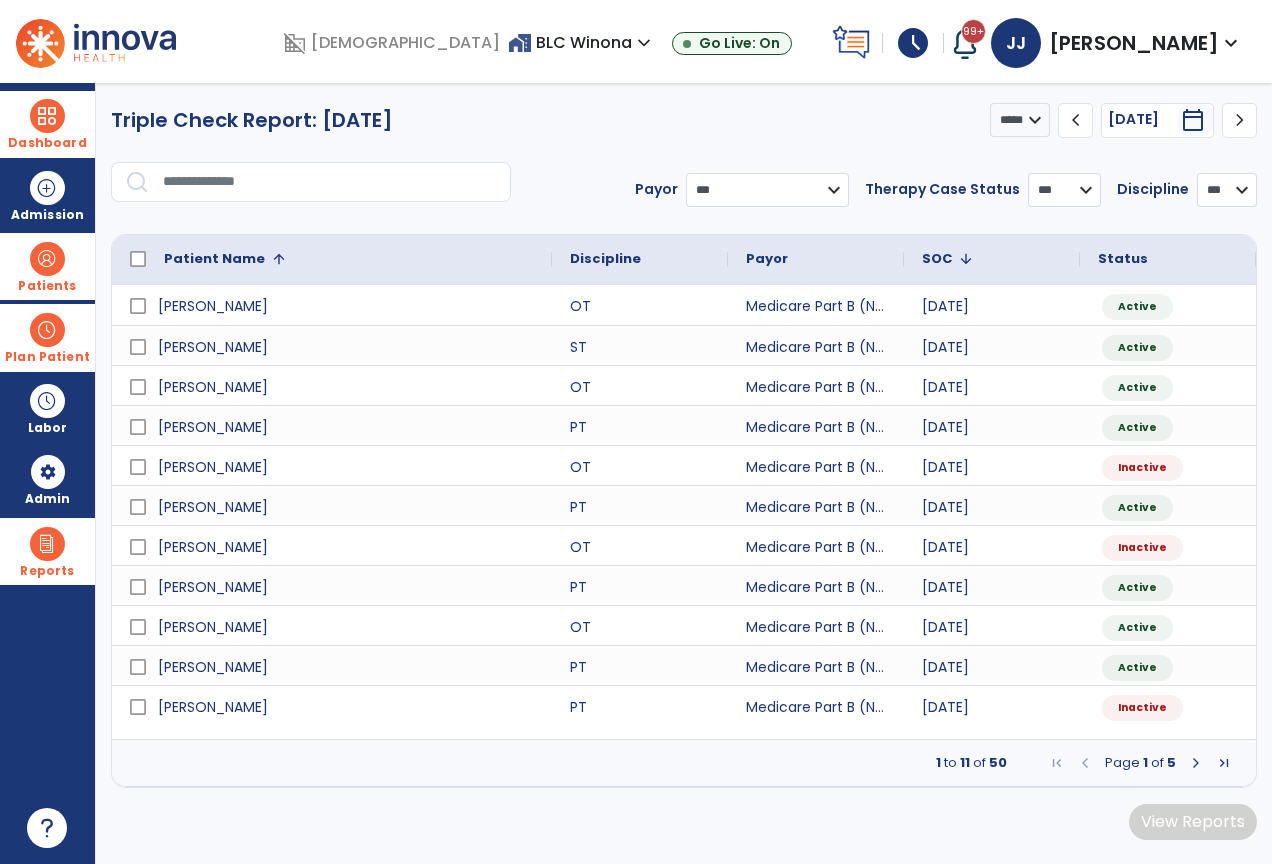 click at bounding box center (1196, 763) 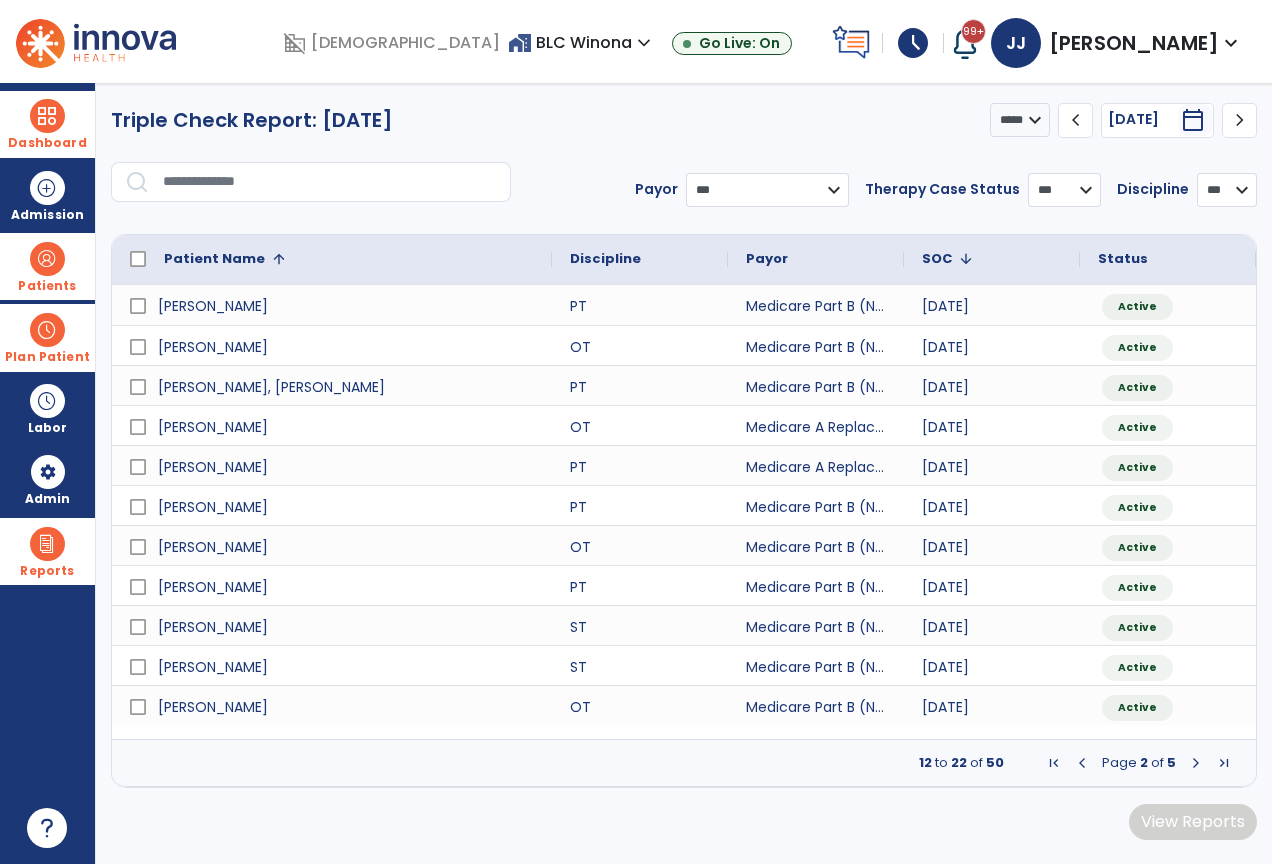 click at bounding box center [1196, 763] 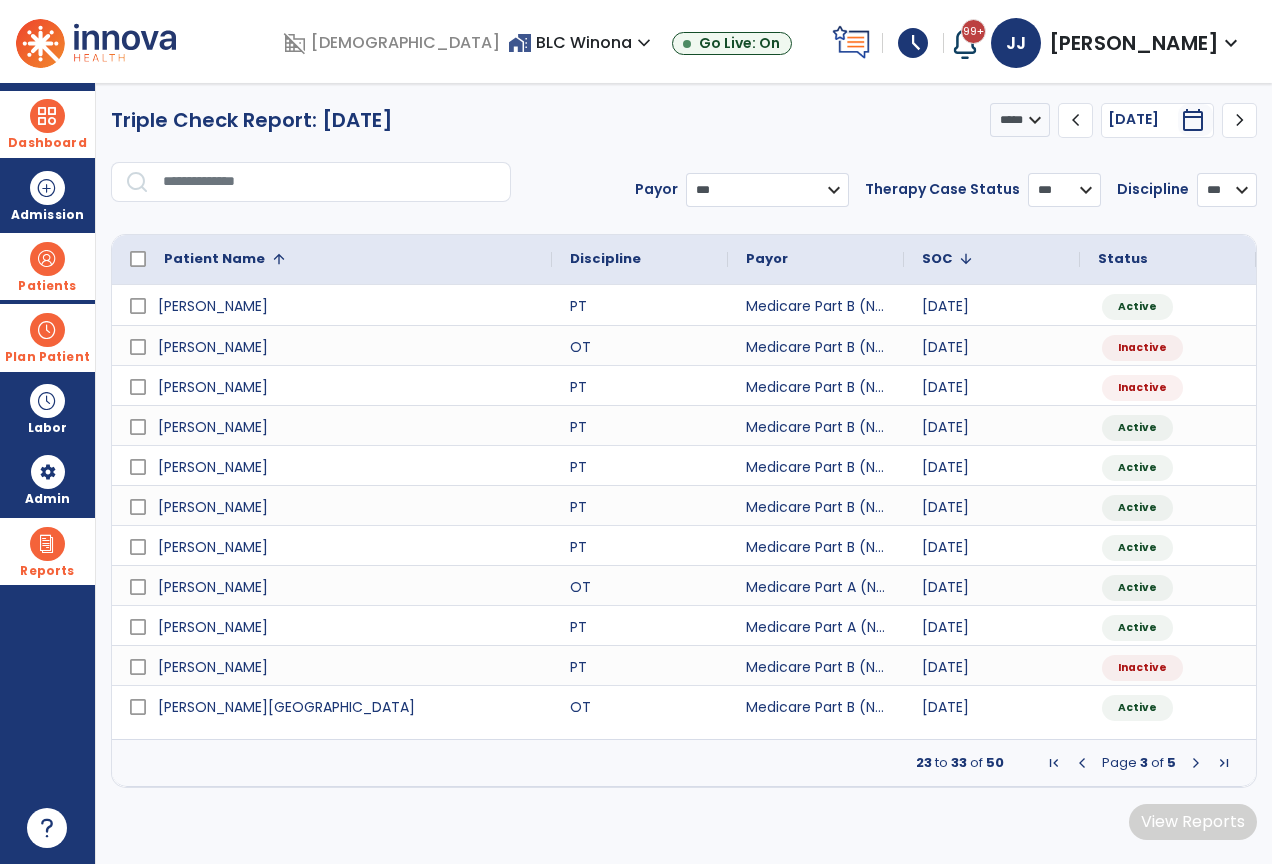 click at bounding box center [1196, 763] 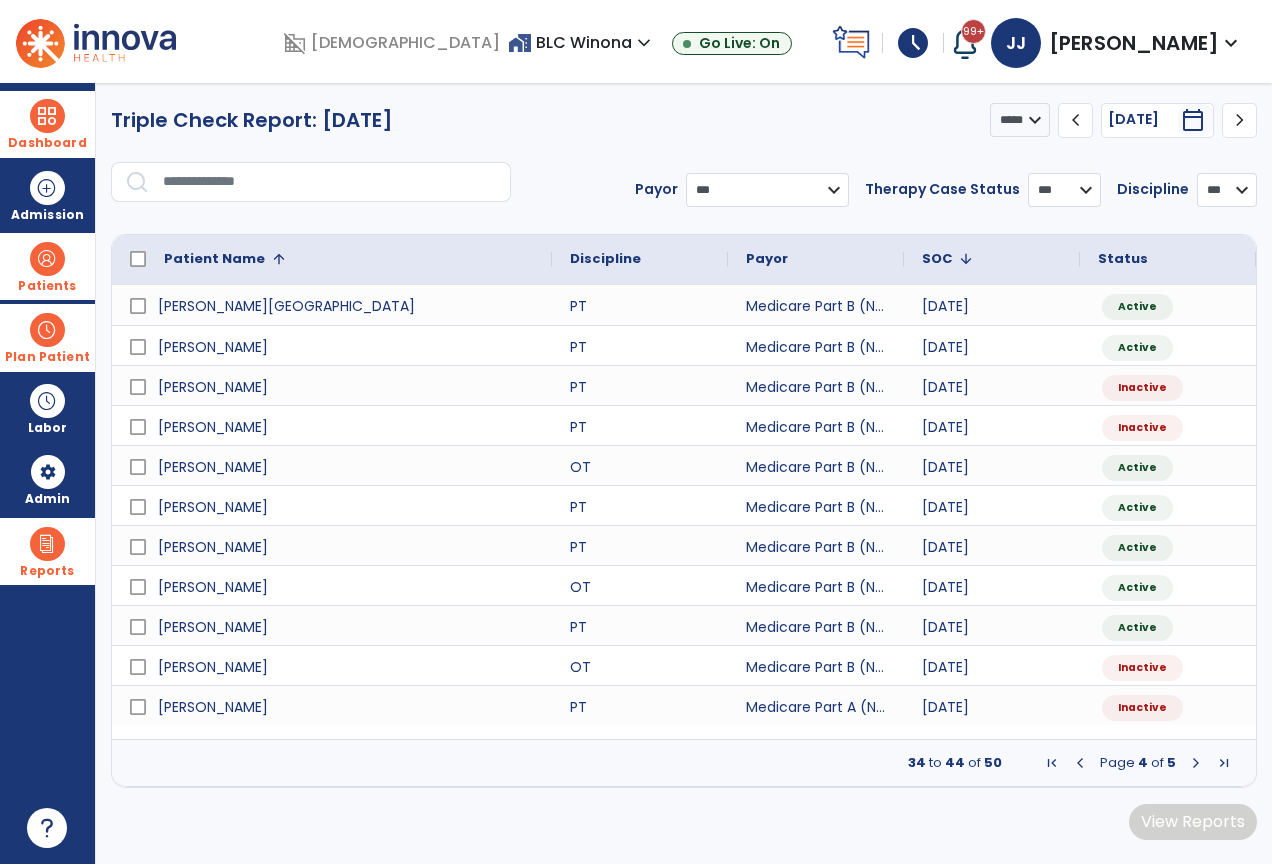 click at bounding box center [1196, 763] 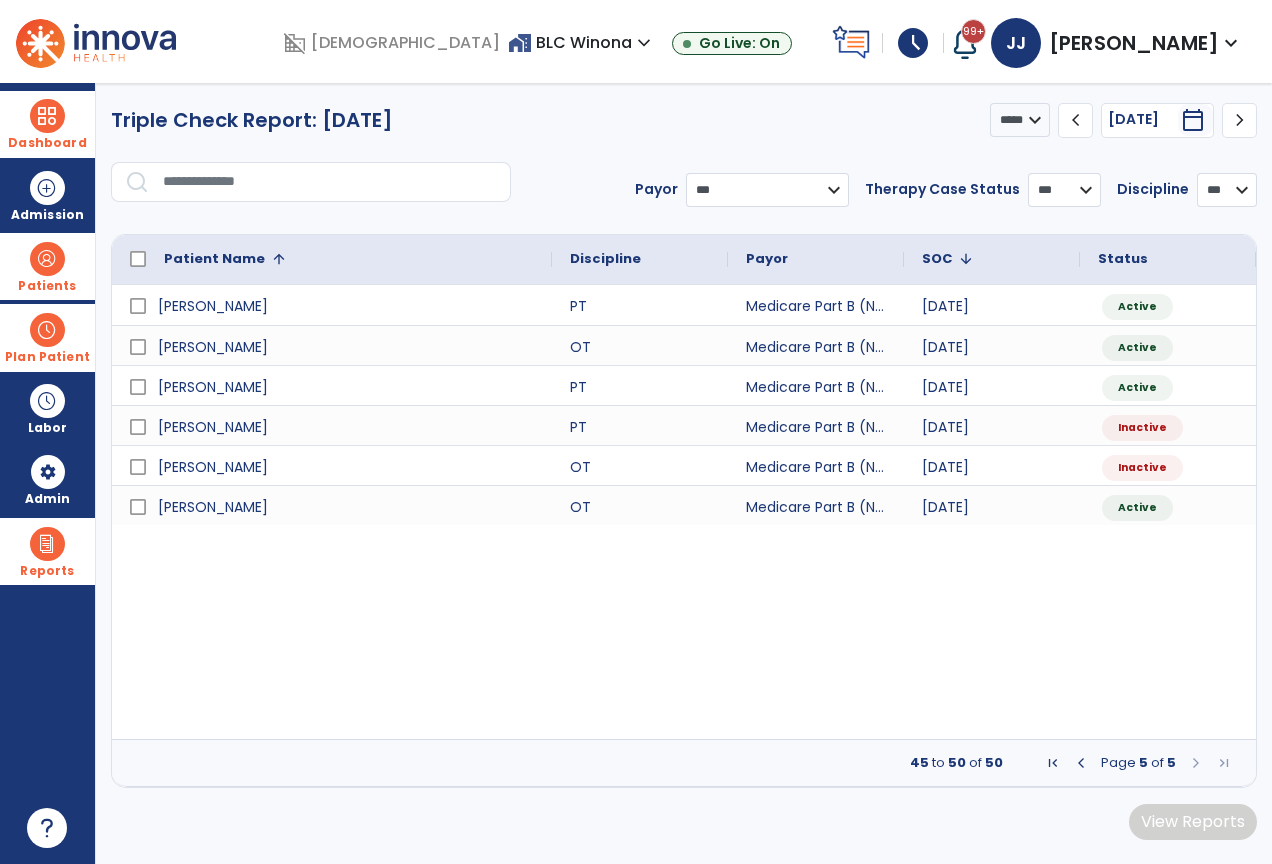 click at bounding box center [1081, 763] 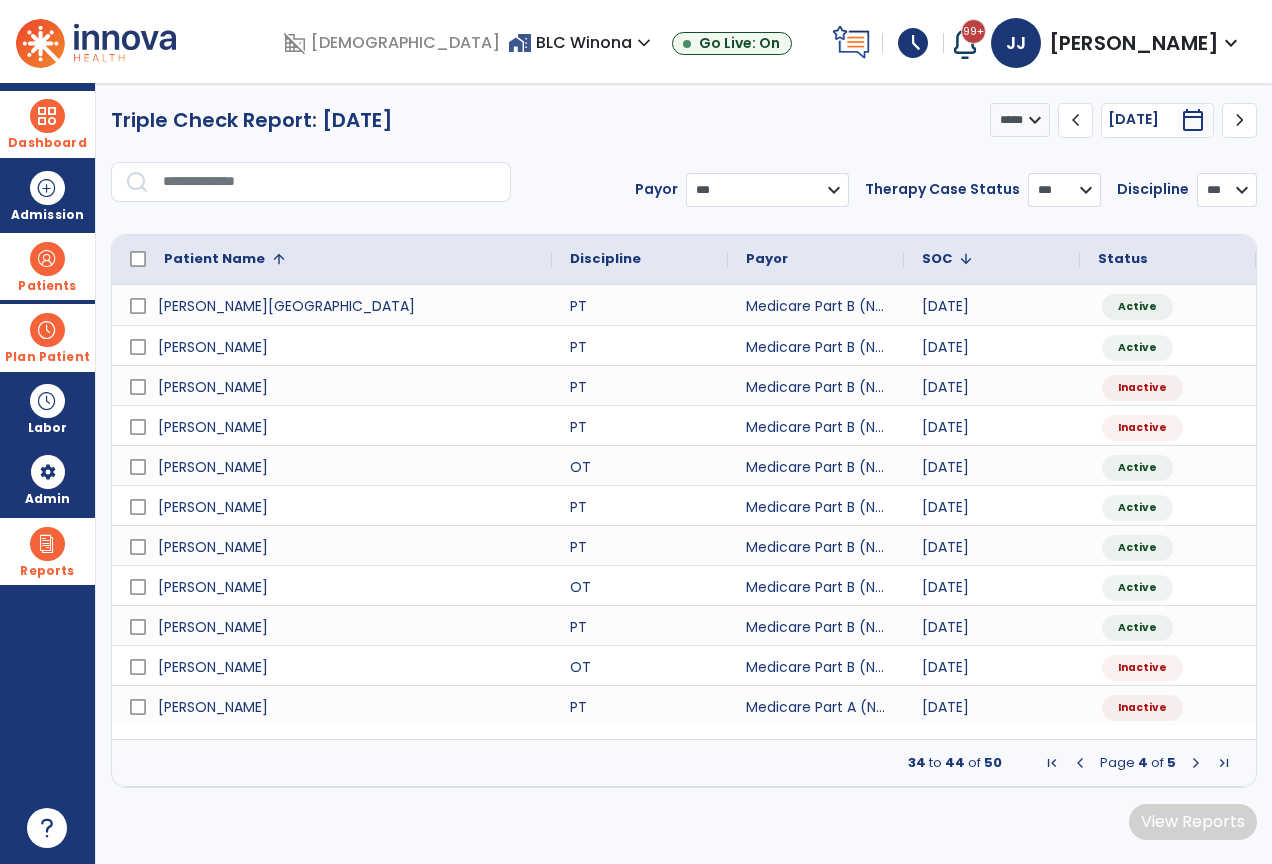 click at bounding box center [1080, 763] 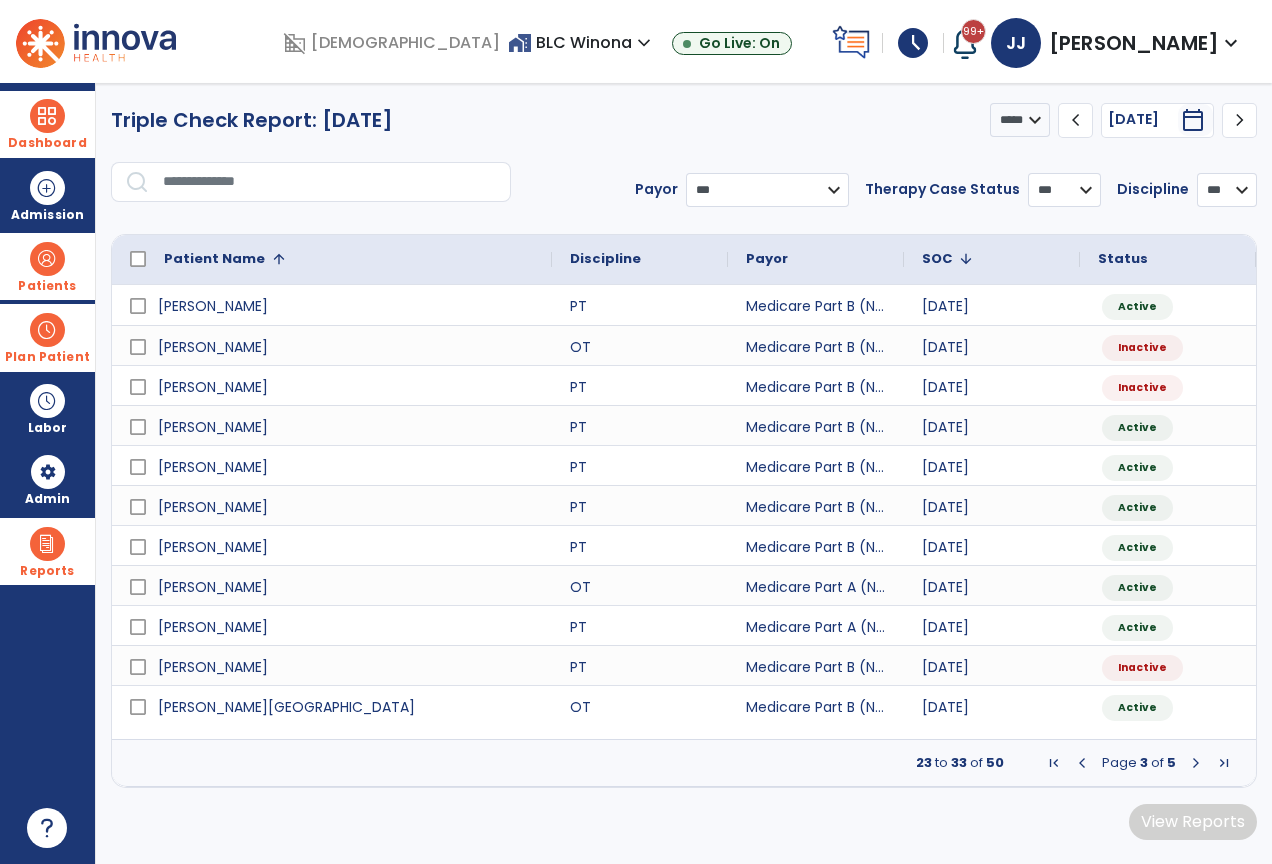 click at bounding box center [1082, 763] 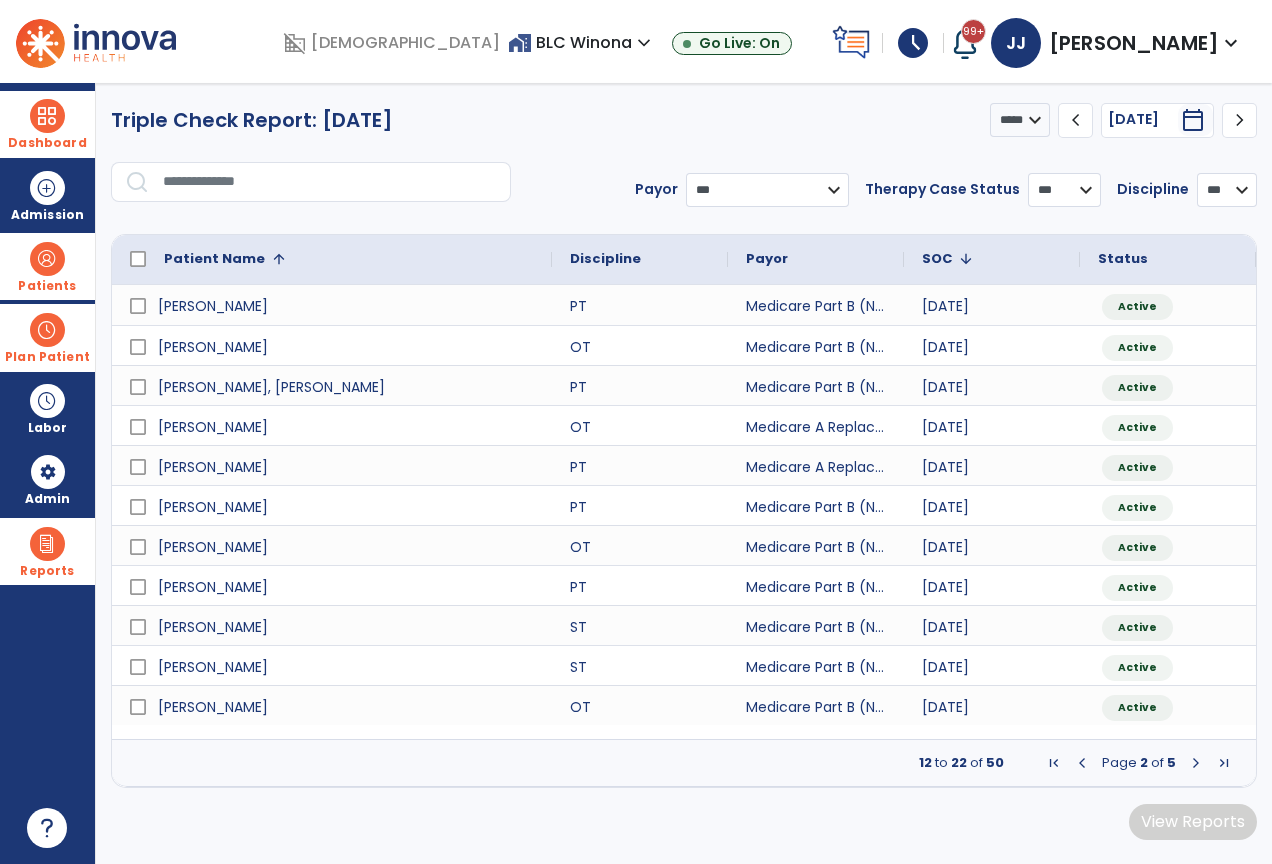 click at bounding box center (1082, 763) 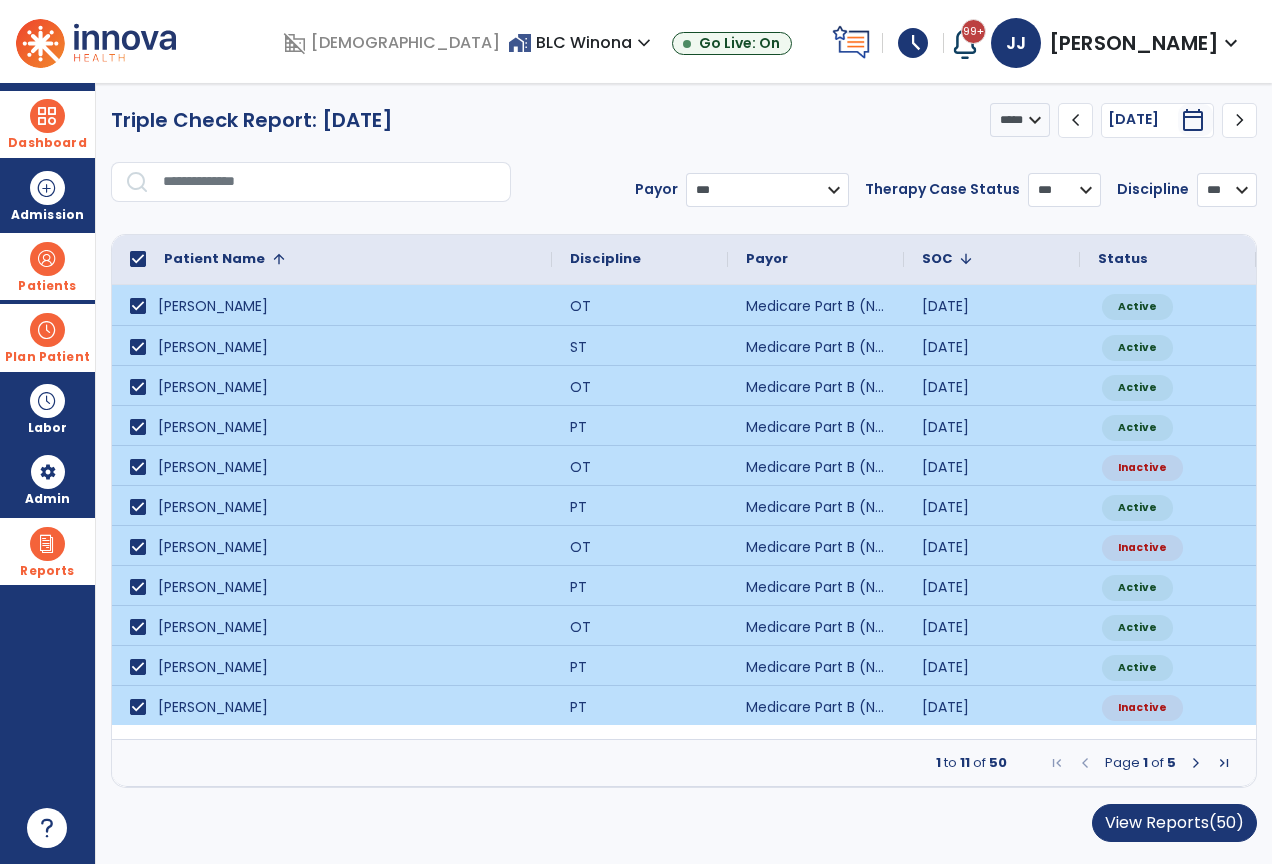 click at bounding box center [1196, 763] 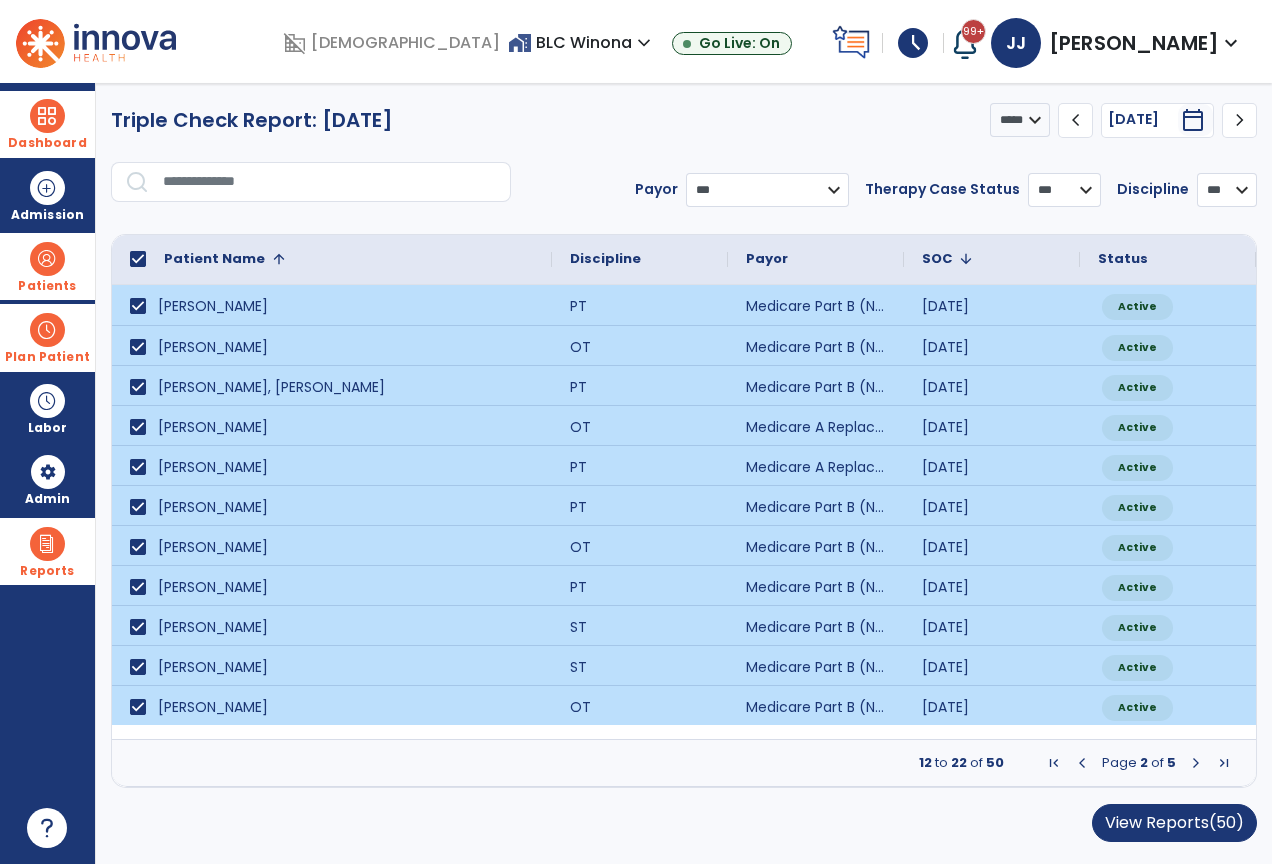 click at bounding box center [1196, 763] 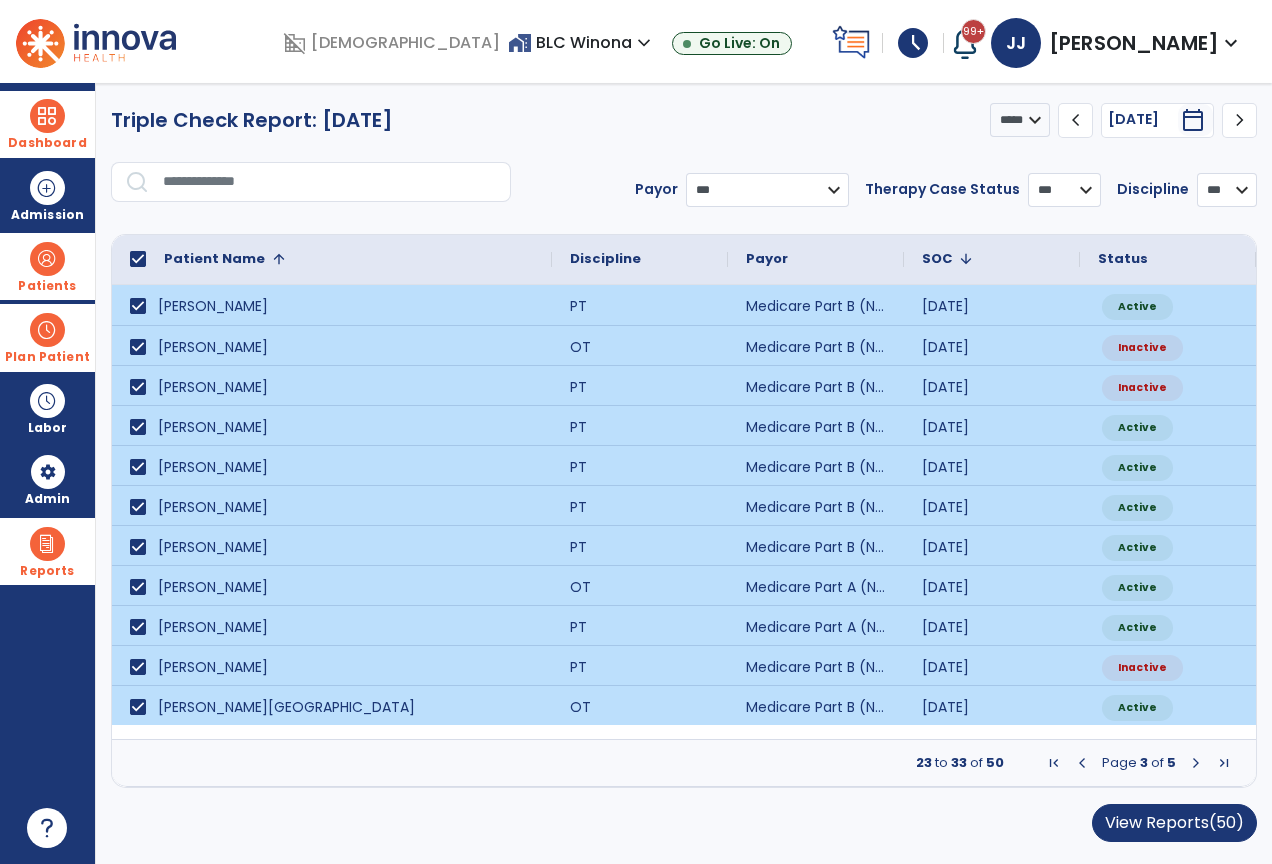 click at bounding box center [1196, 763] 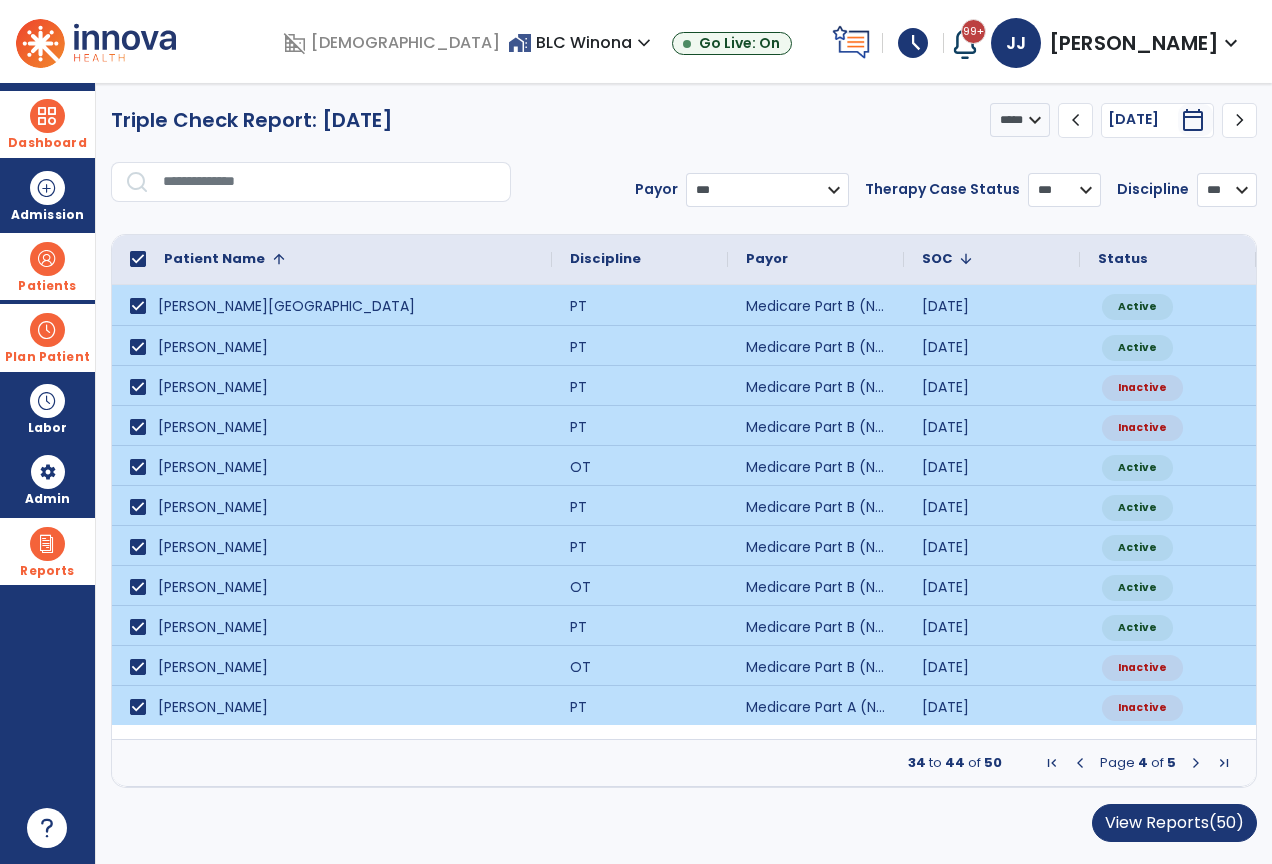 click at bounding box center [1196, 763] 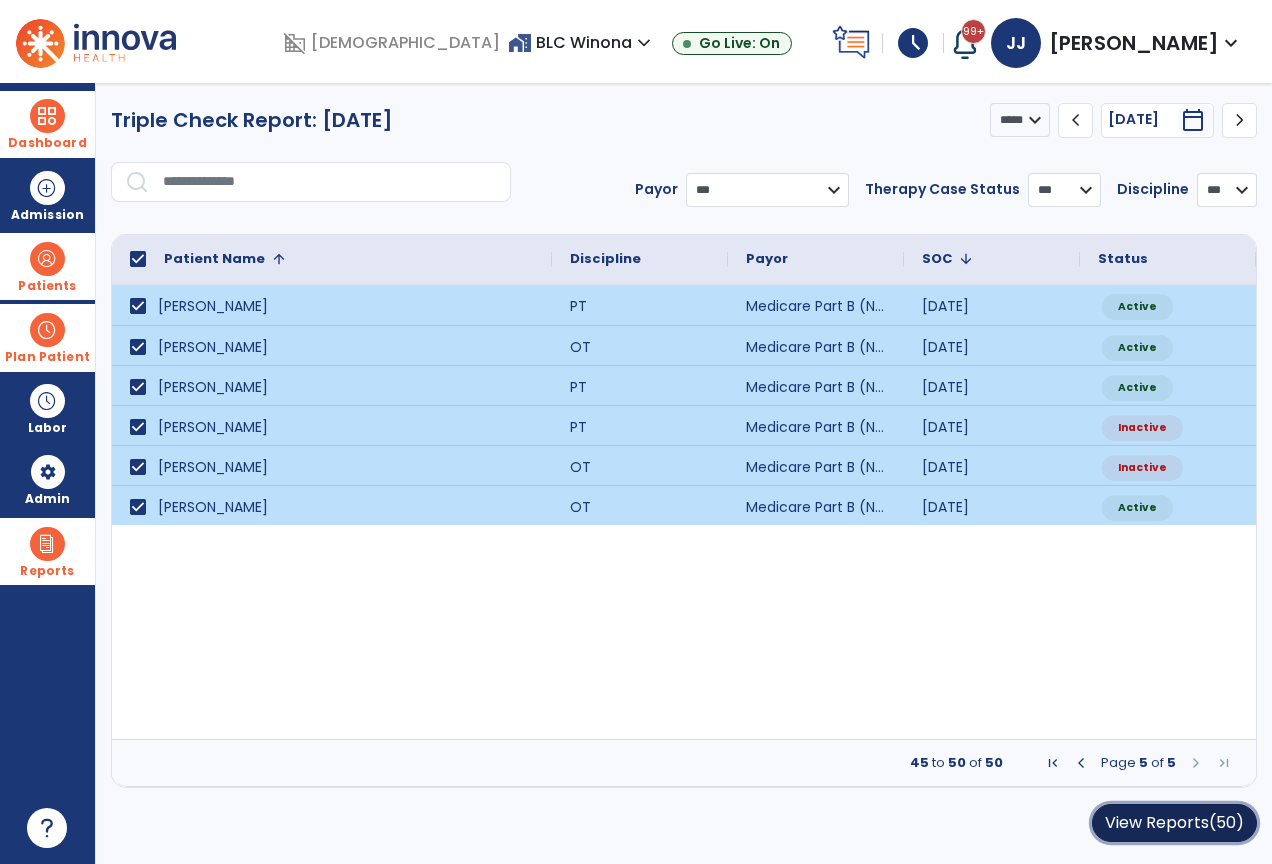 click on "View Reports  (50)" 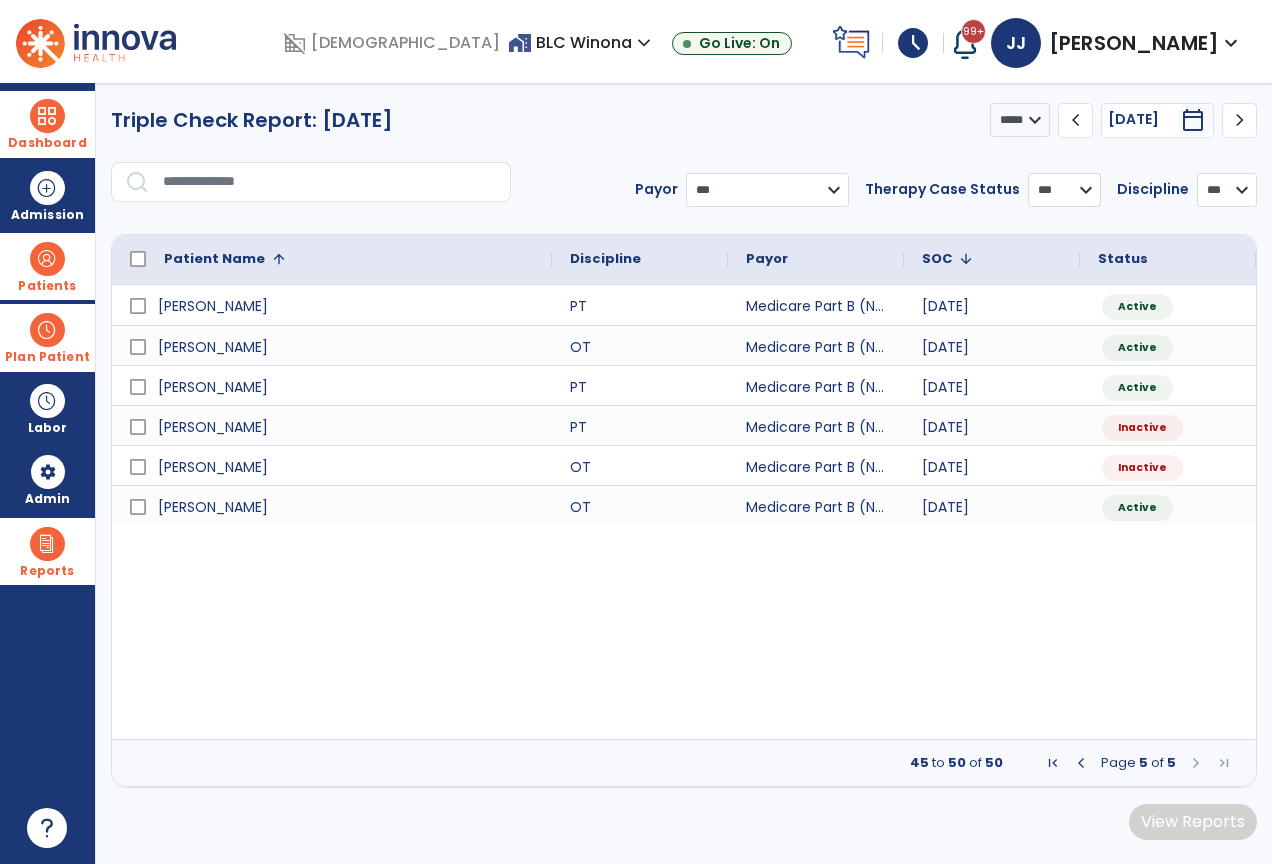 click on "[PERSON_NAME] PT Medicare Part B (NGS) [DATE] Active
[PERSON_NAME] OT Medicare Part B (NGS) [DATE] Active
[PERSON_NAME] PT Medicare Part B (NGS) [DATE] Active
[PERSON_NAME] PT Medicare Part B (NGS) [DATE] Inactive
[PERSON_NAME] OT Medicare Part B (NGS) [DATE] Inactive
OT" at bounding box center (684, 512) 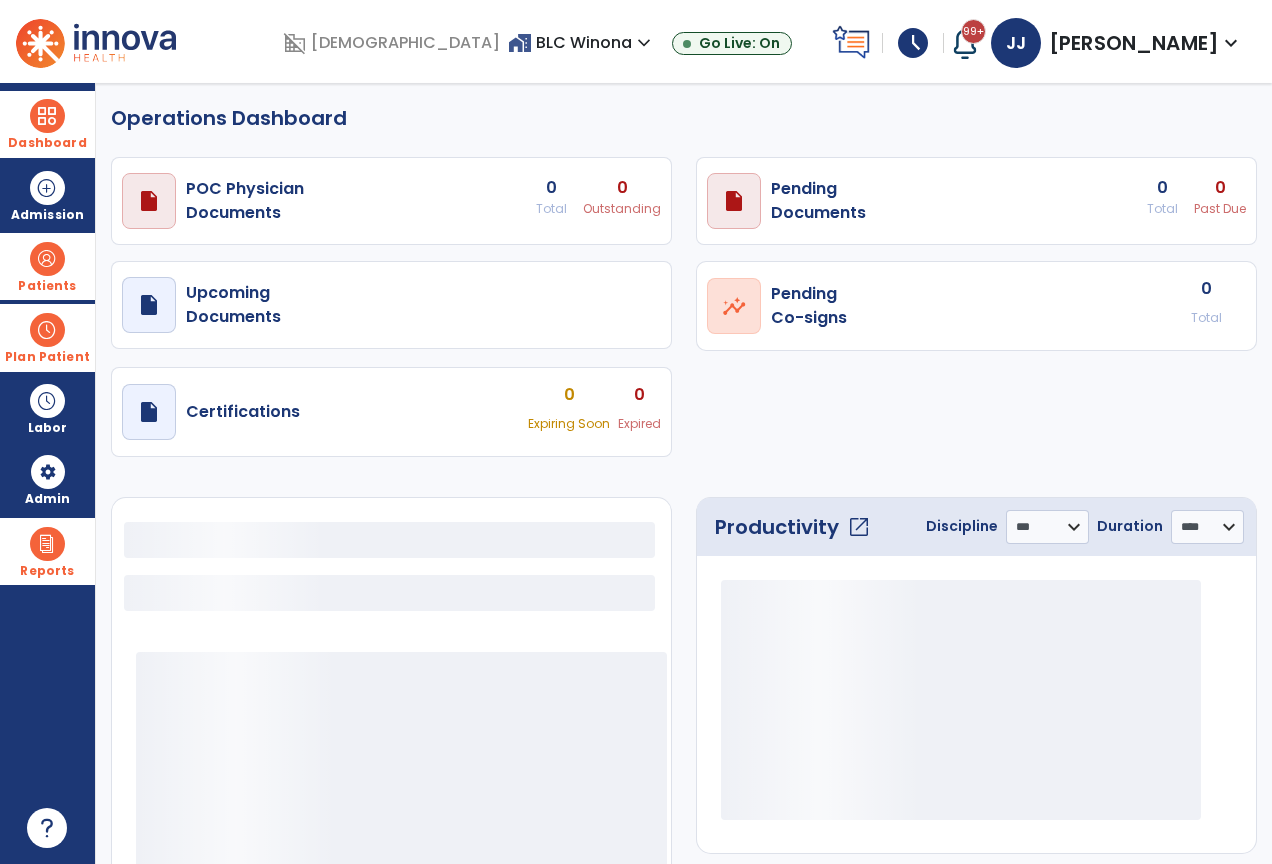 select on "***" 